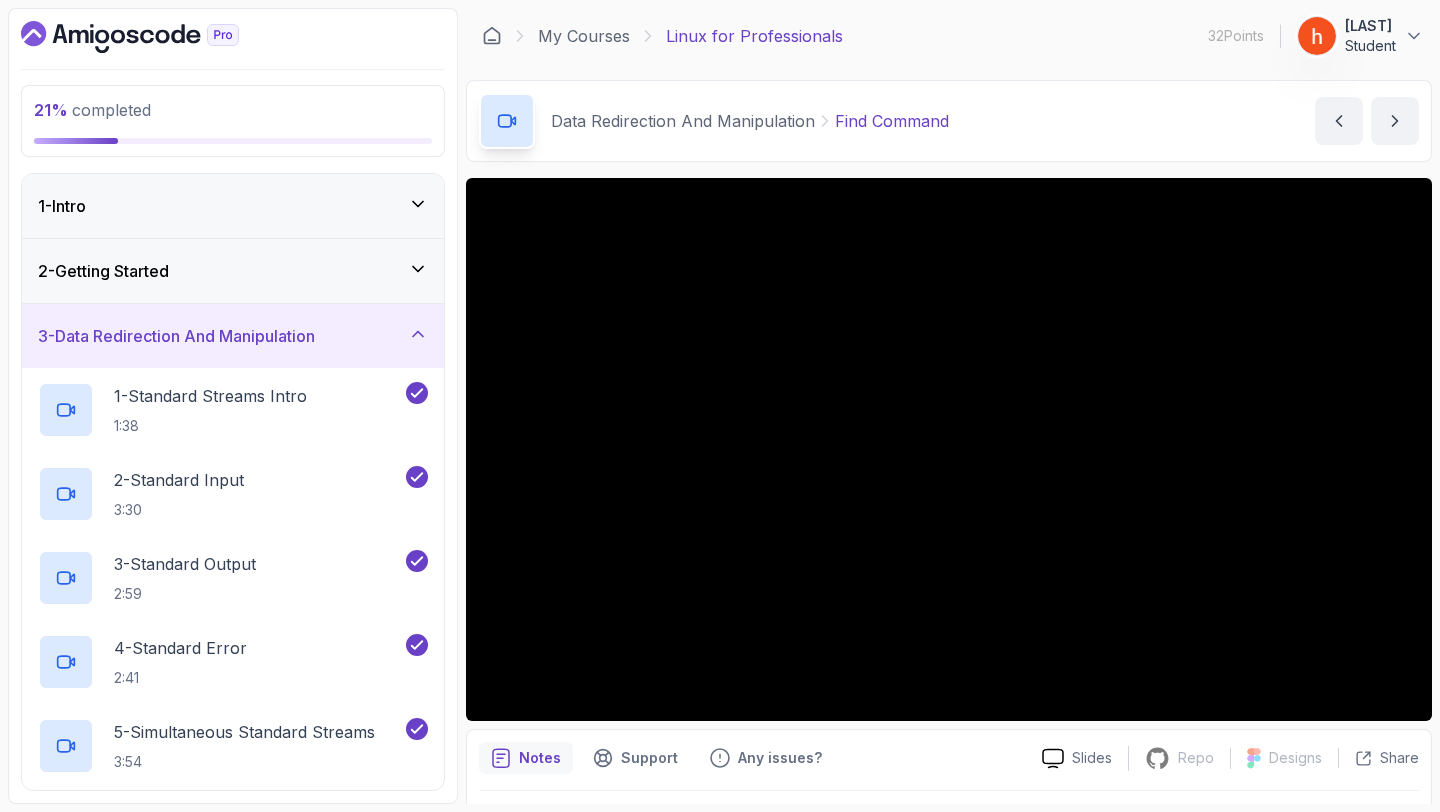 scroll, scrollTop: 0, scrollLeft: 0, axis: both 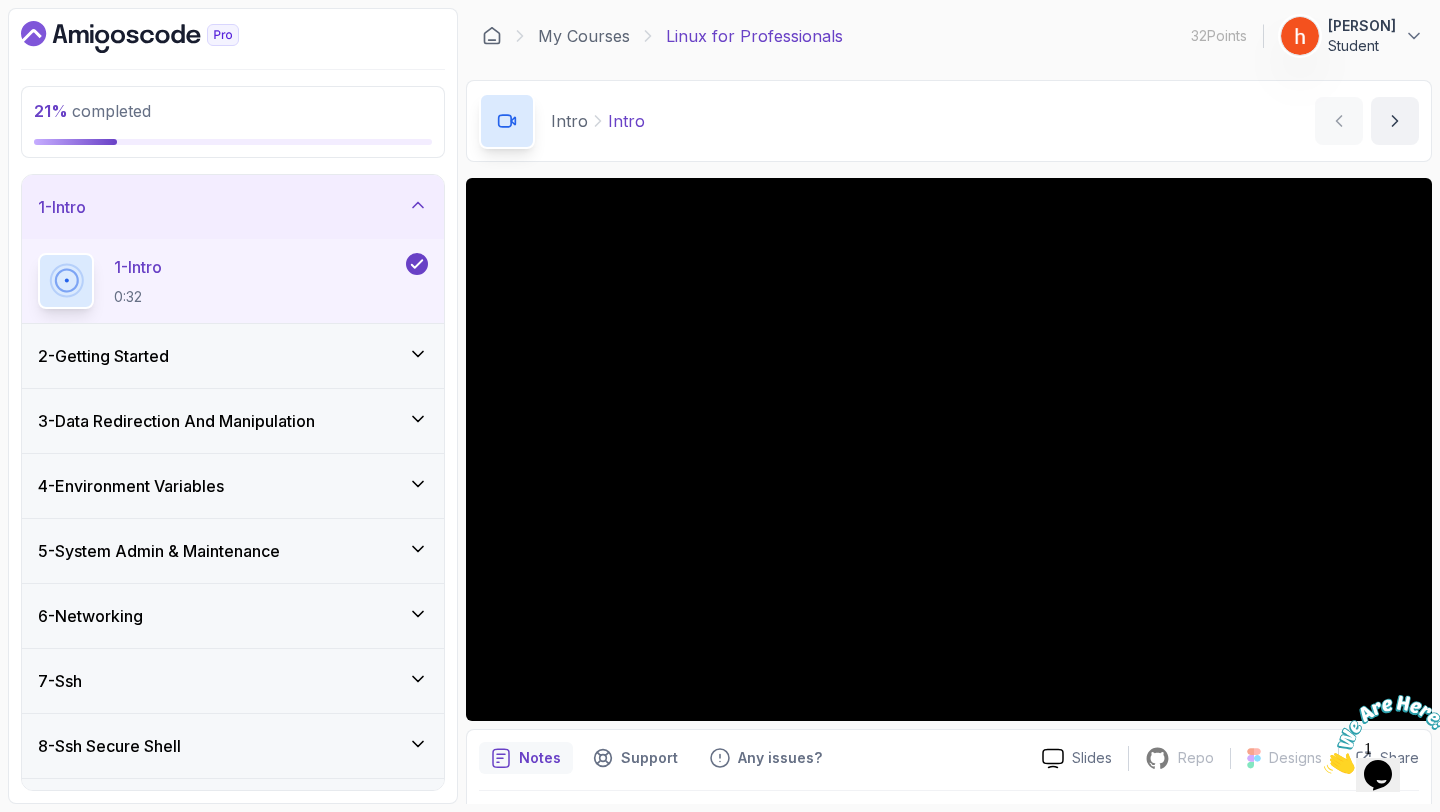 click on "1  -  Intro" at bounding box center (233, 207) 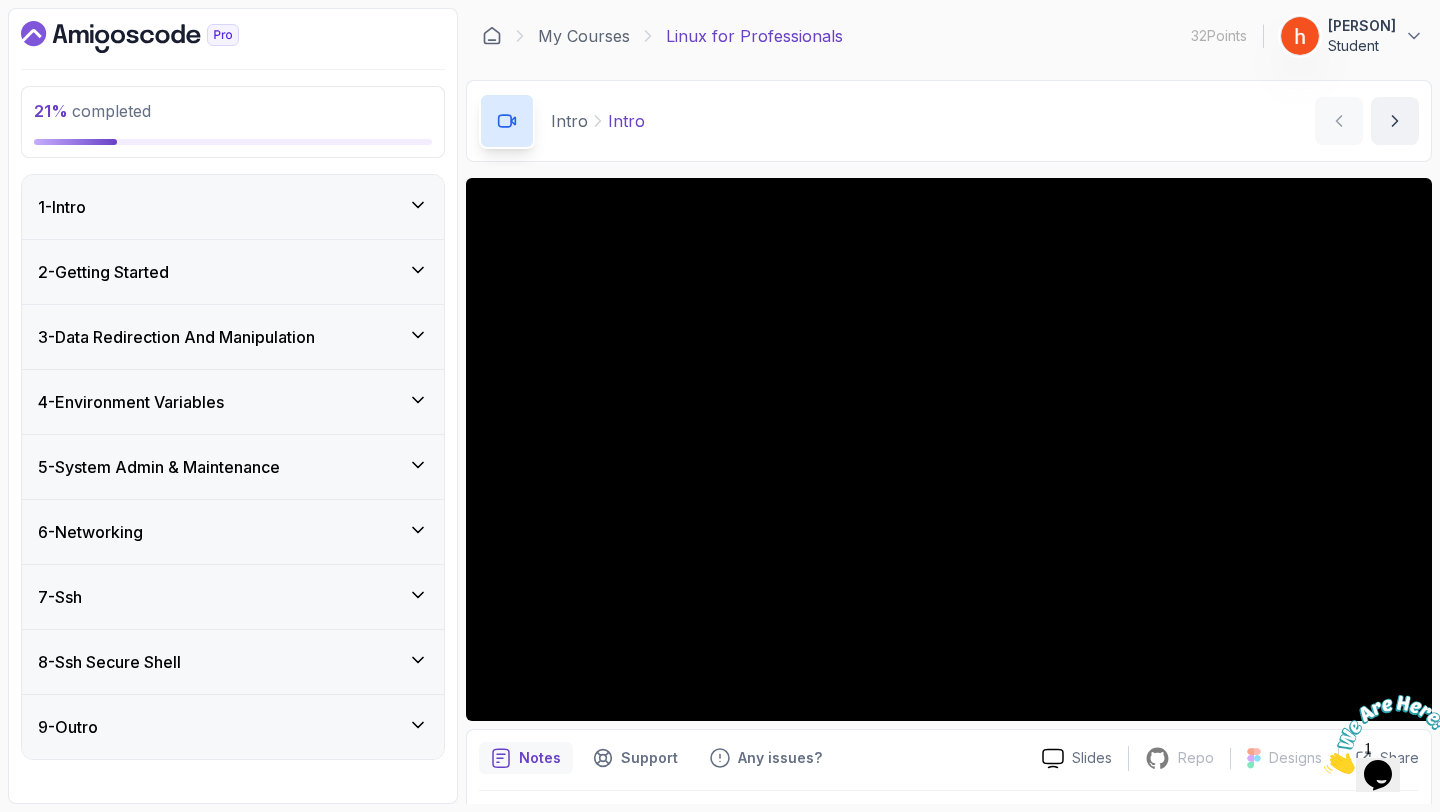 click on "3  -  Data Redirection And Manipulation" at bounding box center [233, 337] 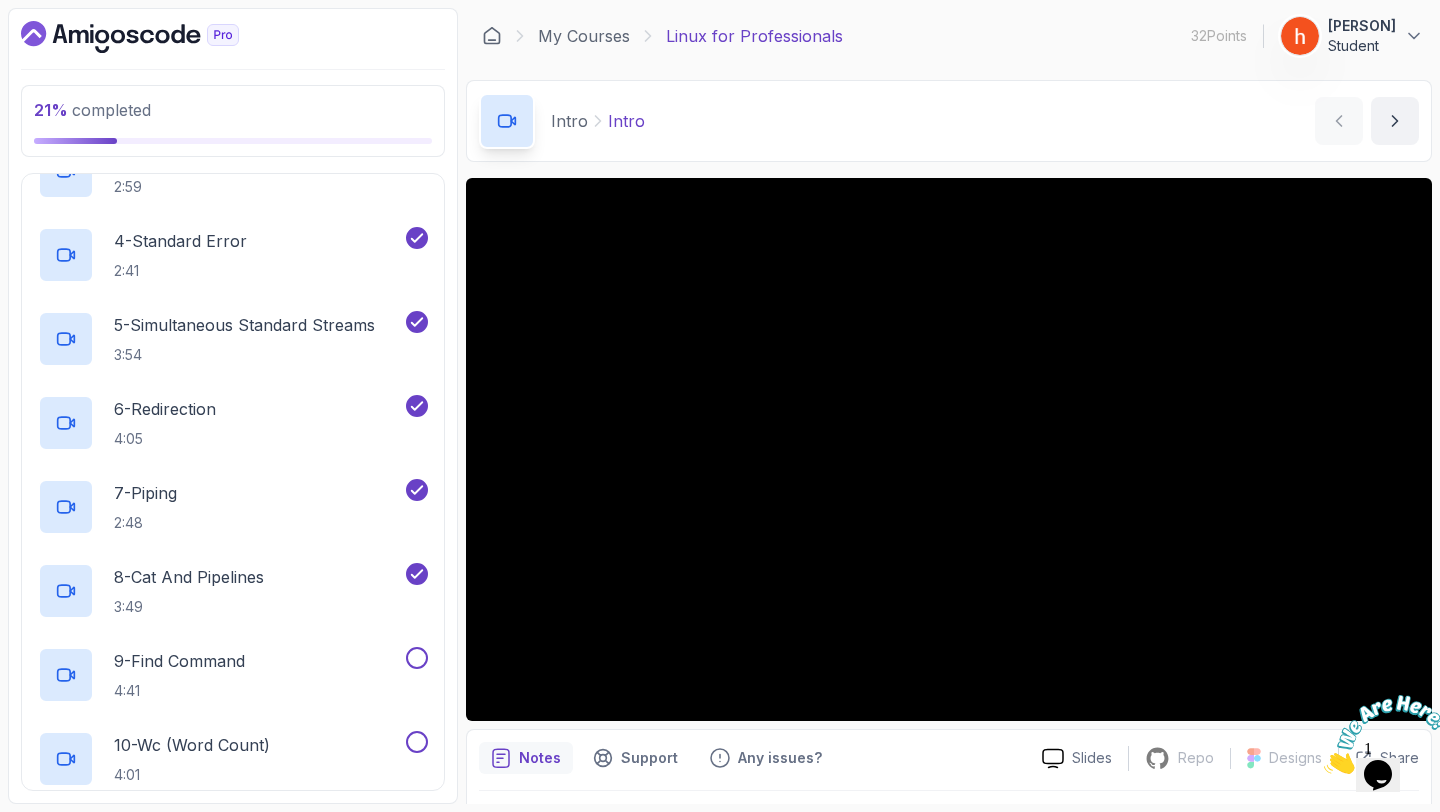 scroll, scrollTop: 518, scrollLeft: 0, axis: vertical 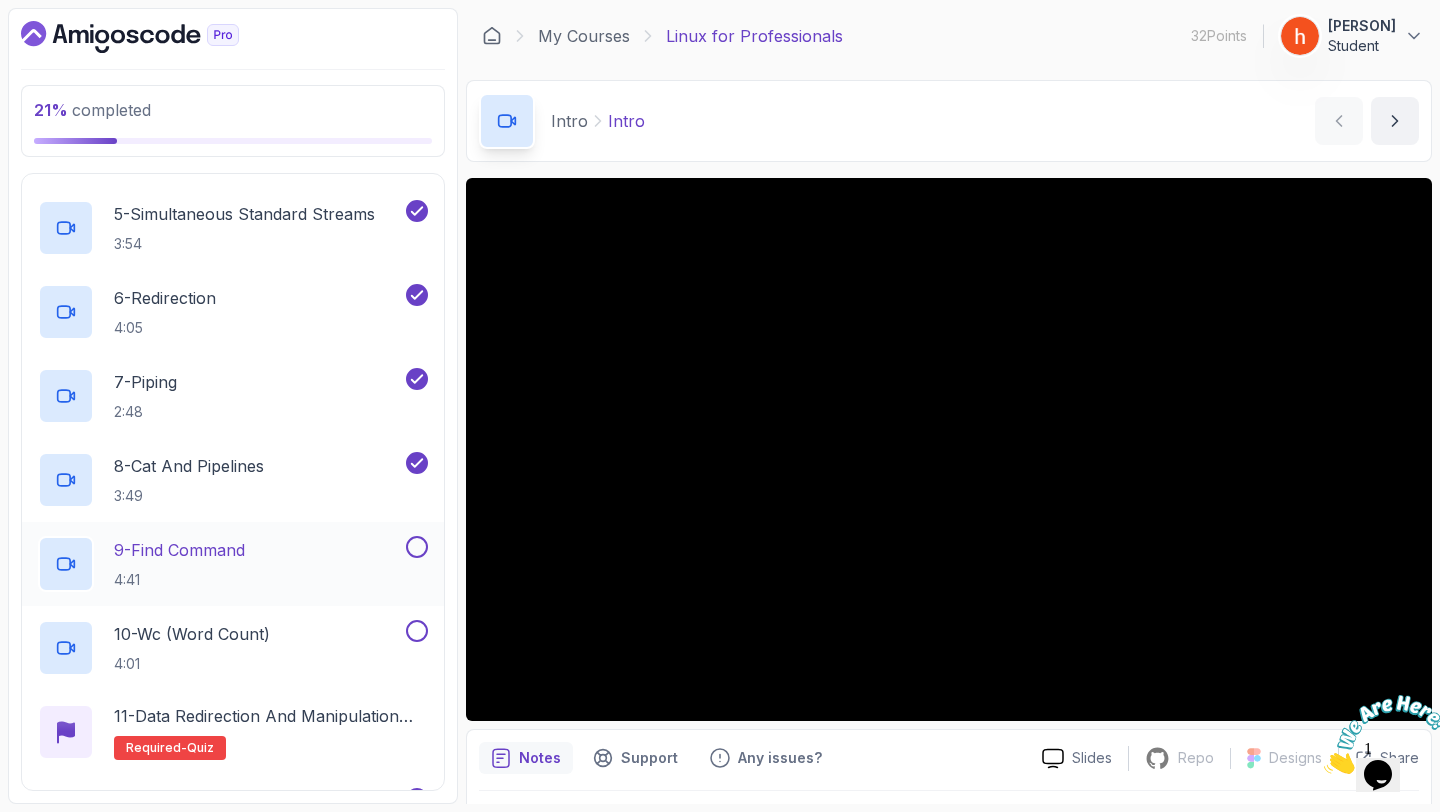 click on "9  -  Find Command" at bounding box center [179, 550] 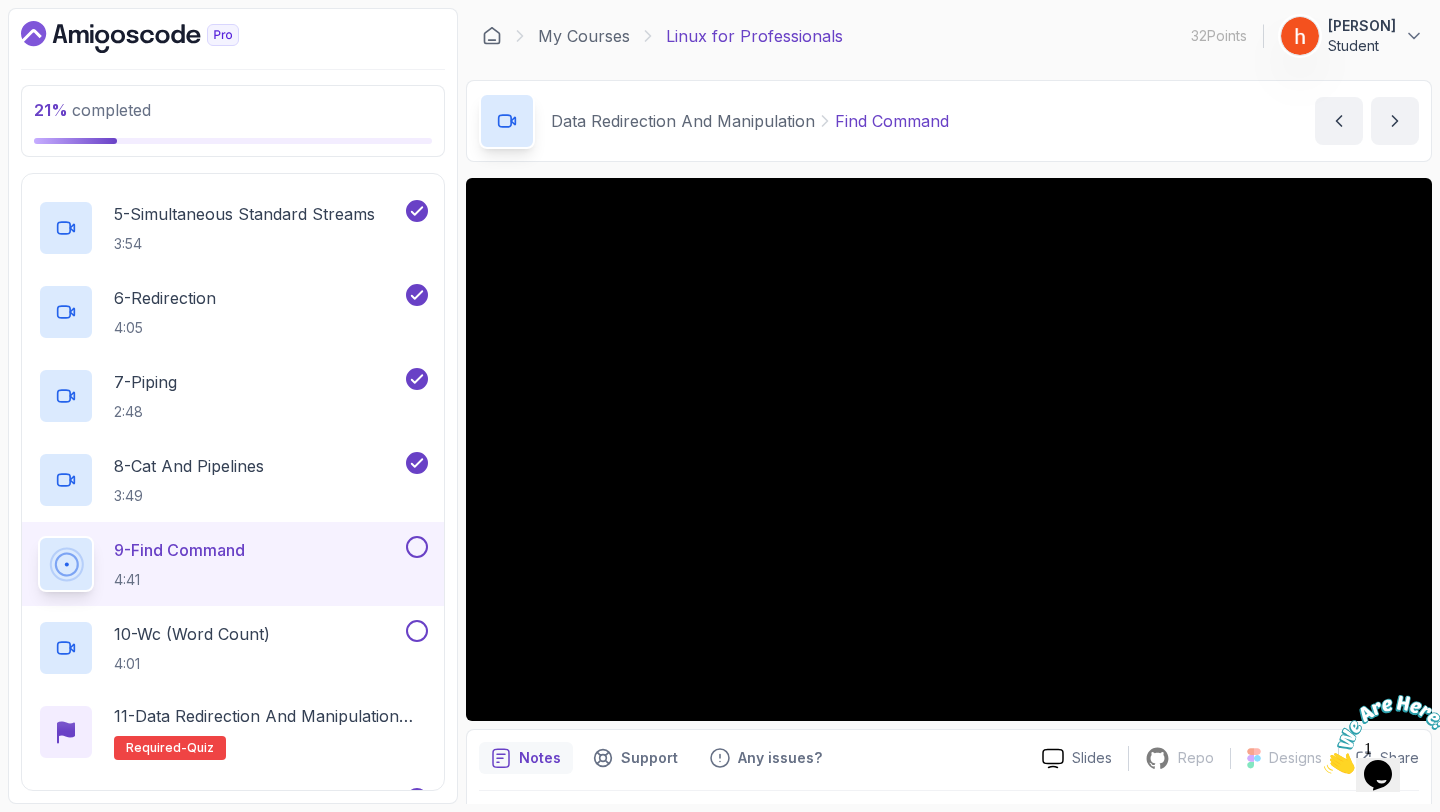 type 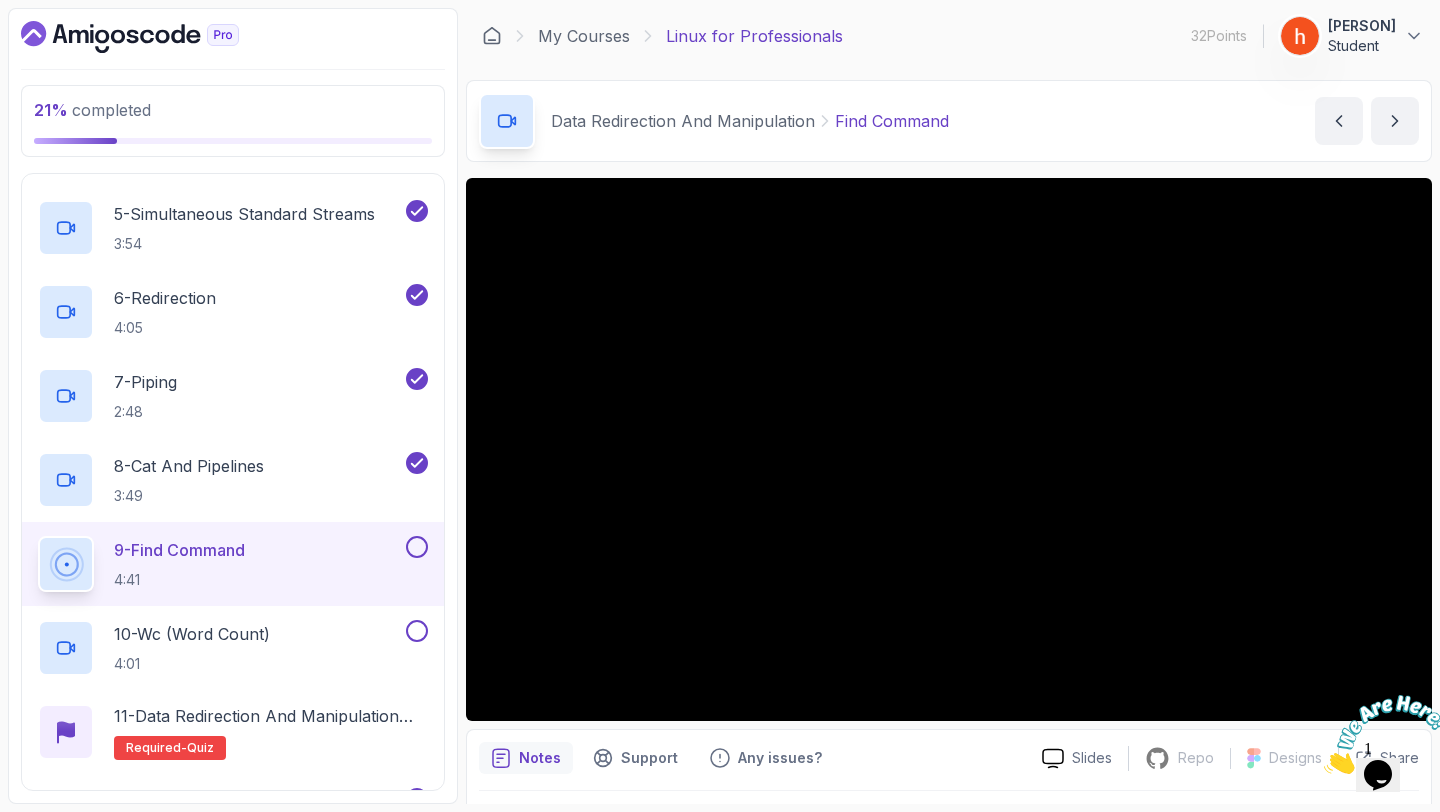 click on "9  -  Find Command 4:41" at bounding box center (233, 564) 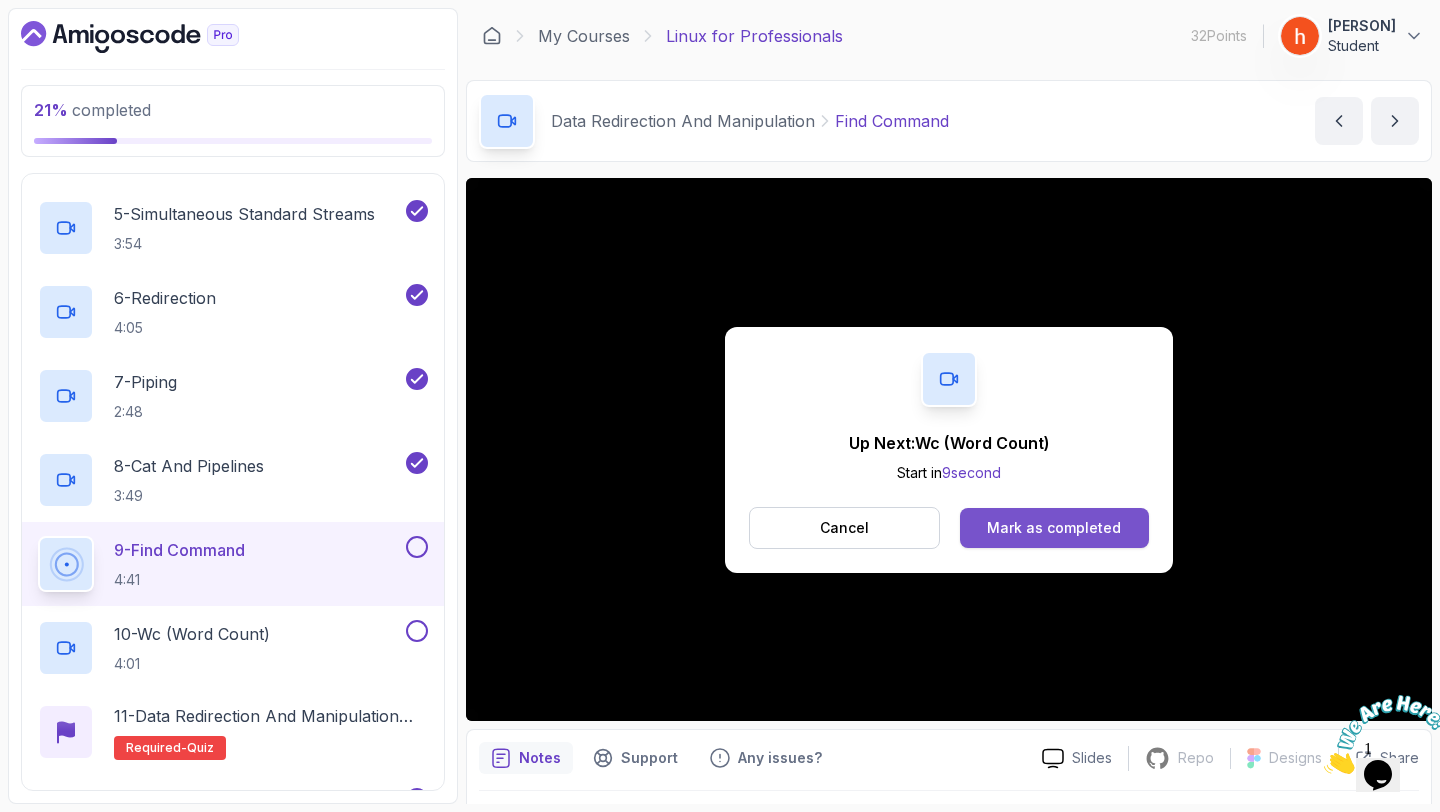click on "Mark as completed" at bounding box center (1054, 528) 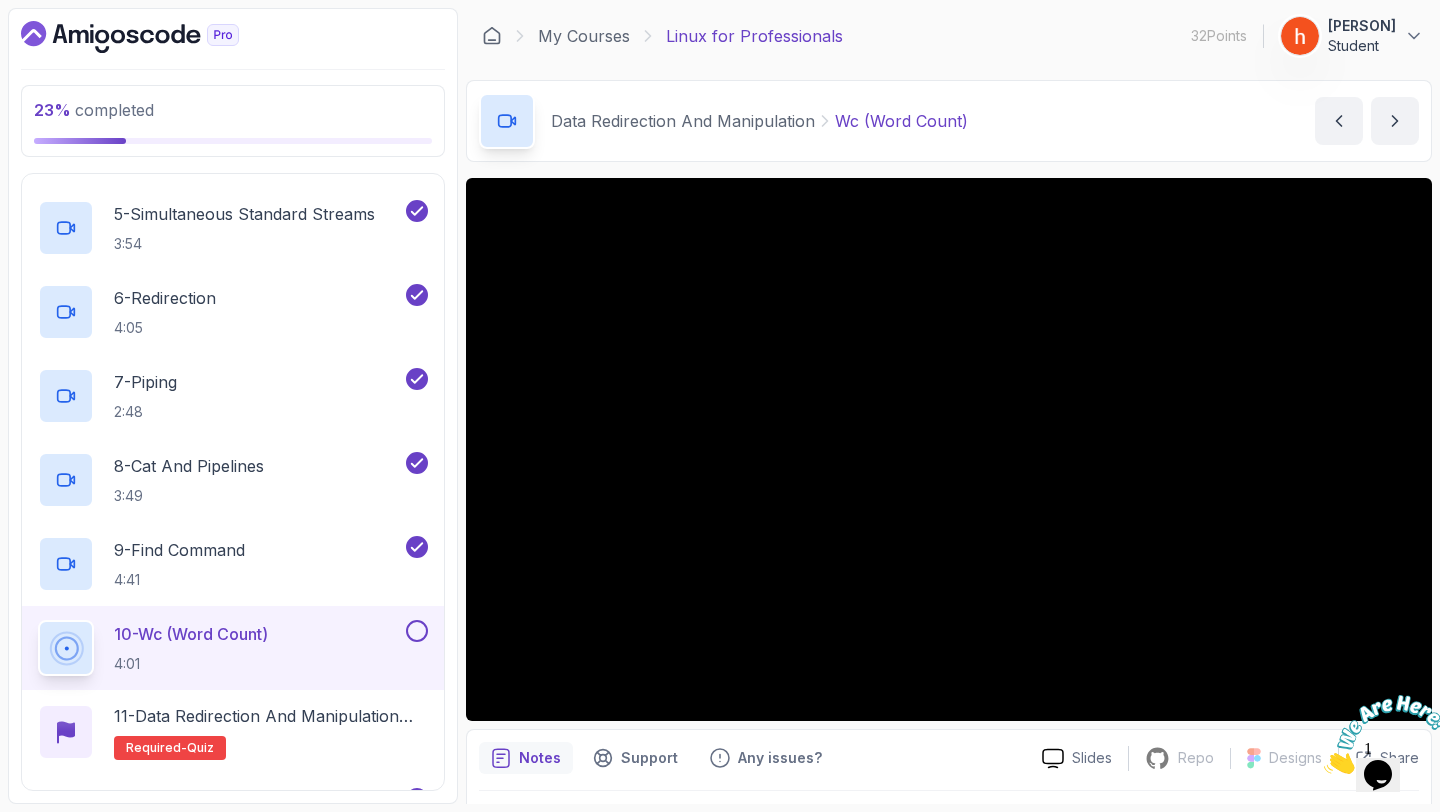 scroll, scrollTop: 56, scrollLeft: 0, axis: vertical 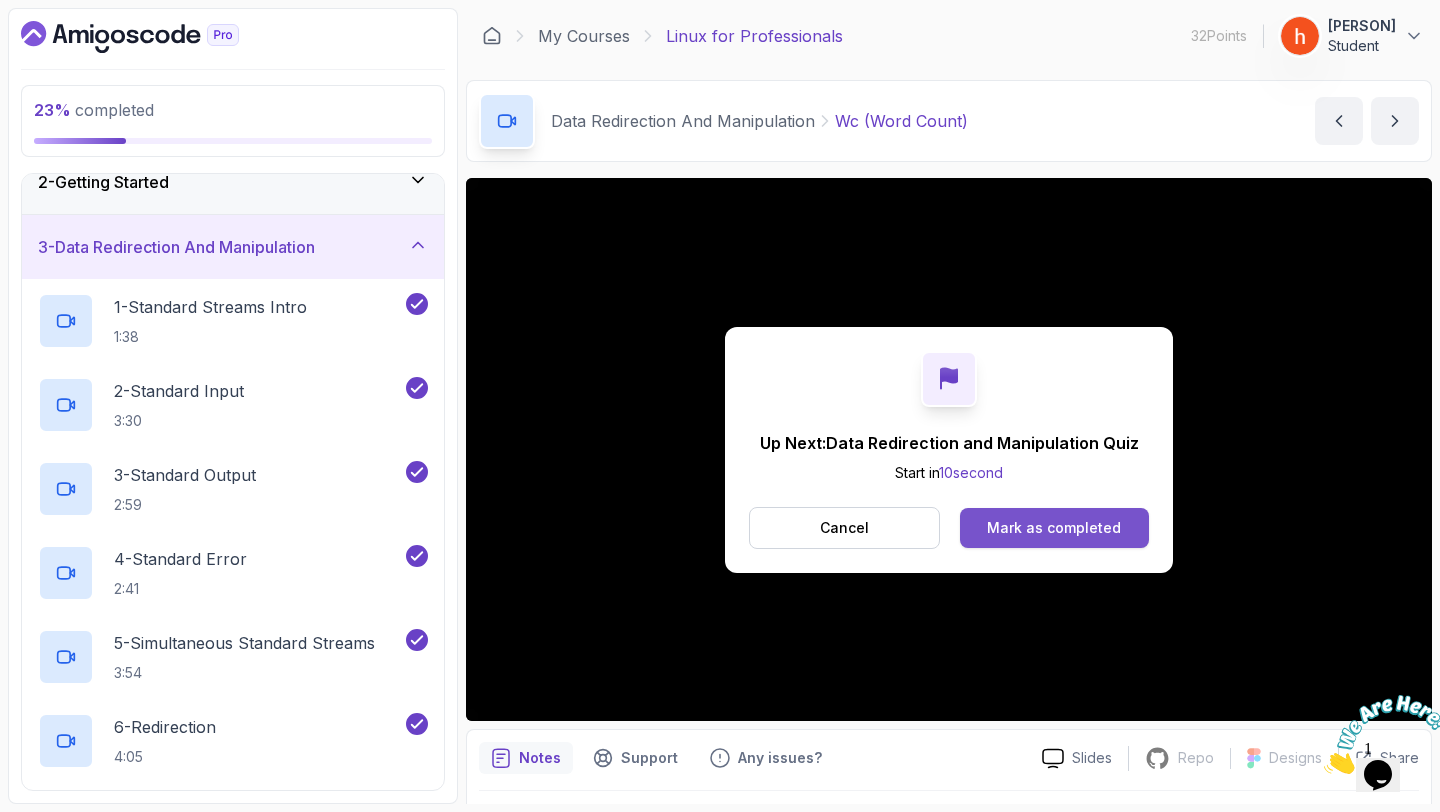 click on "Mark as completed" at bounding box center [1054, 528] 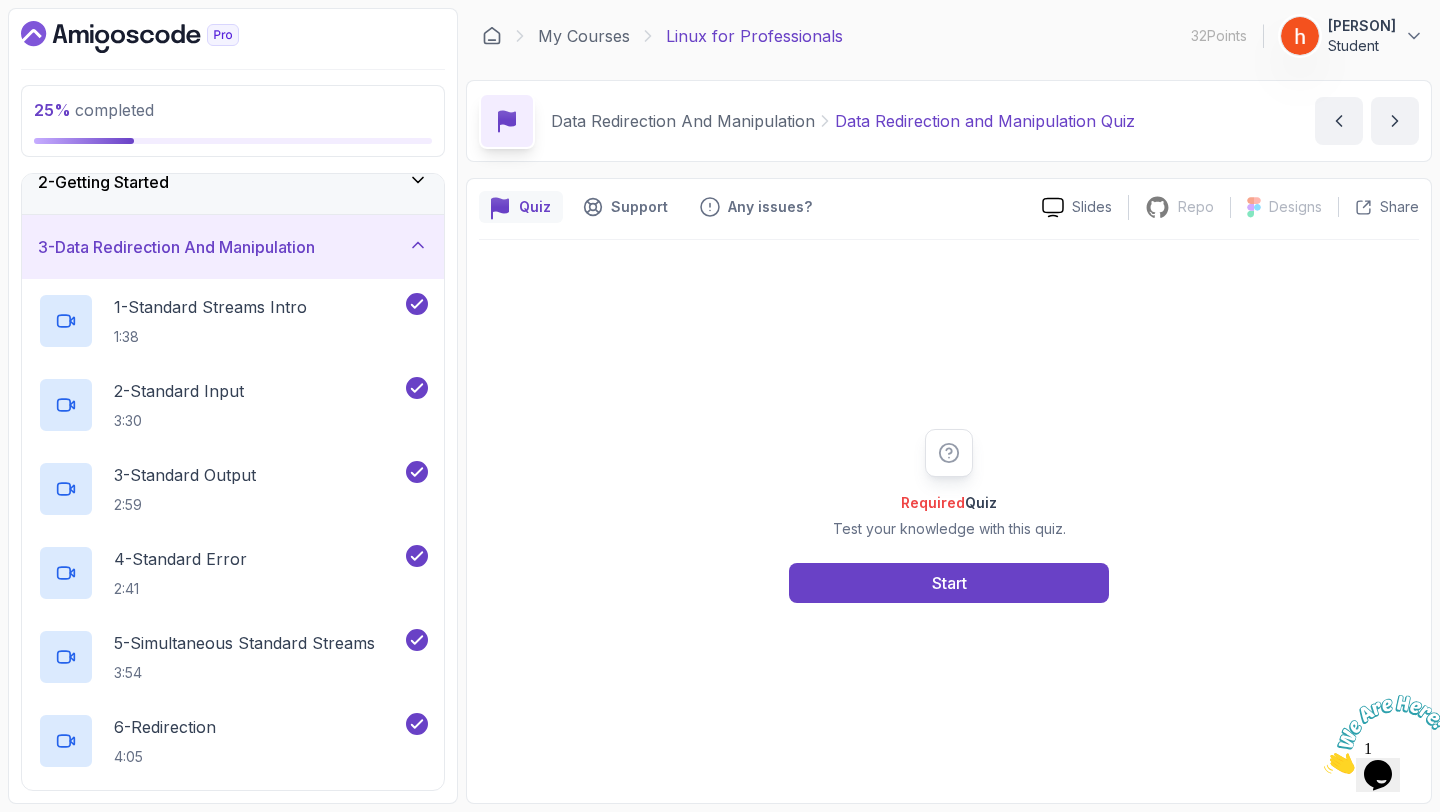 click on "3  -  Data Redirection And Manipulation" at bounding box center (176, 247) 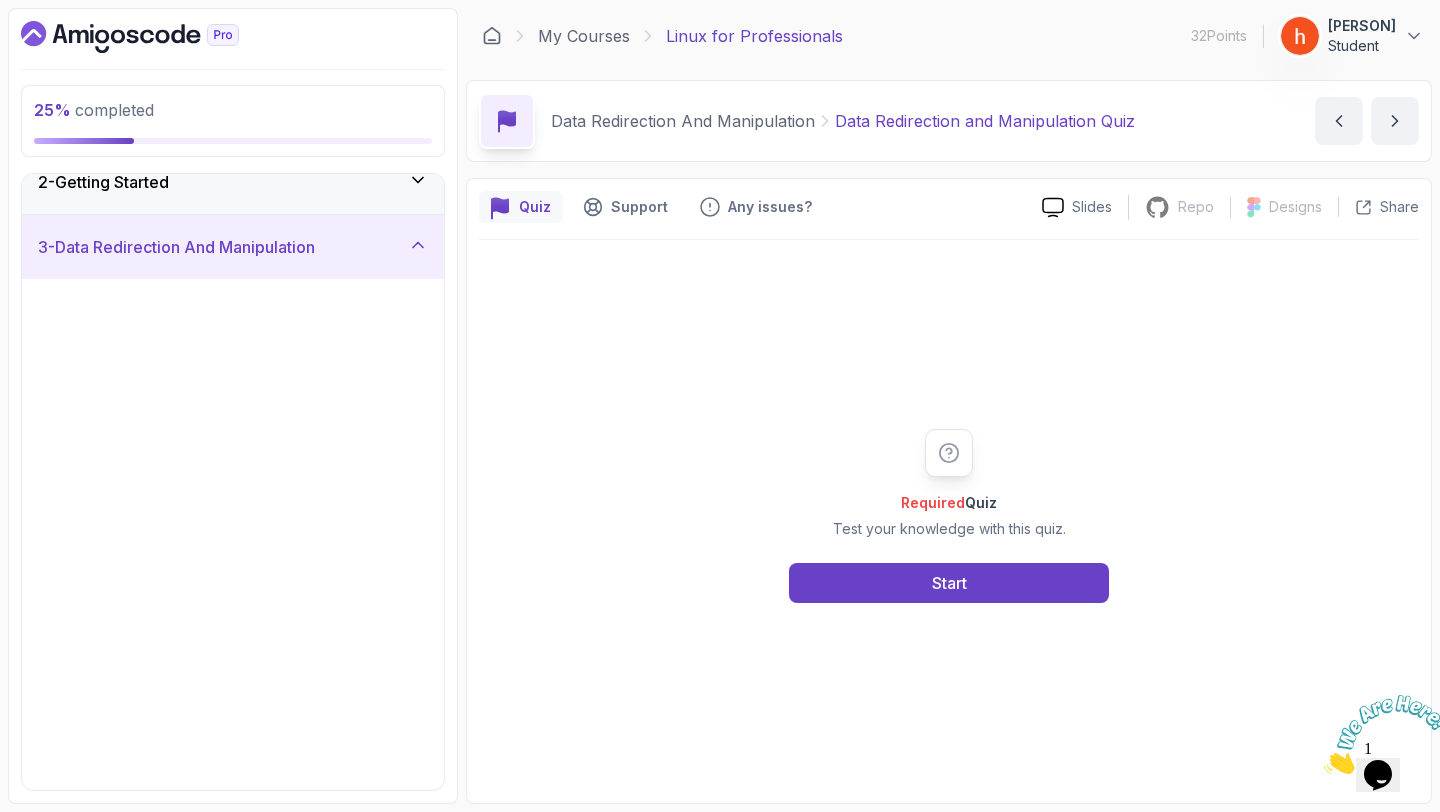 scroll, scrollTop: 0, scrollLeft: 0, axis: both 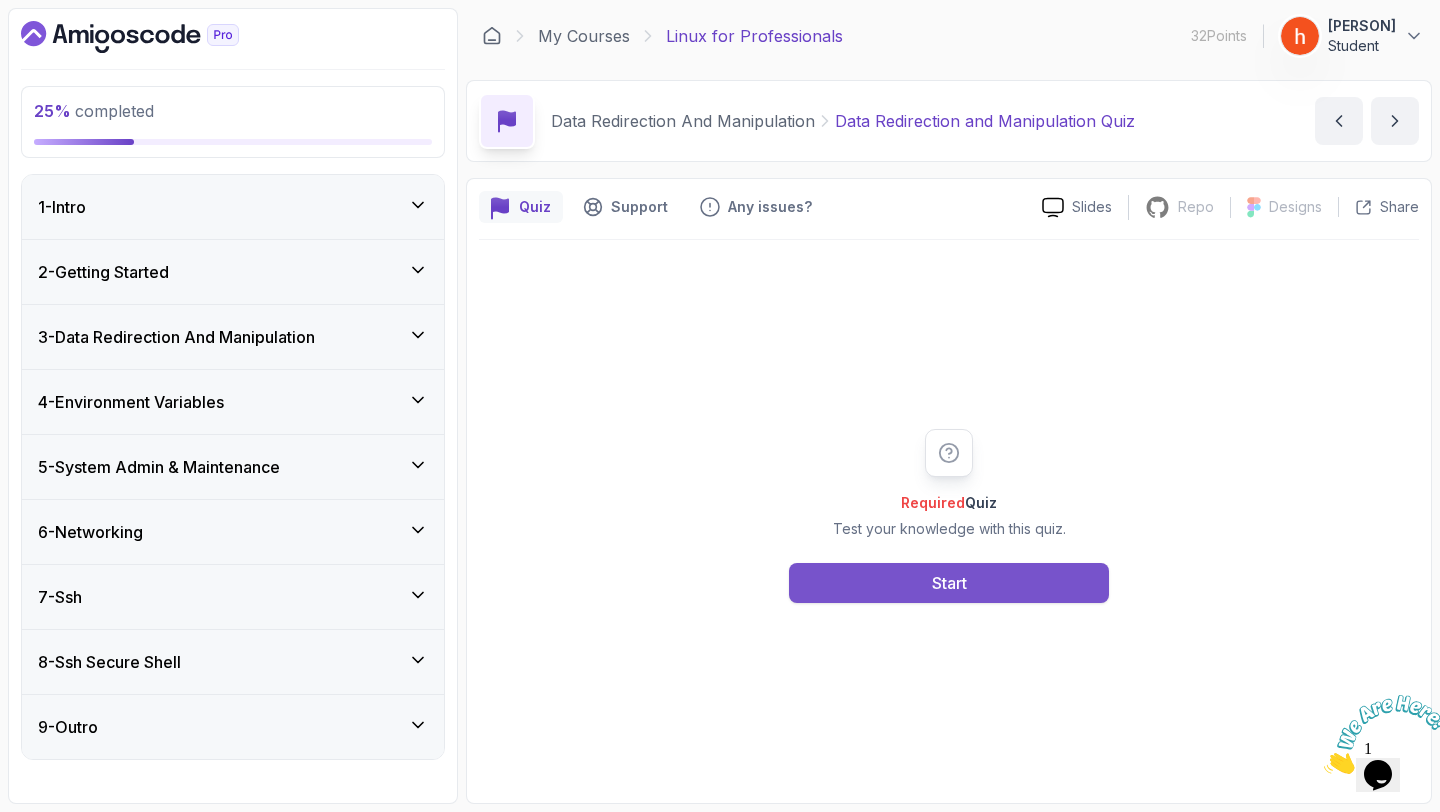 click on "Start" at bounding box center [949, 583] 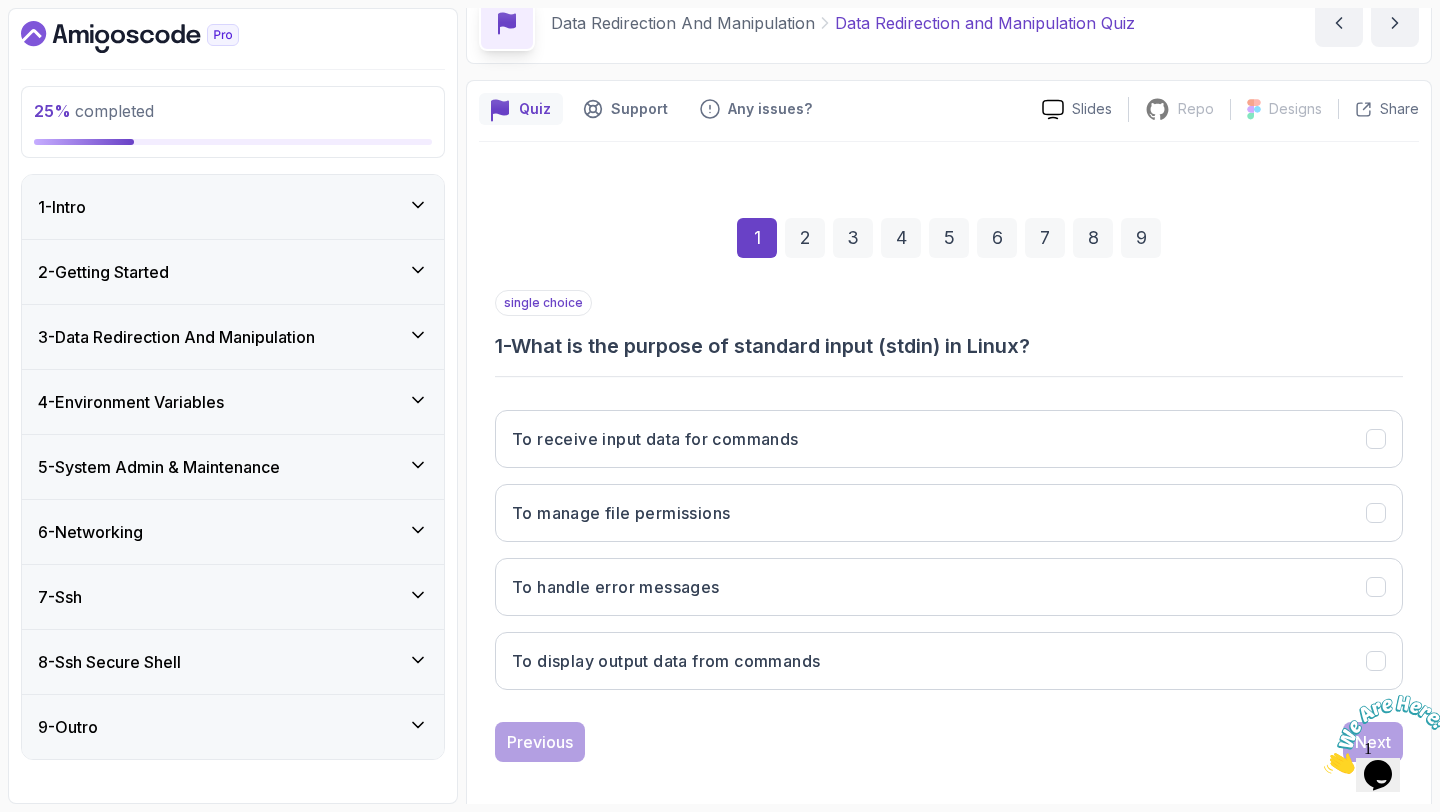 scroll, scrollTop: 113, scrollLeft: 0, axis: vertical 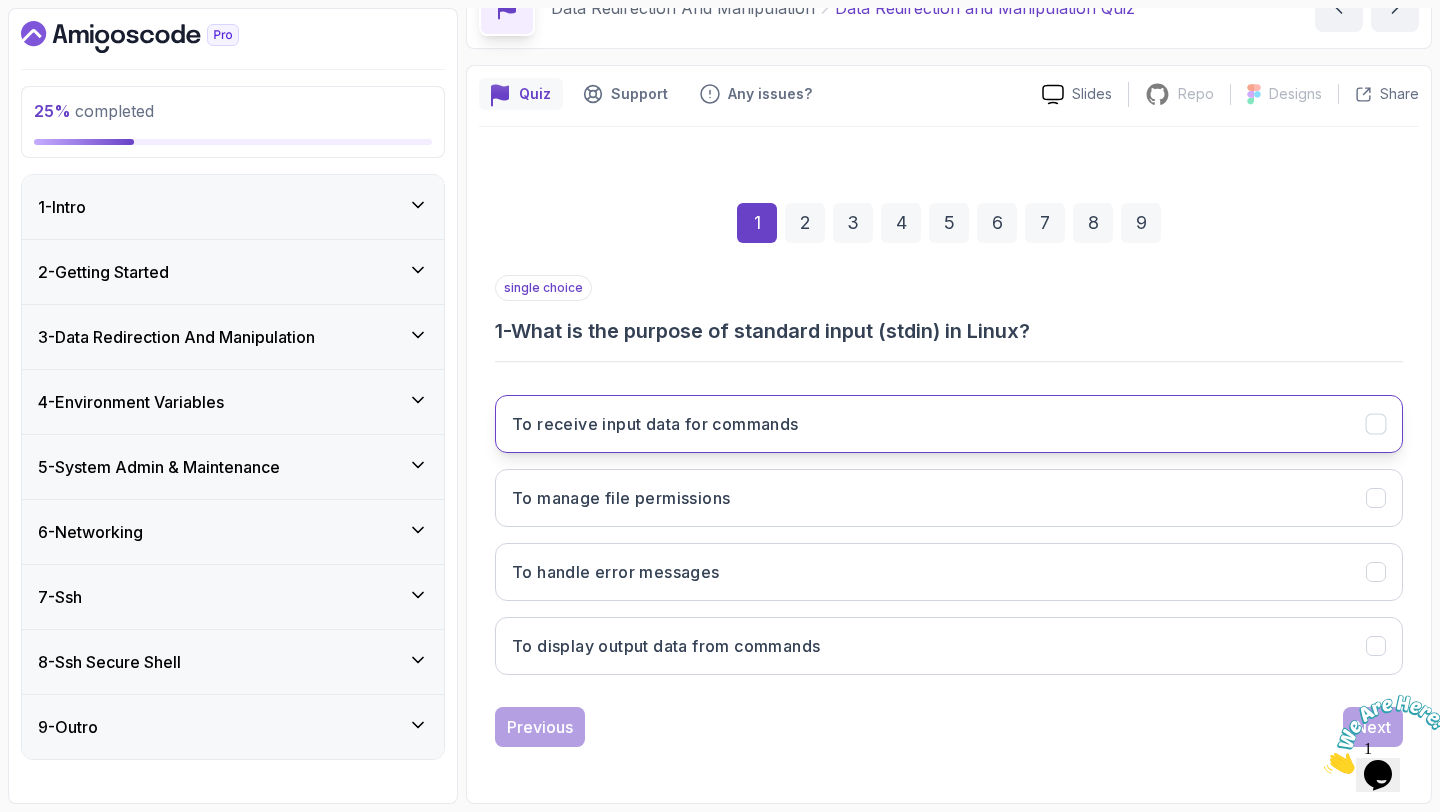 click on "To receive input data for commands" at bounding box center (655, 424) 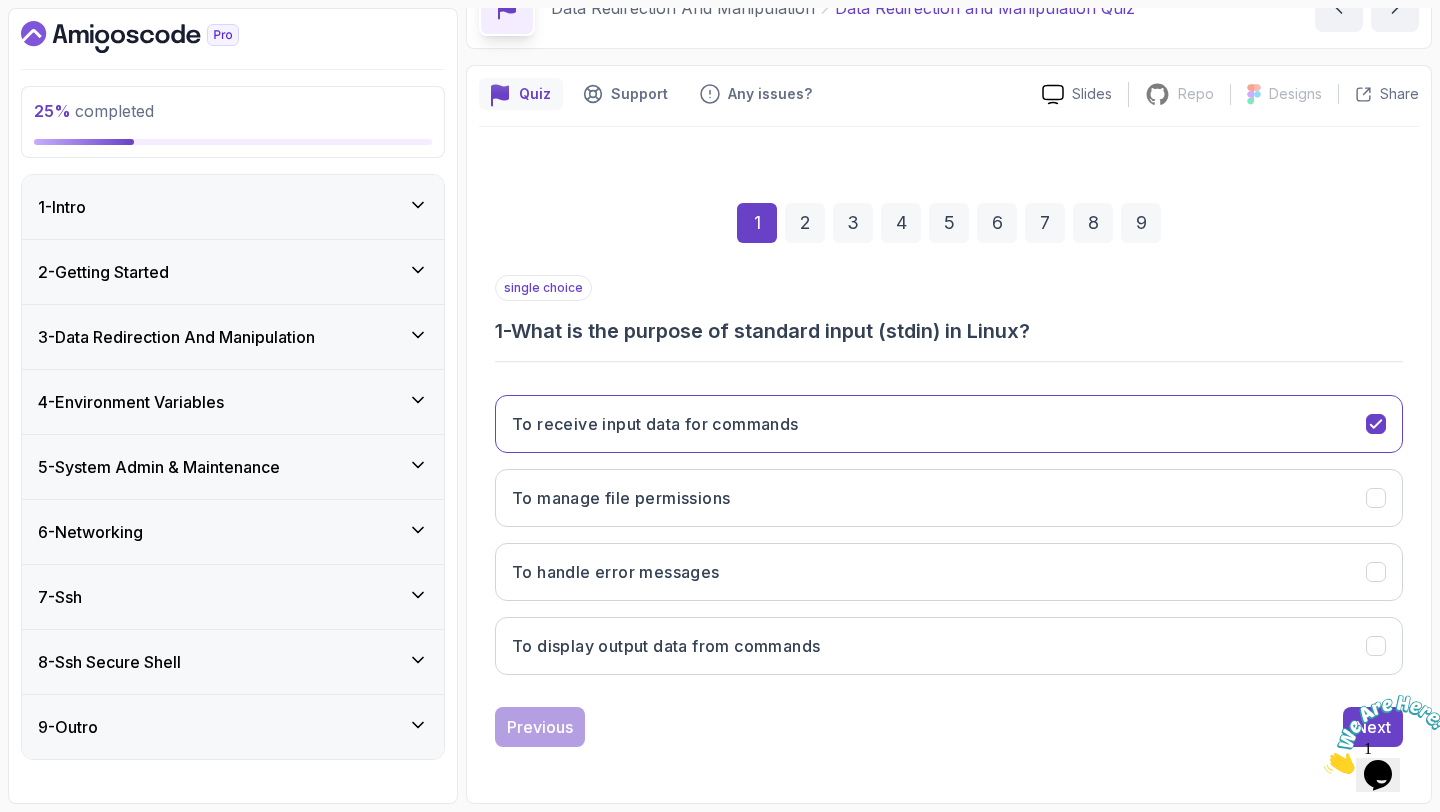 click at bounding box center (1324, 768) 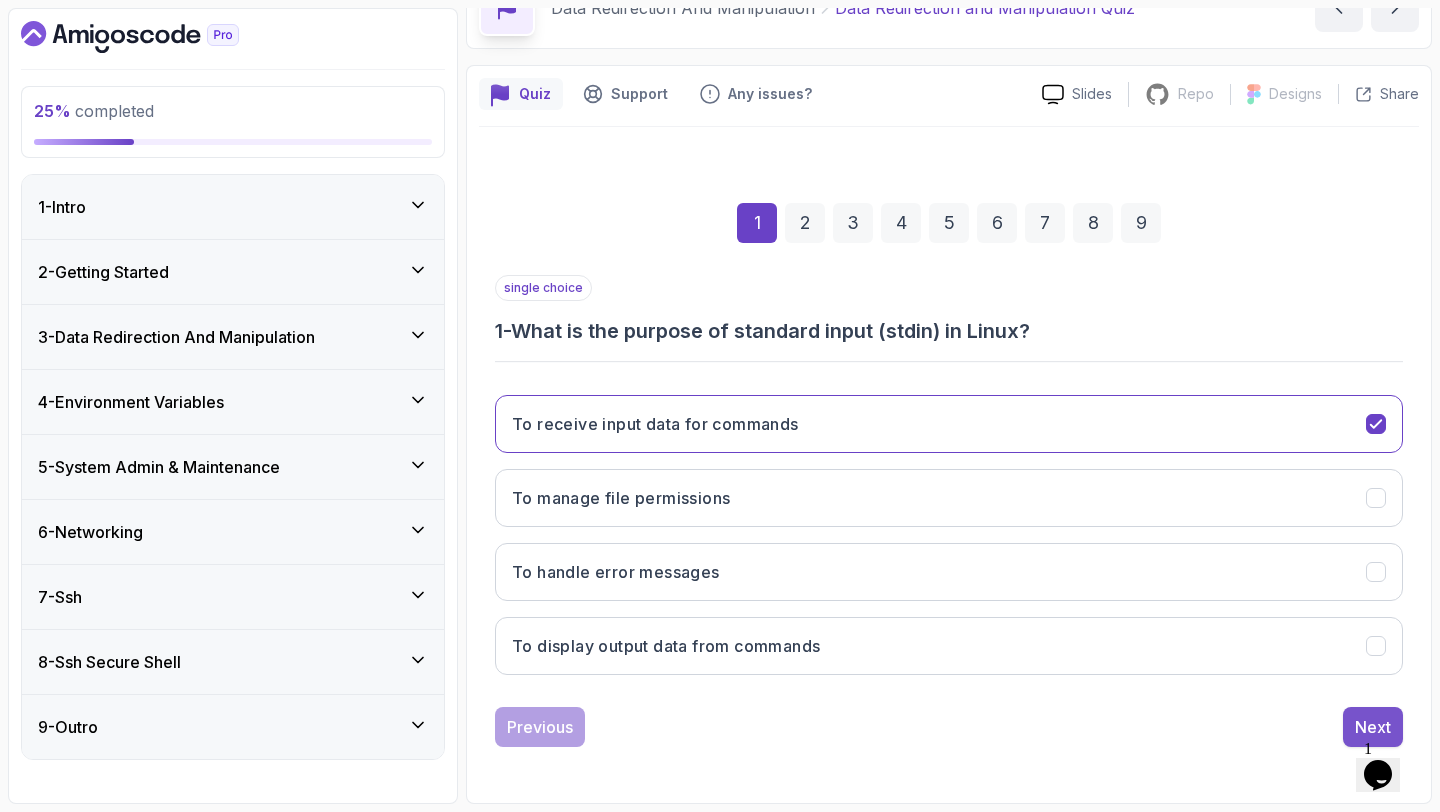 click on "Next" at bounding box center [1373, 727] 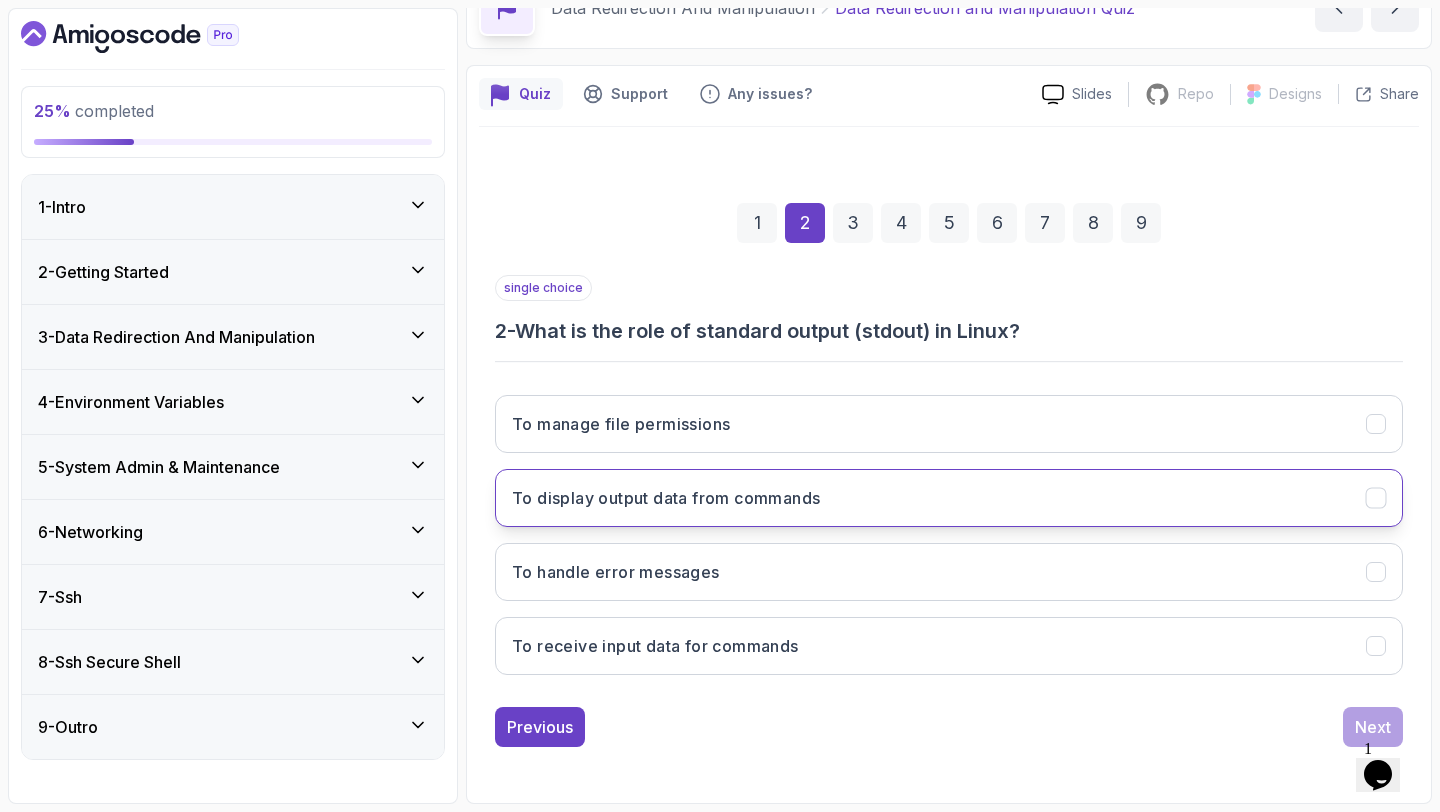click on "To display output data from commands" at bounding box center (949, 498) 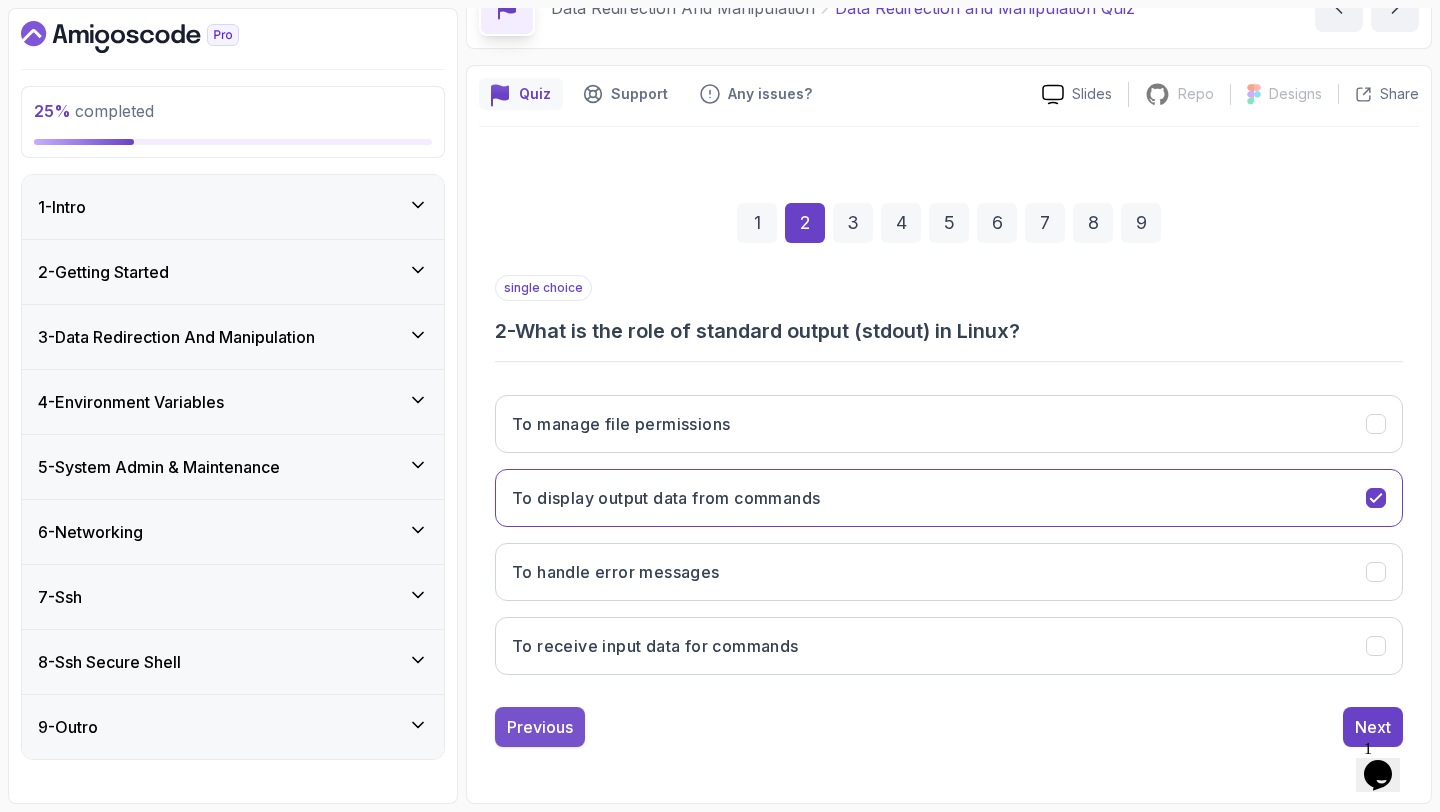click on "Previous" at bounding box center [540, 727] 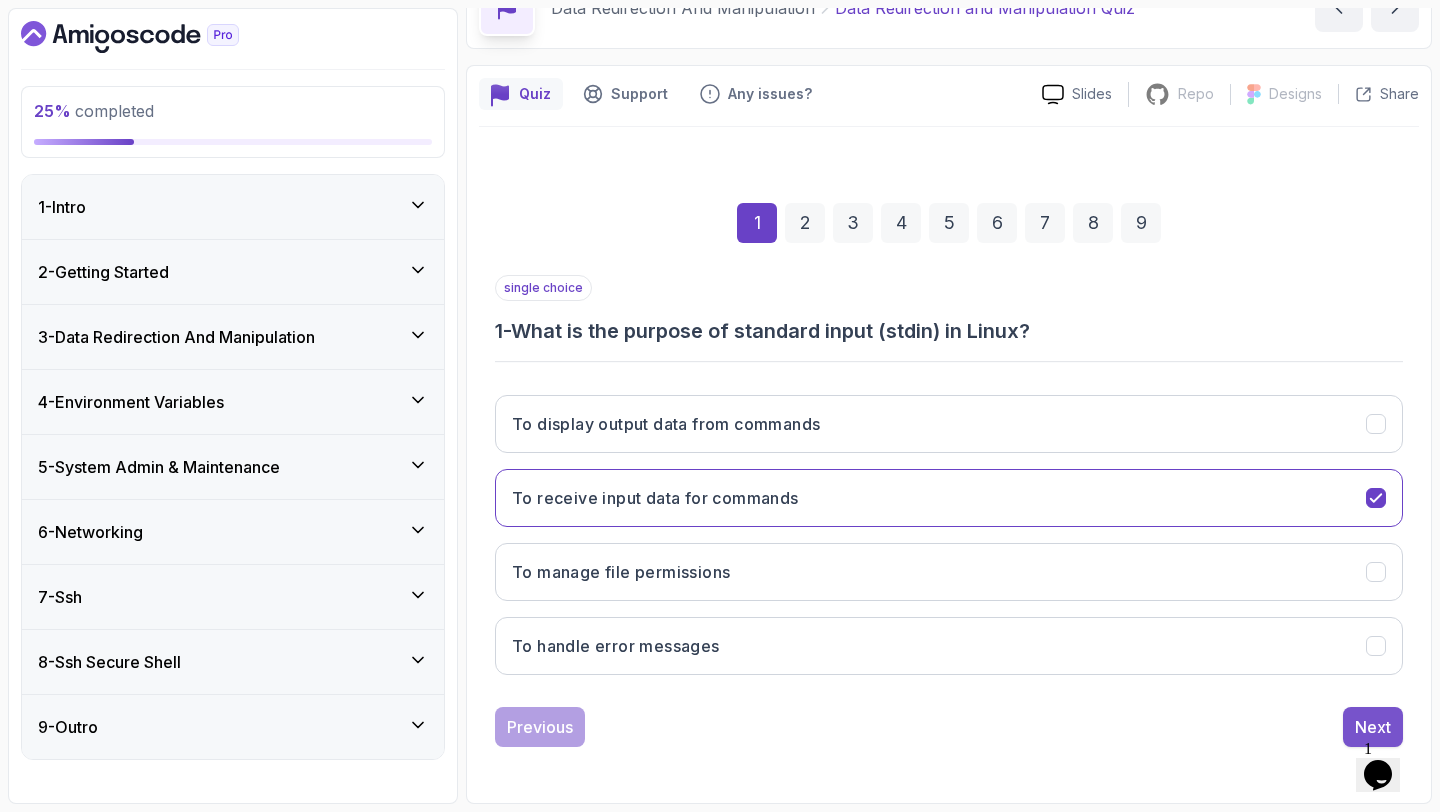 click on "Next" at bounding box center [1373, 727] 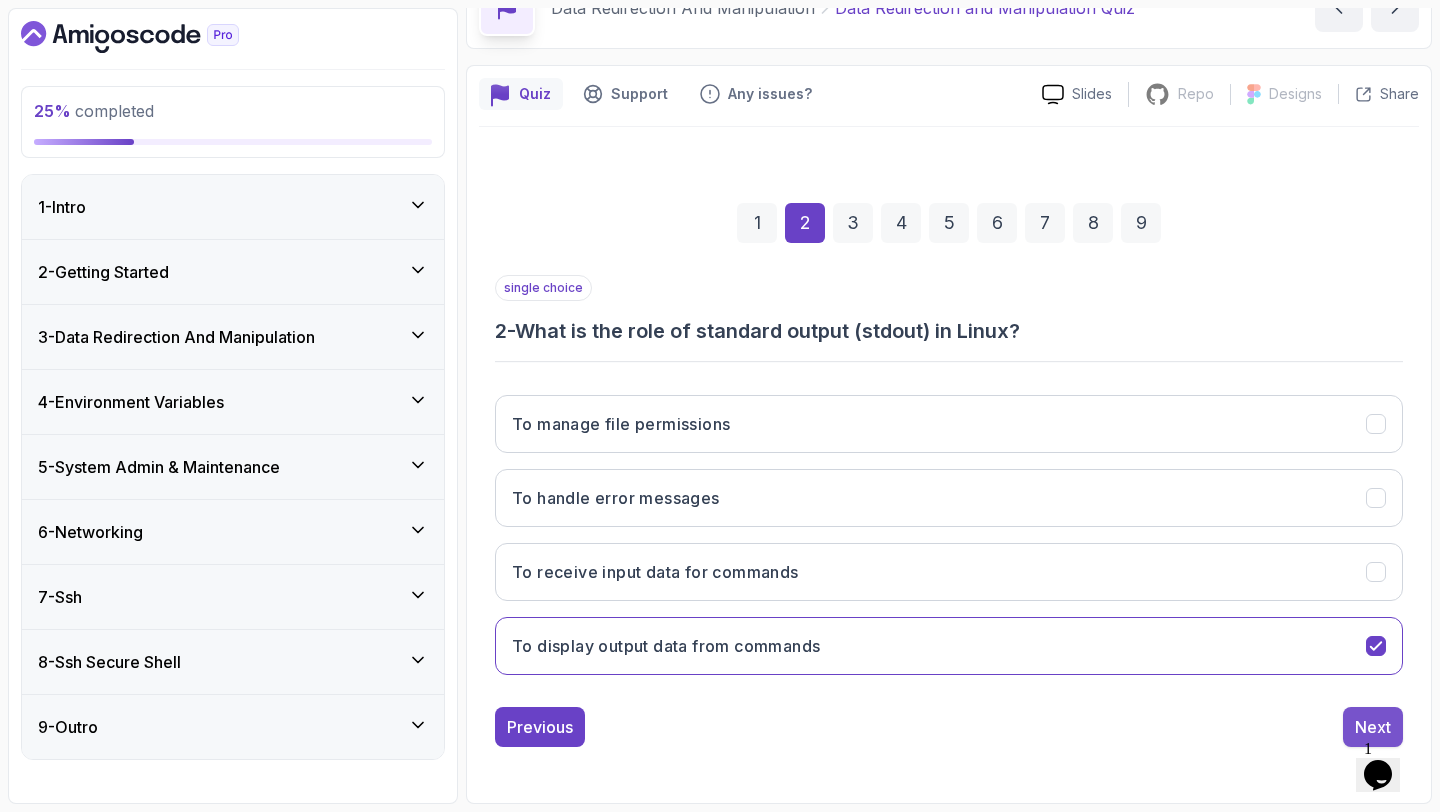 click on "Next" at bounding box center [1373, 727] 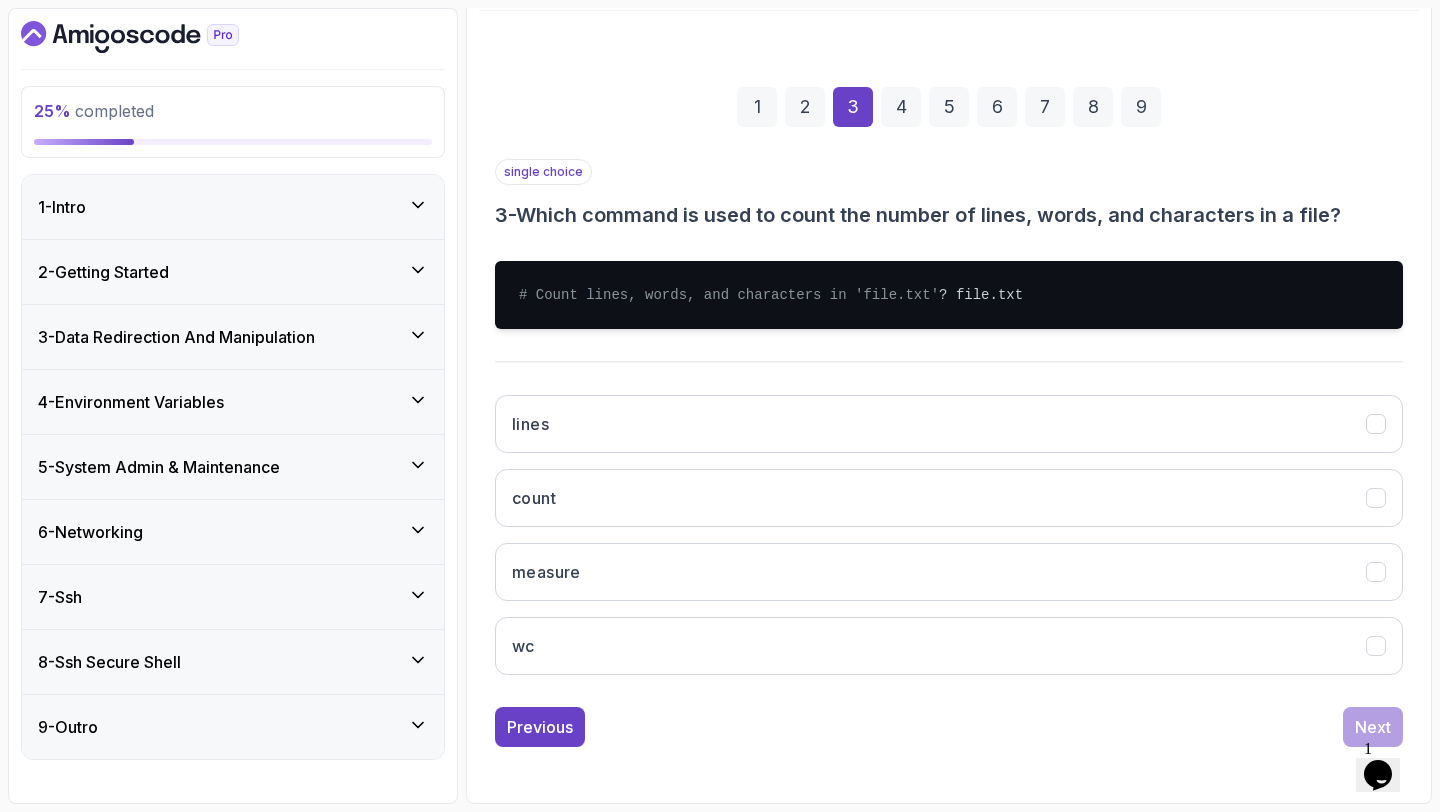 scroll, scrollTop: 249, scrollLeft: 0, axis: vertical 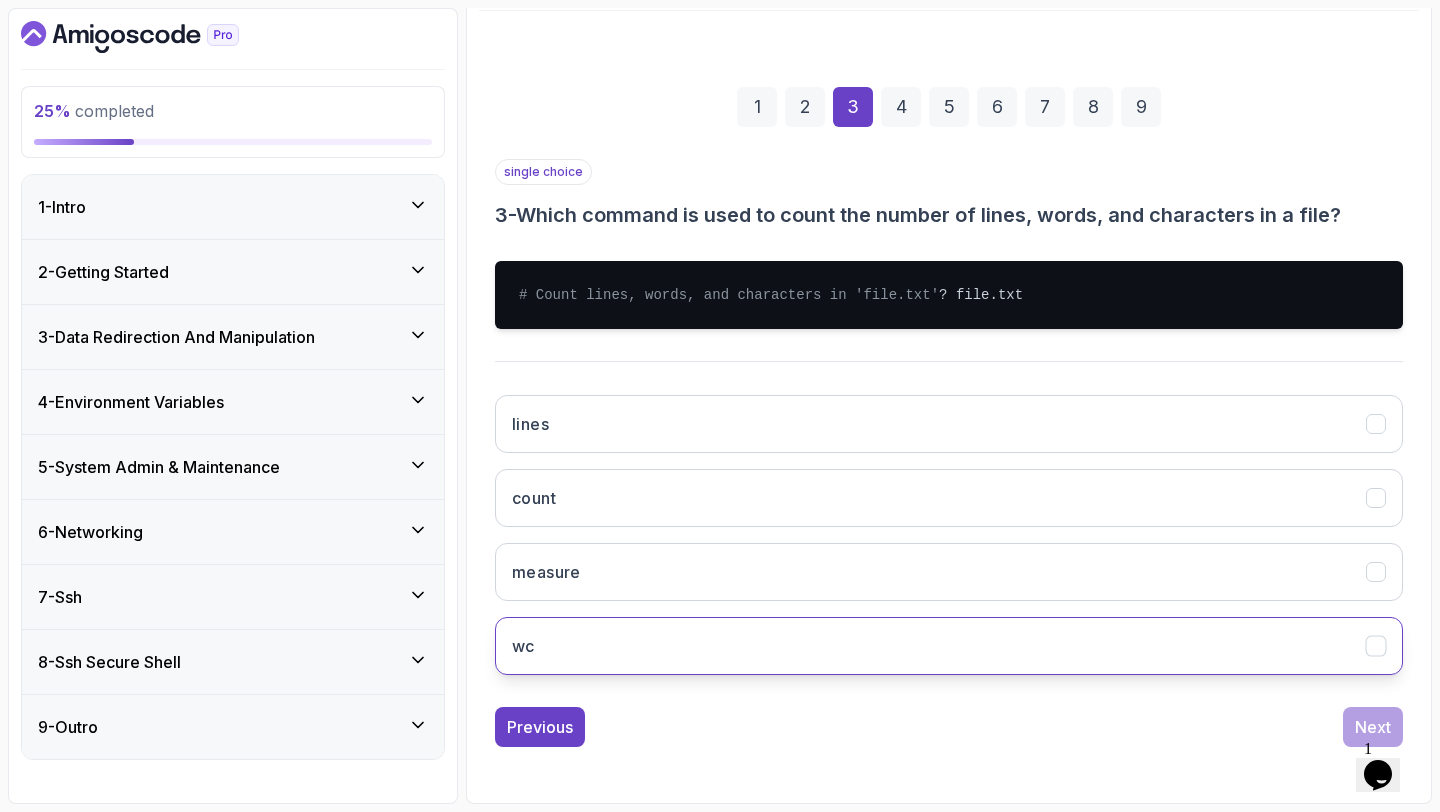 click on "wc" at bounding box center [949, 646] 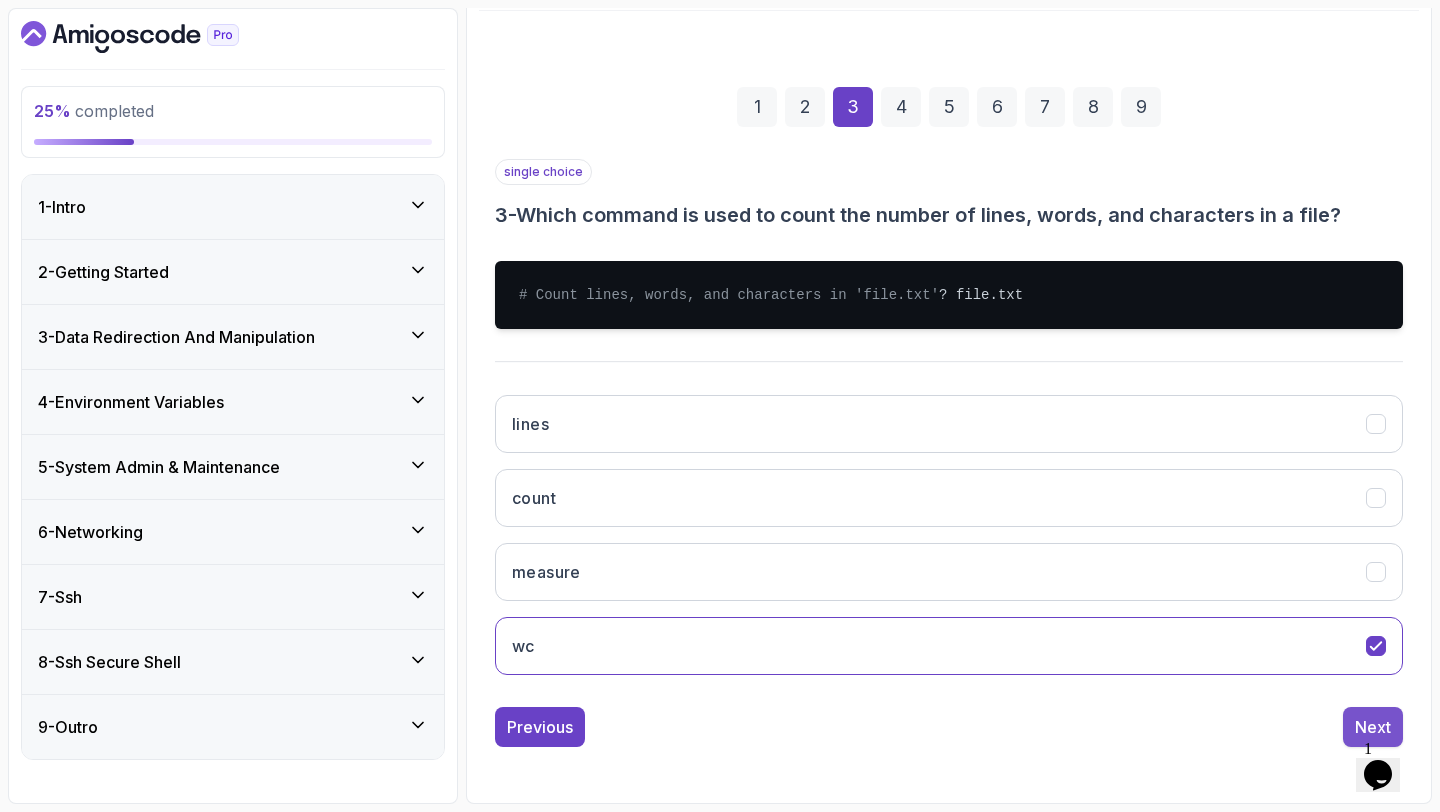 click on "Next" at bounding box center [1373, 727] 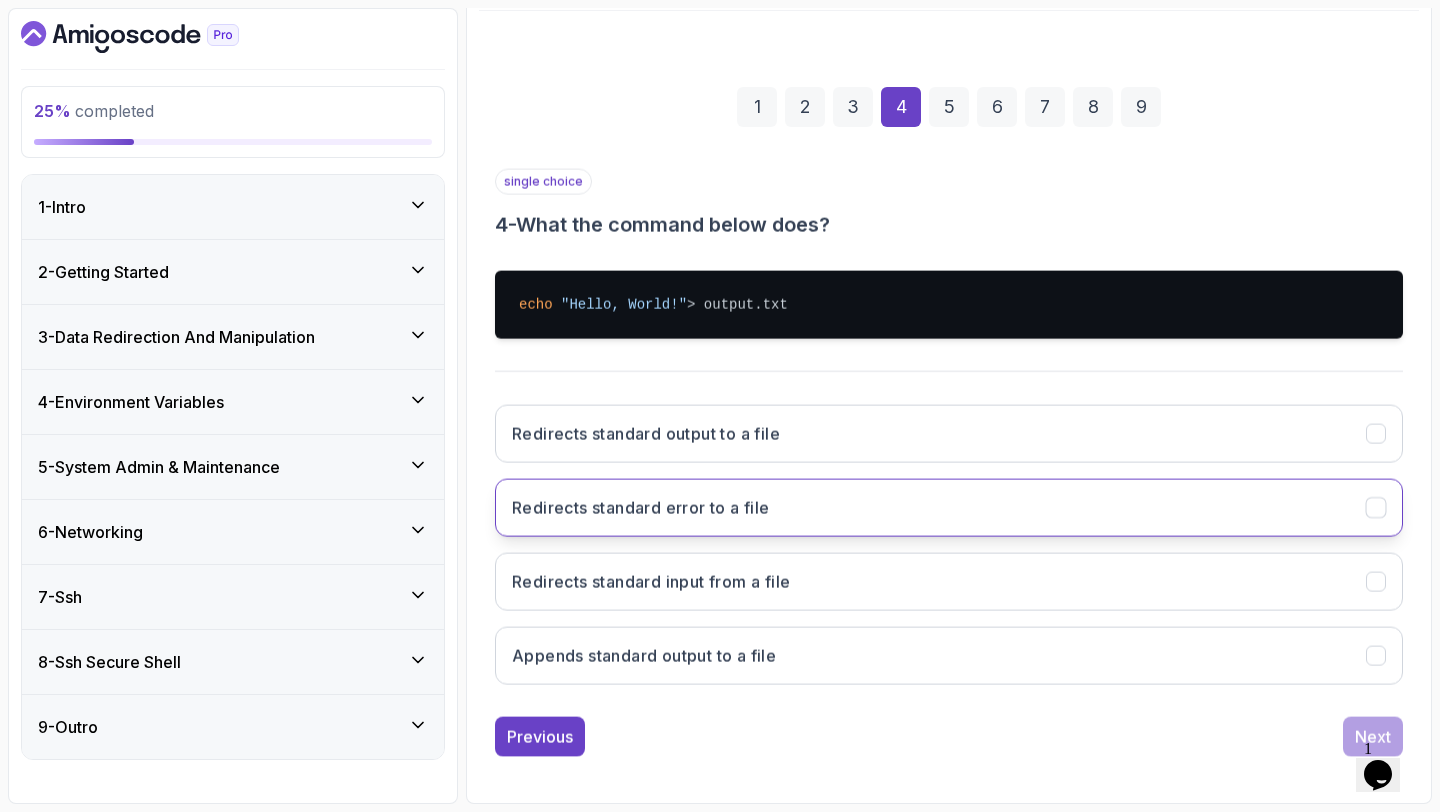 scroll, scrollTop: 229, scrollLeft: 0, axis: vertical 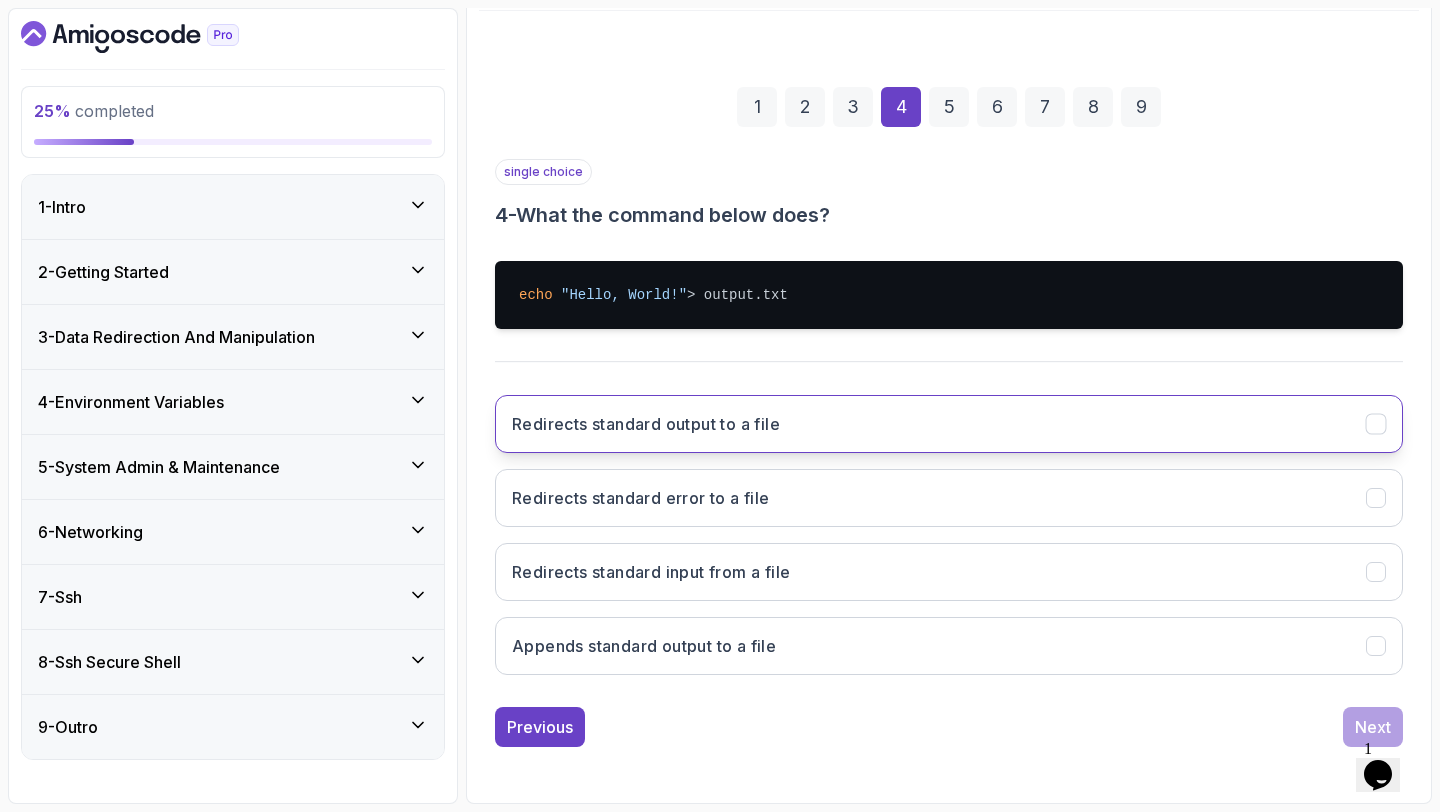 click on "Redirects standard output to a file" at bounding box center [949, 424] 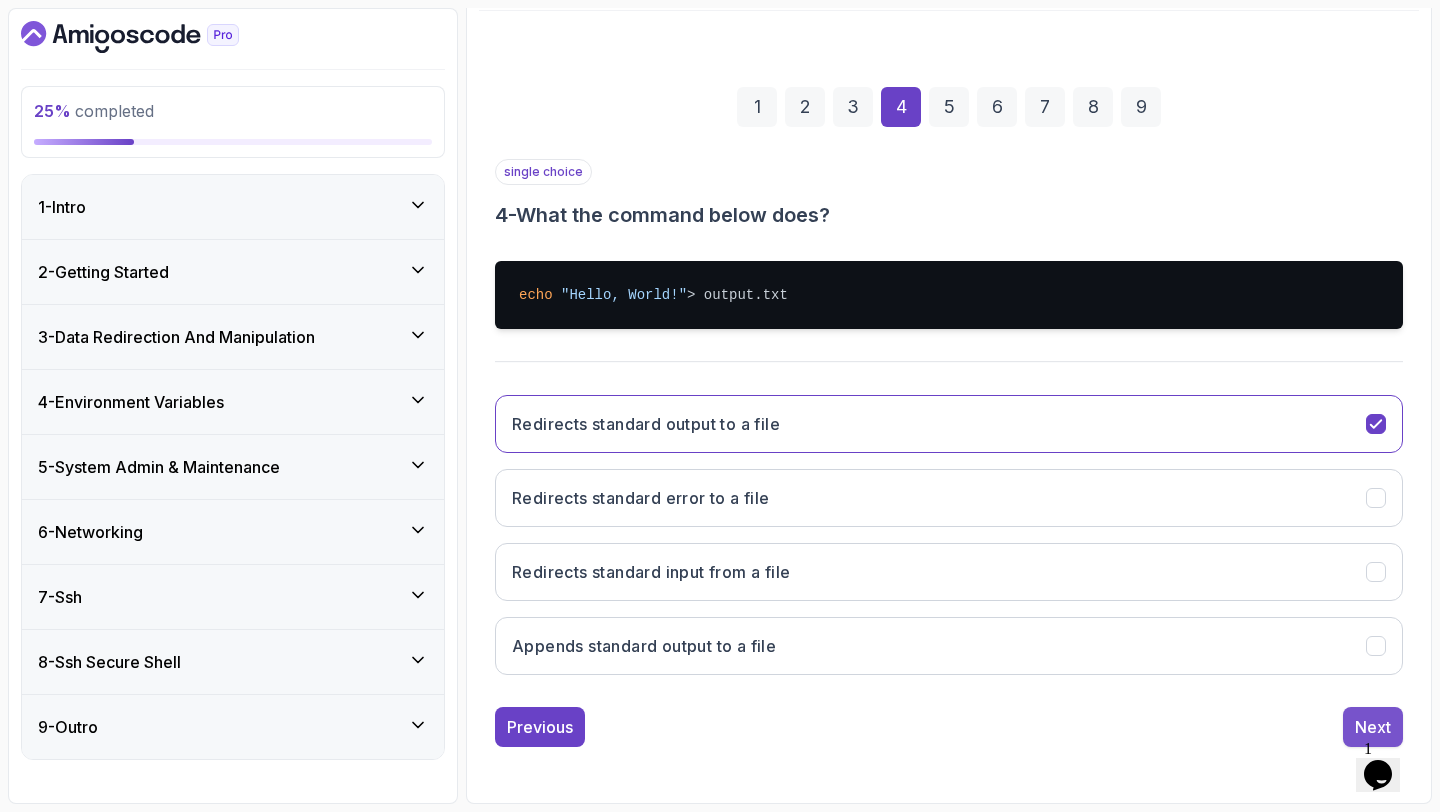 click on "Next" at bounding box center (1373, 727) 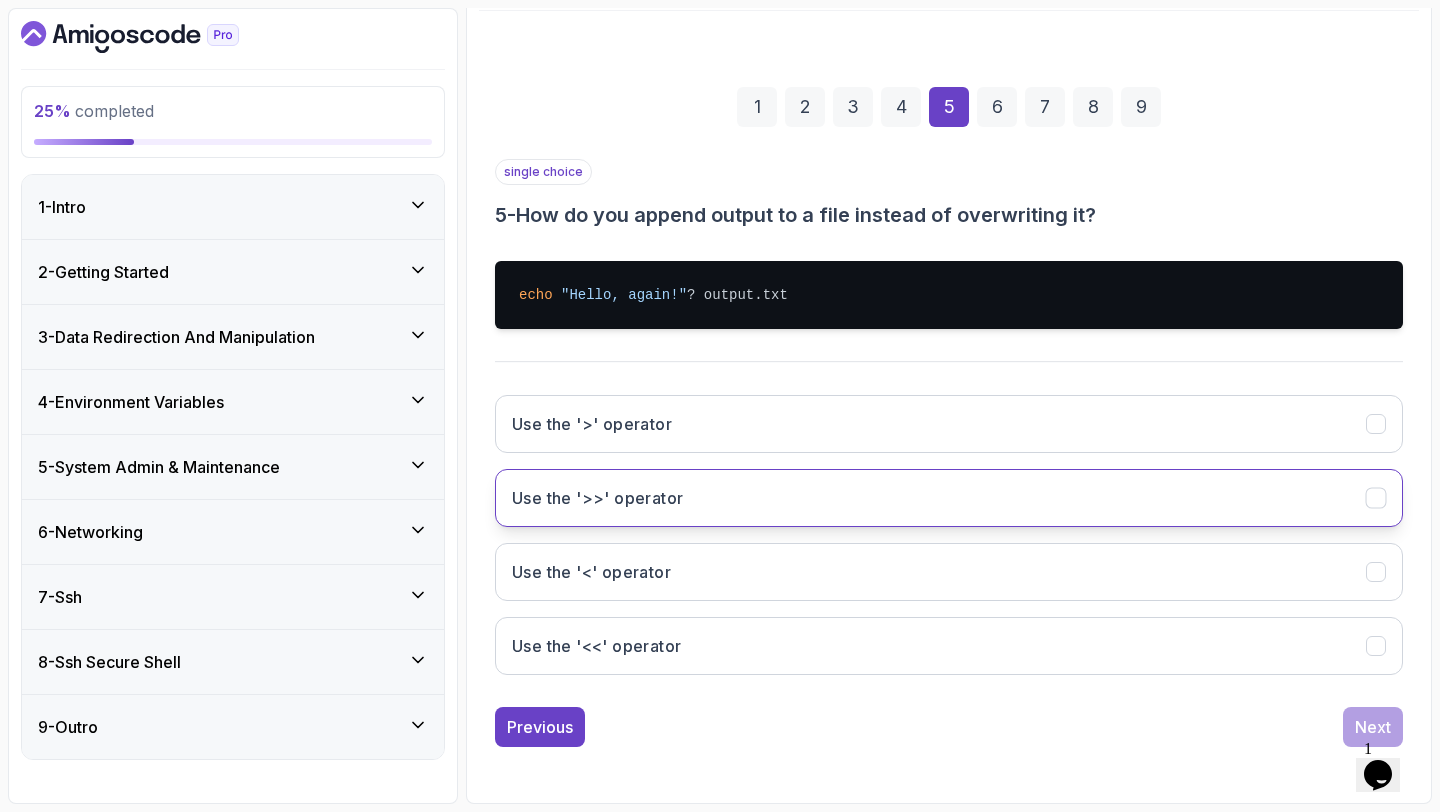 click on "Use the '>>' operator" at bounding box center (949, 498) 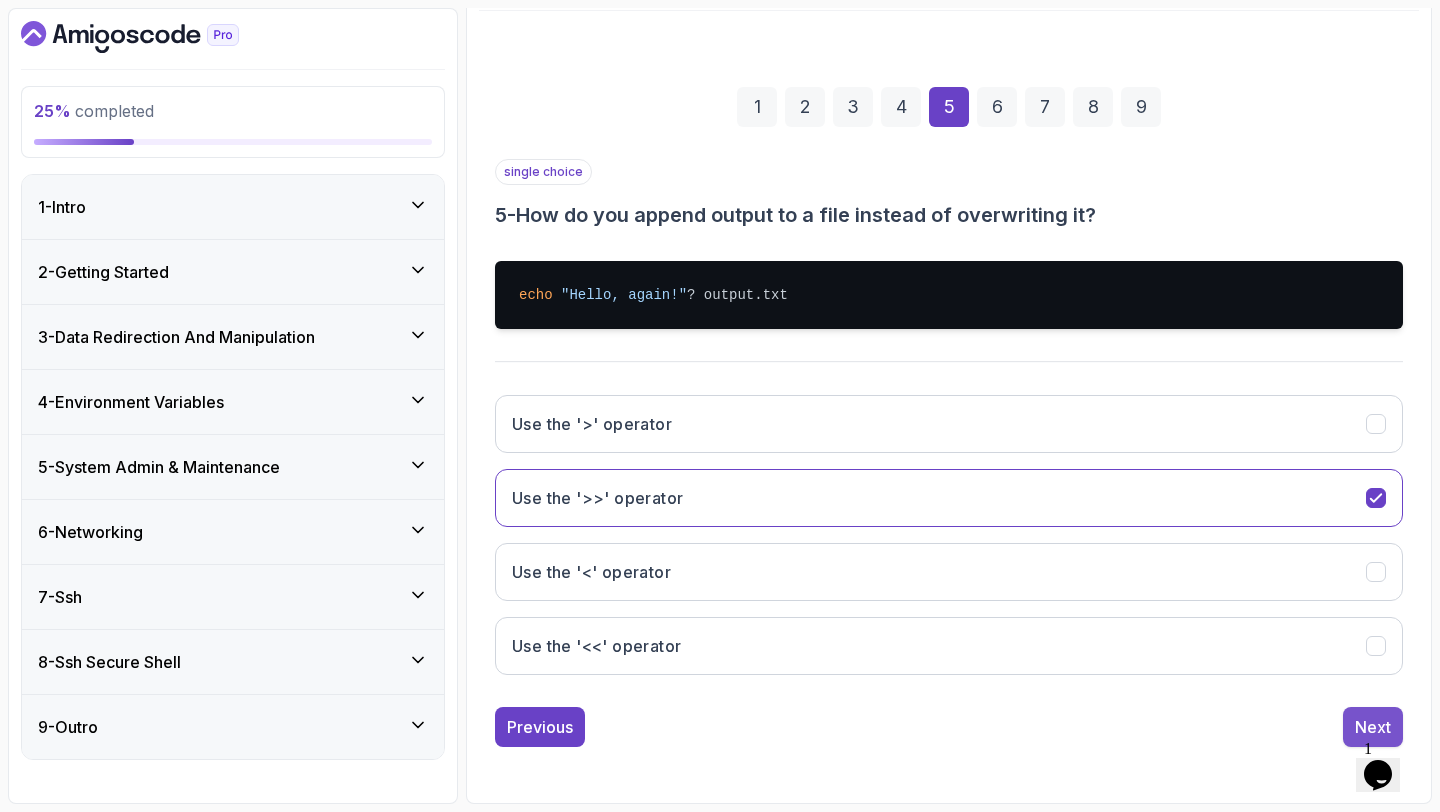 click on "Next" at bounding box center [1373, 727] 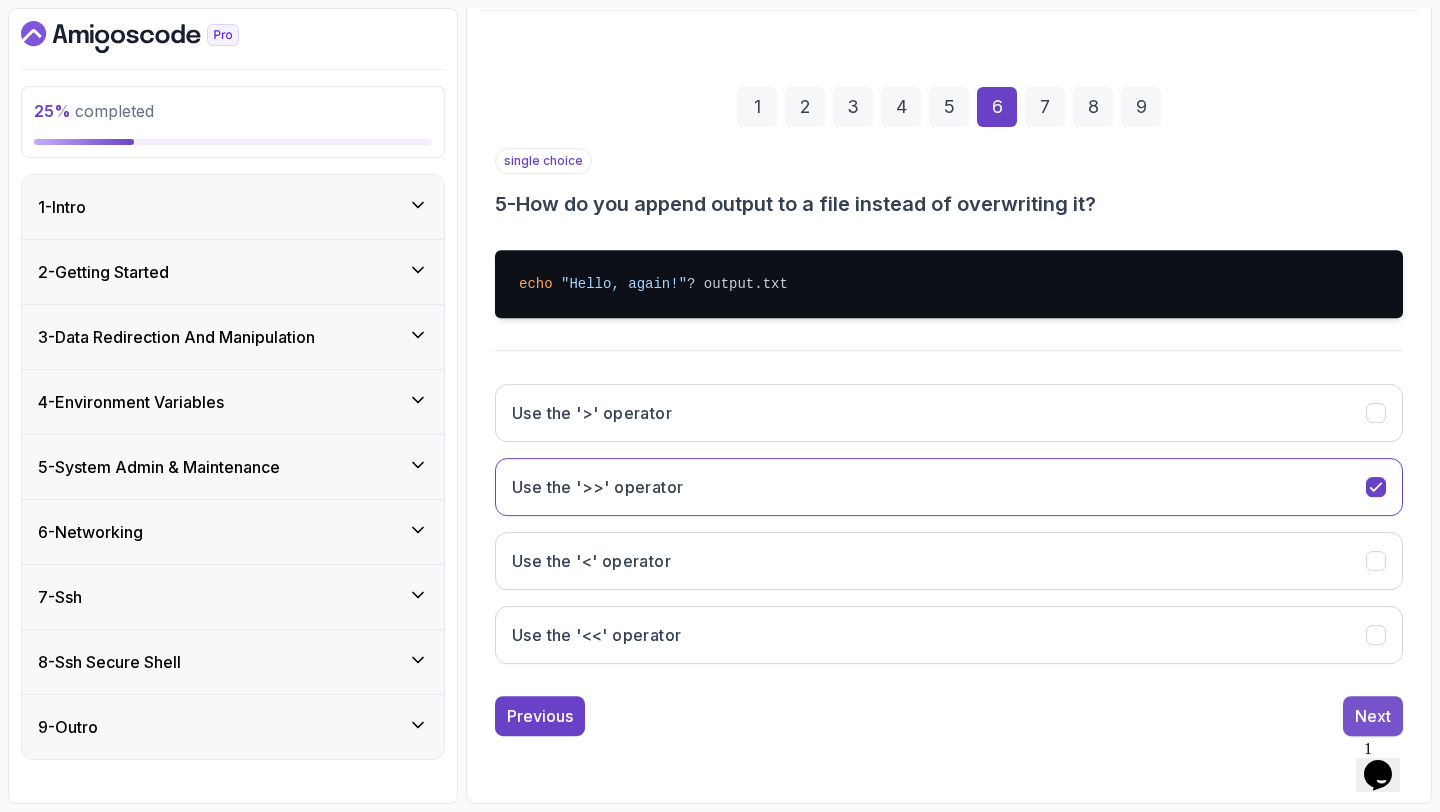 scroll, scrollTop: 113, scrollLeft: 0, axis: vertical 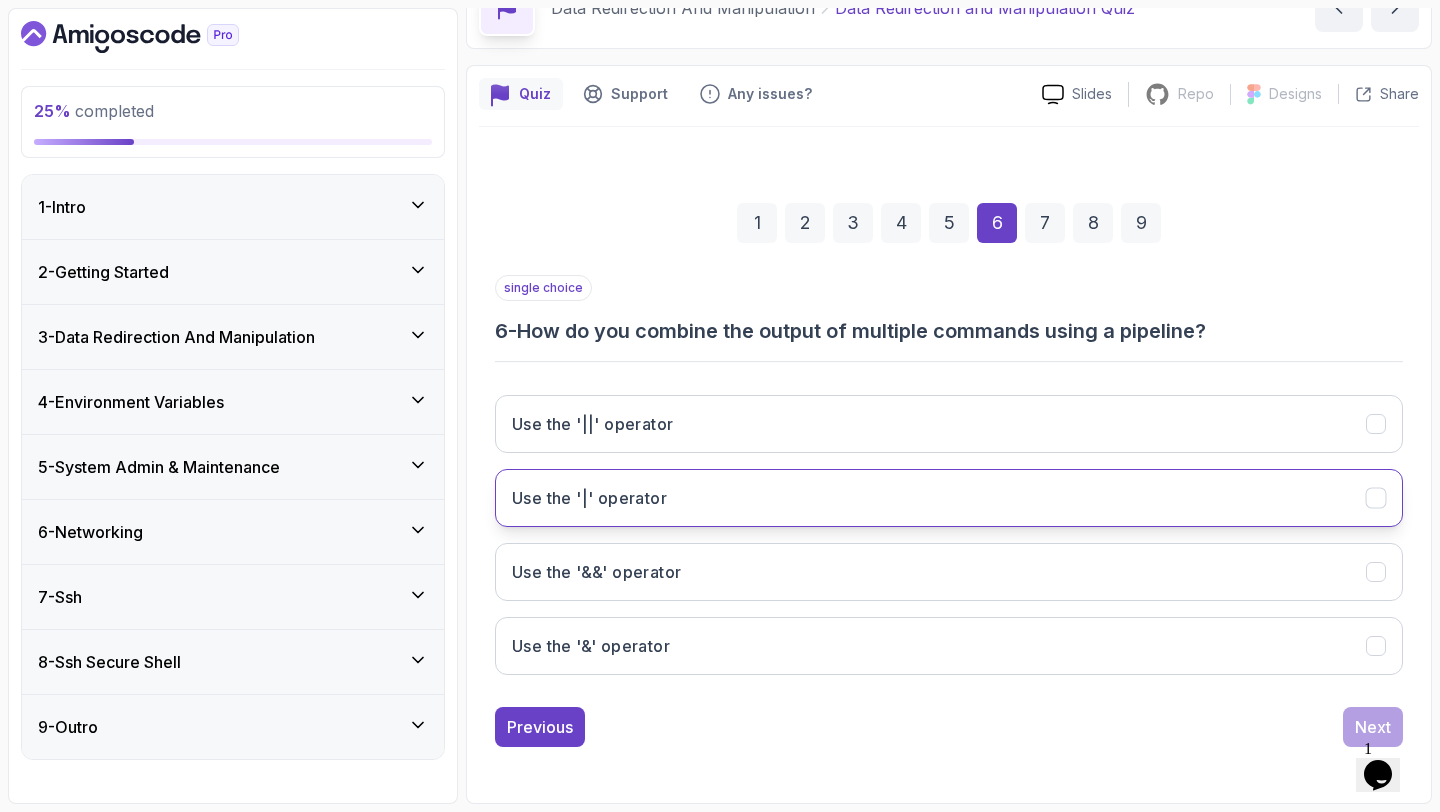 click on "Use the '|' operator" at bounding box center [949, 498] 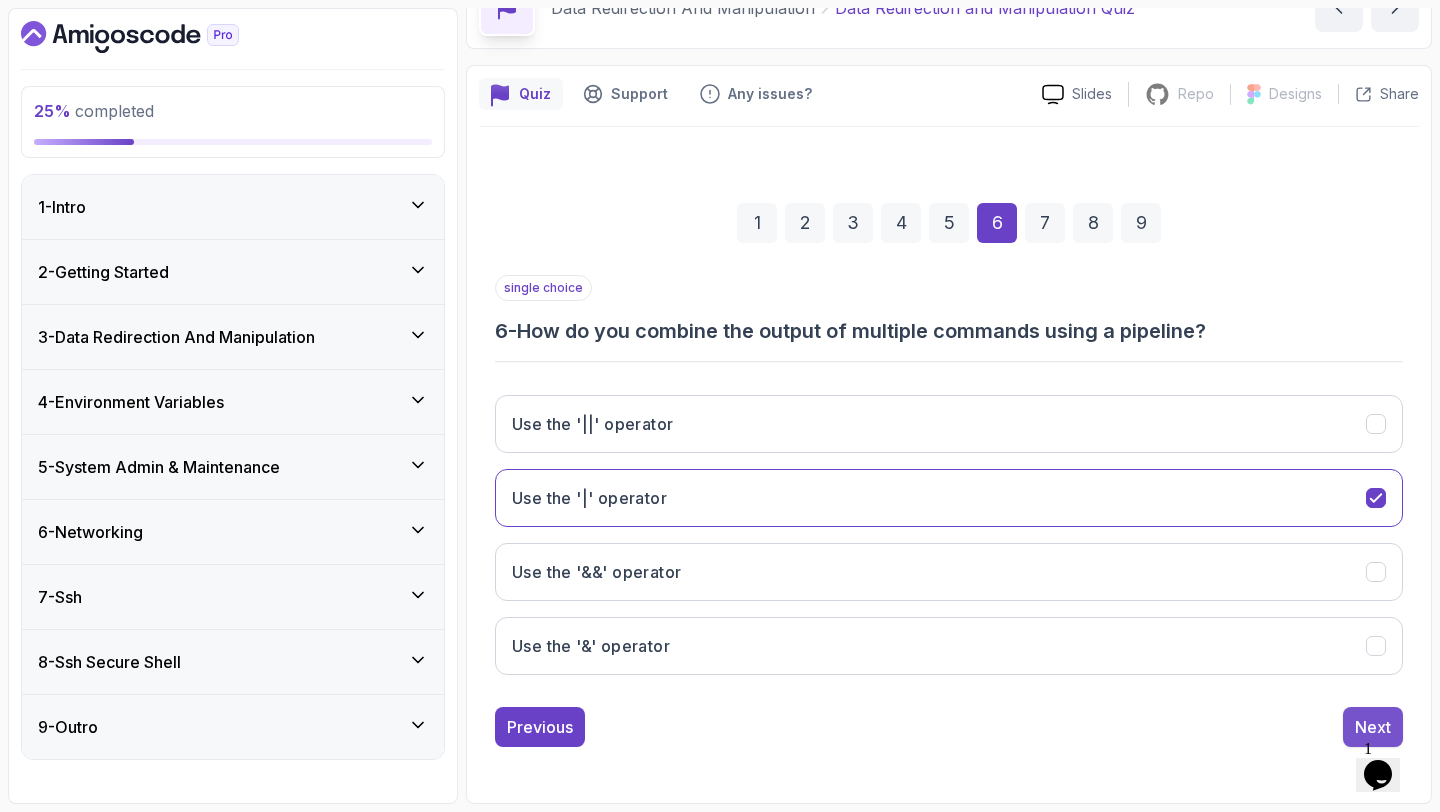 click on "Next" at bounding box center [1373, 727] 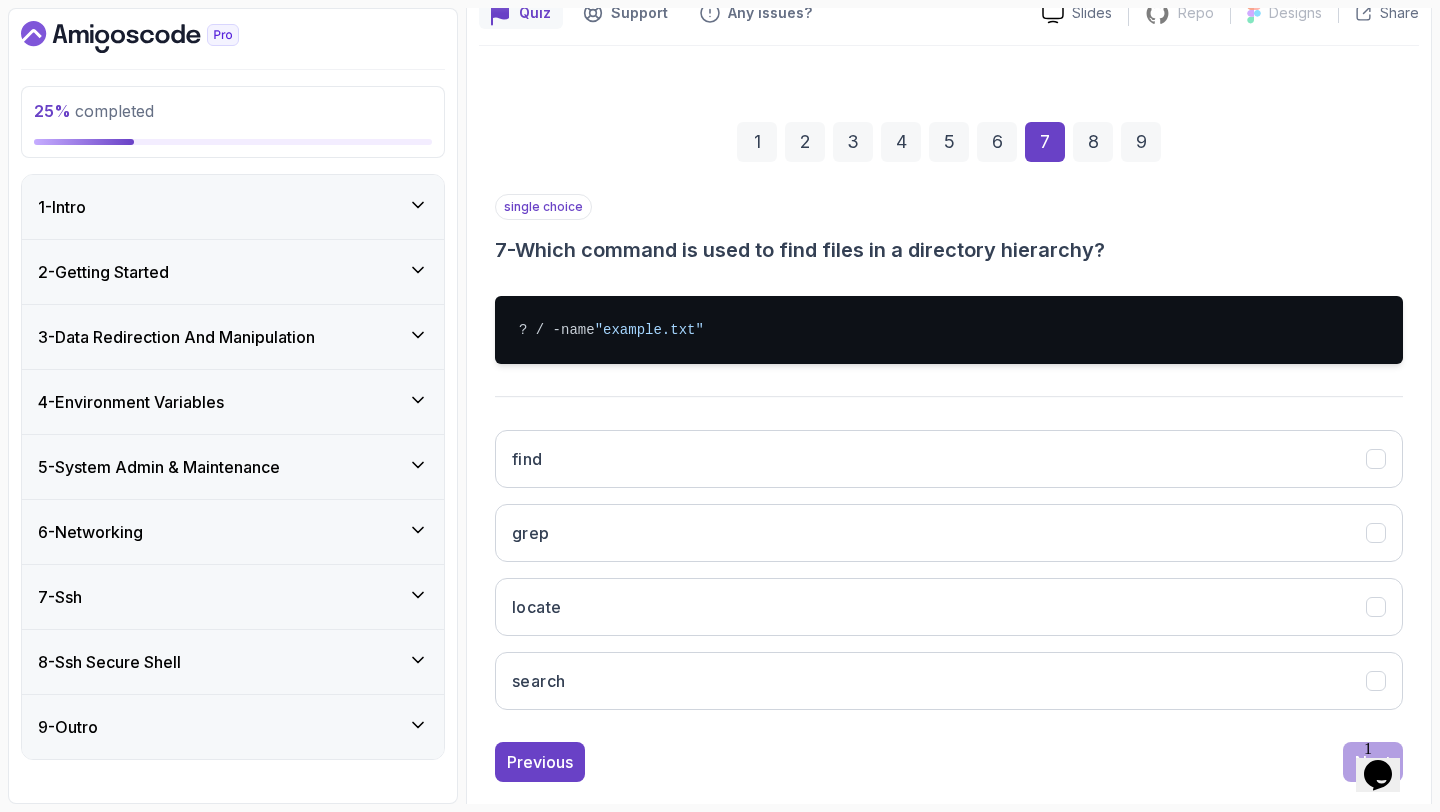 scroll, scrollTop: 229, scrollLeft: 0, axis: vertical 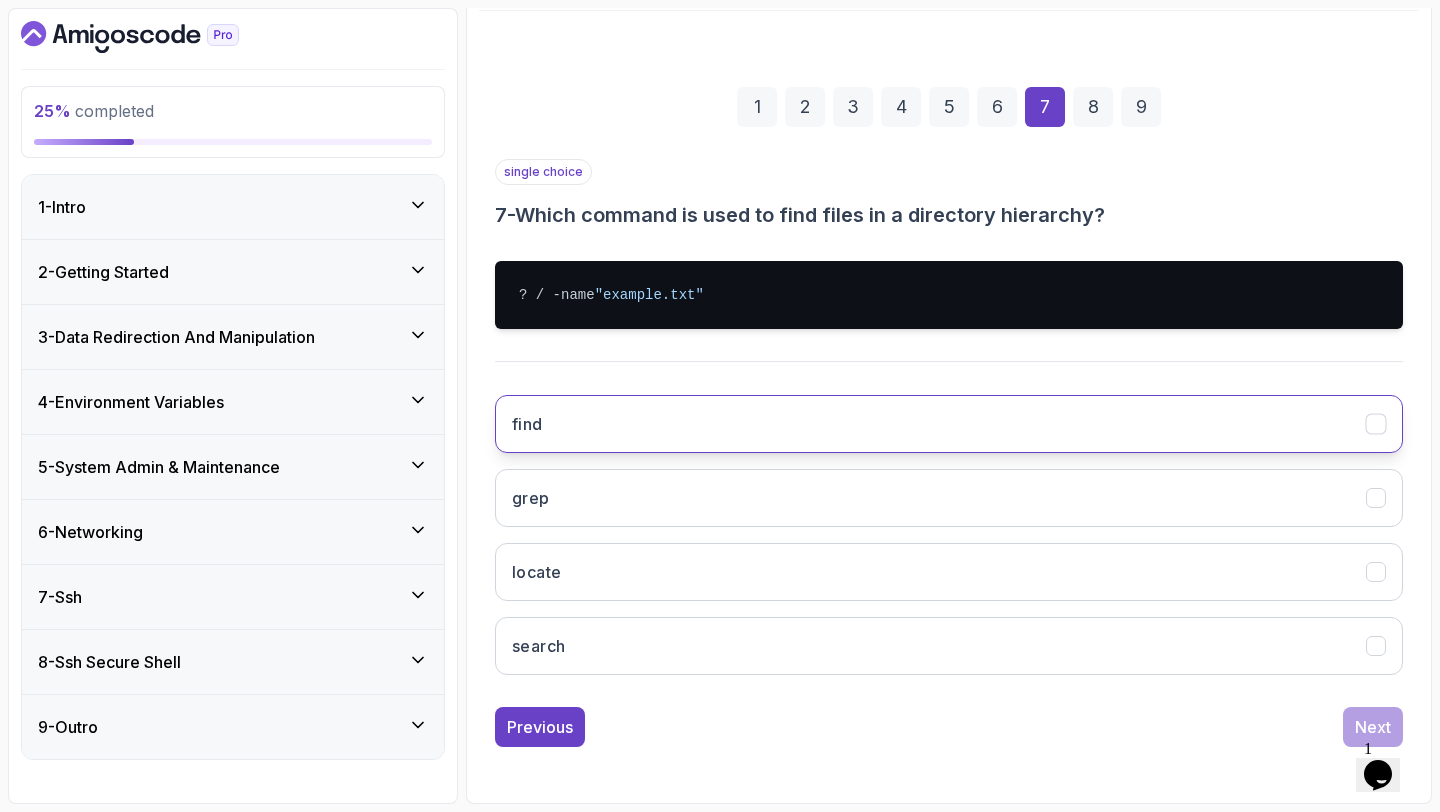 click on "find" at bounding box center (949, 424) 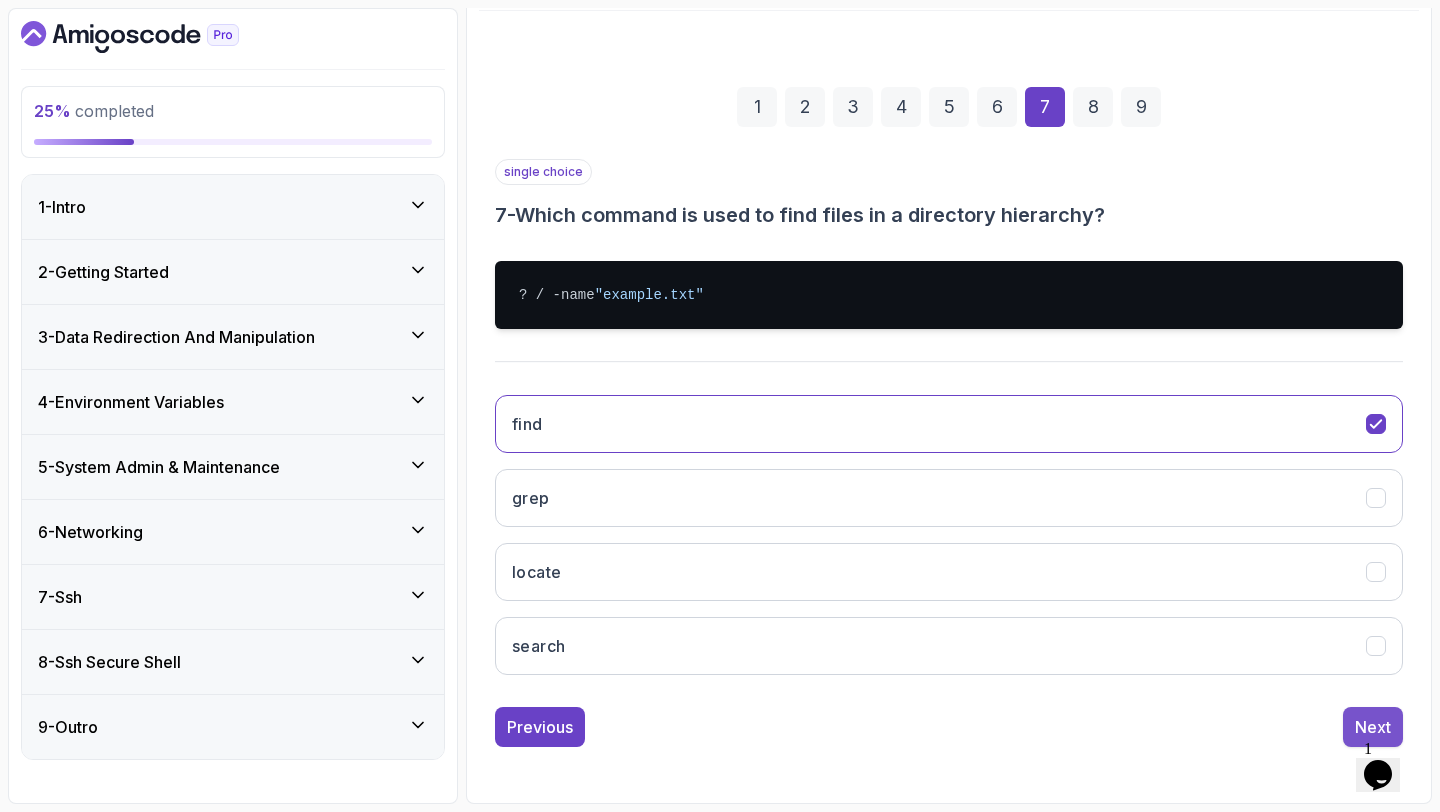 click on "Next" at bounding box center [1373, 727] 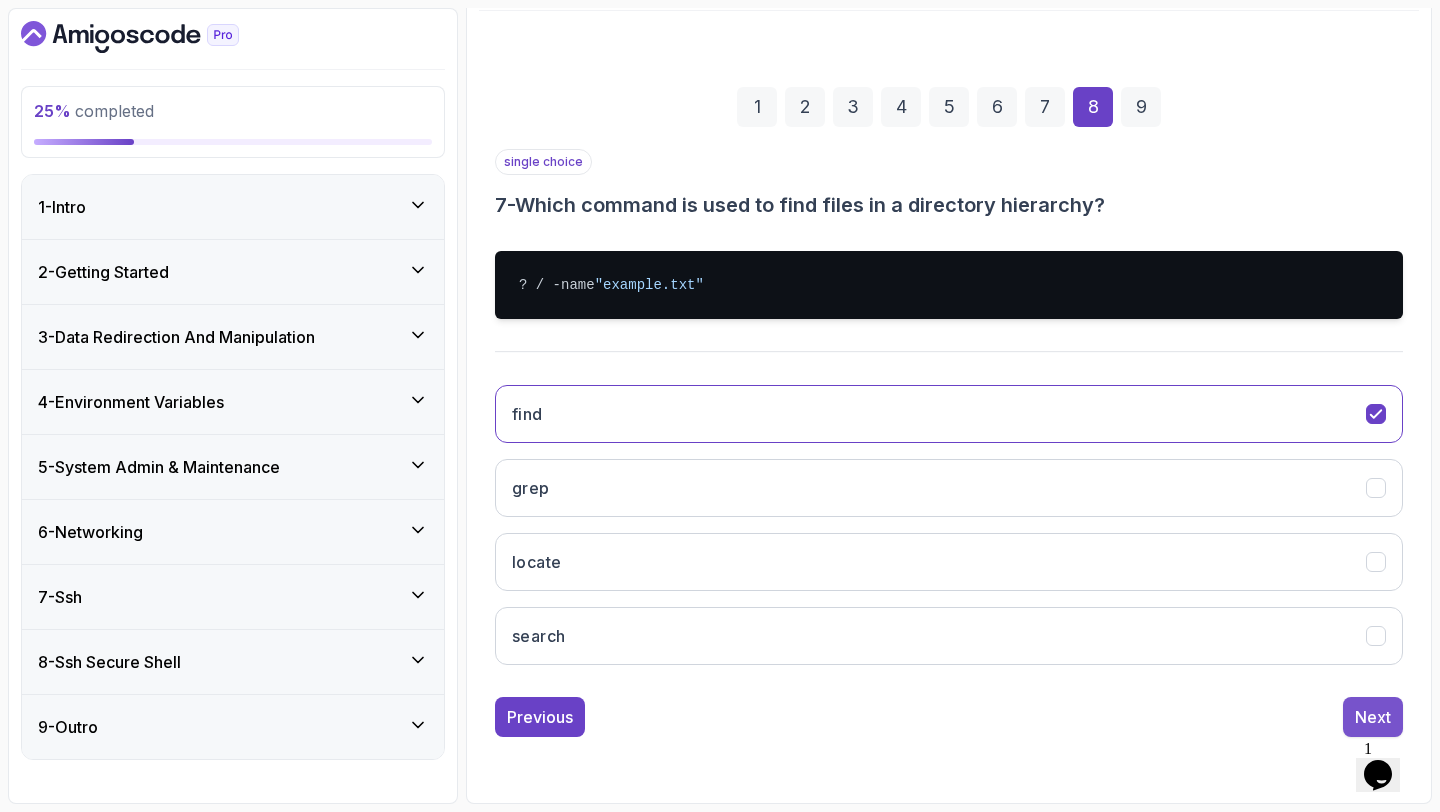 scroll, scrollTop: 113, scrollLeft: 0, axis: vertical 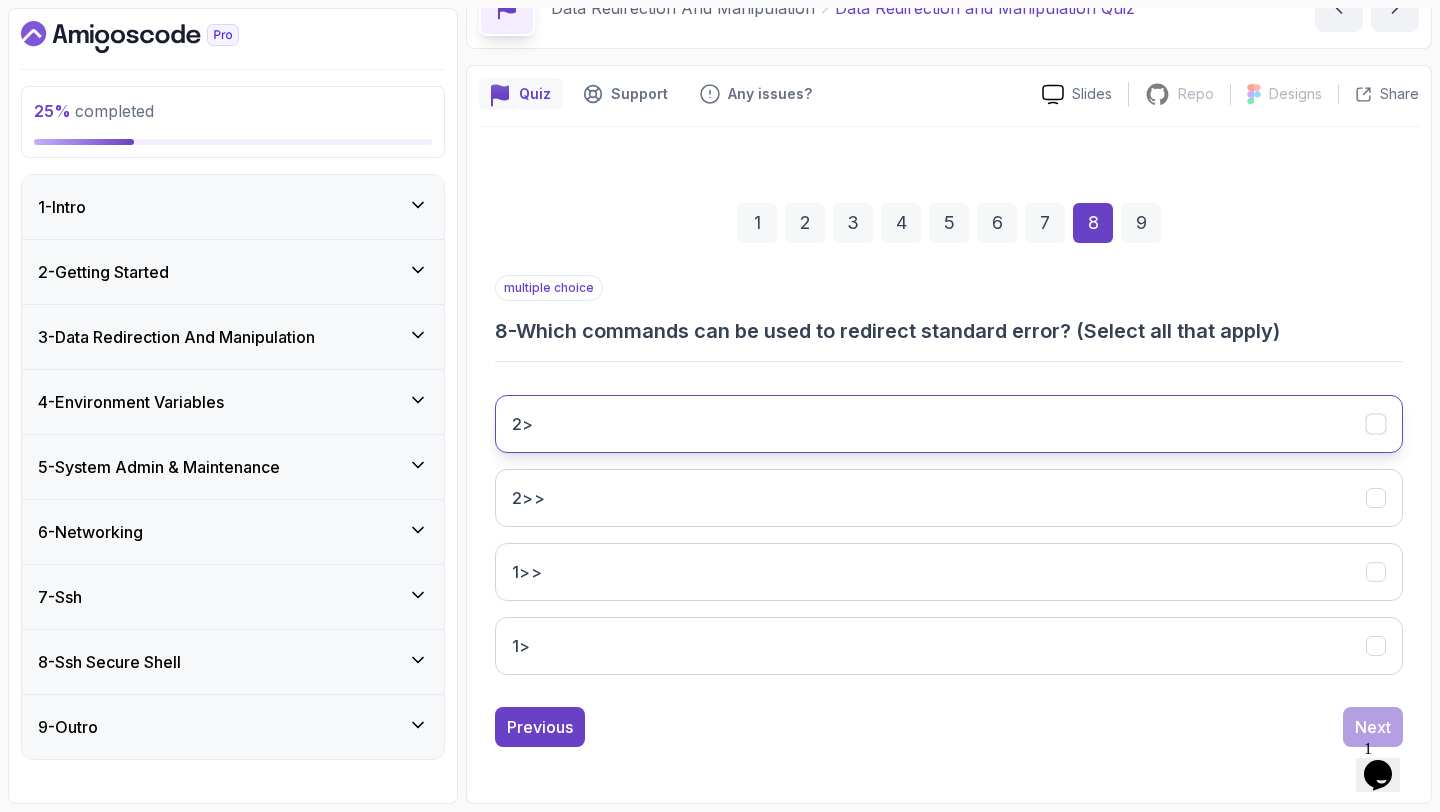 click on "2>" at bounding box center (949, 424) 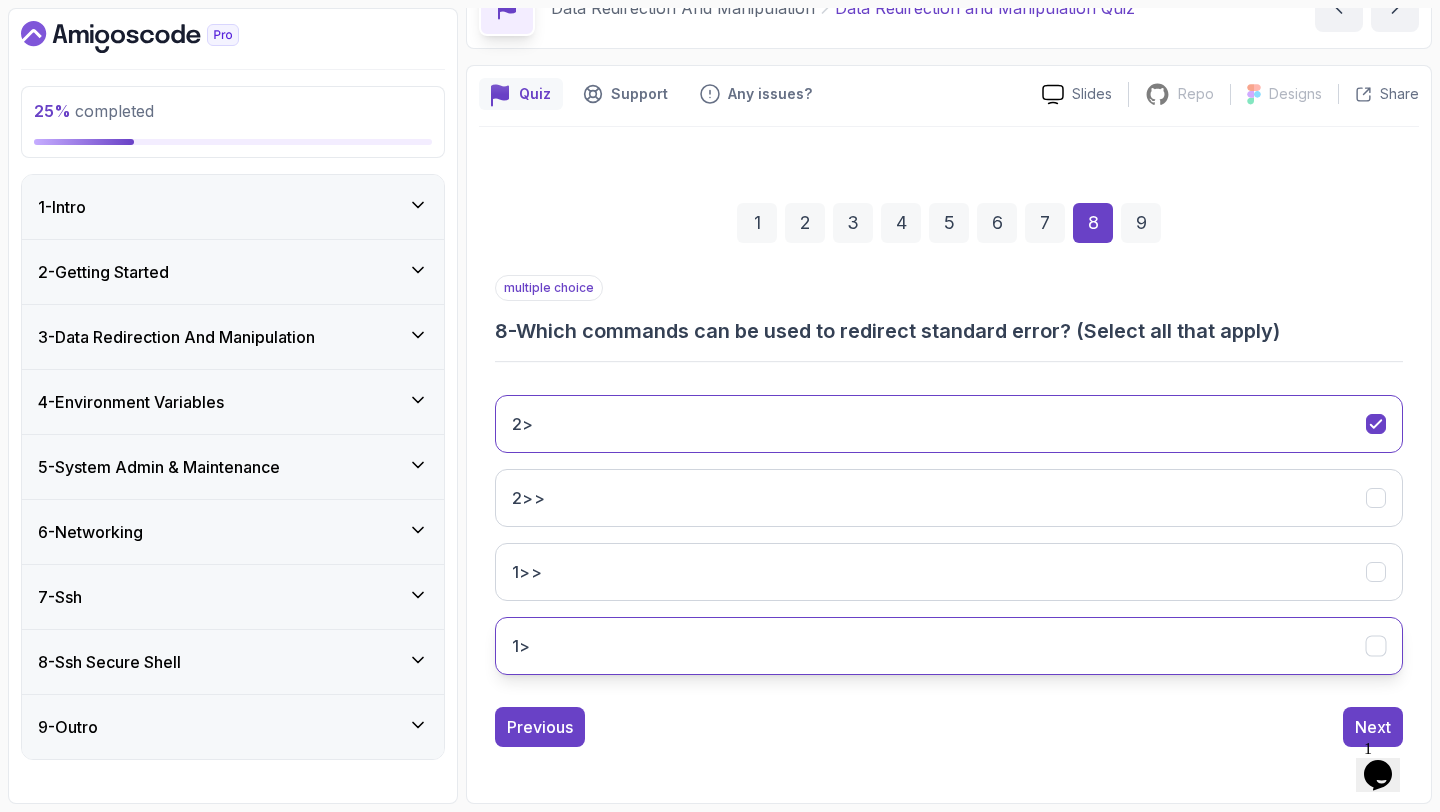 click on "1>" at bounding box center (949, 646) 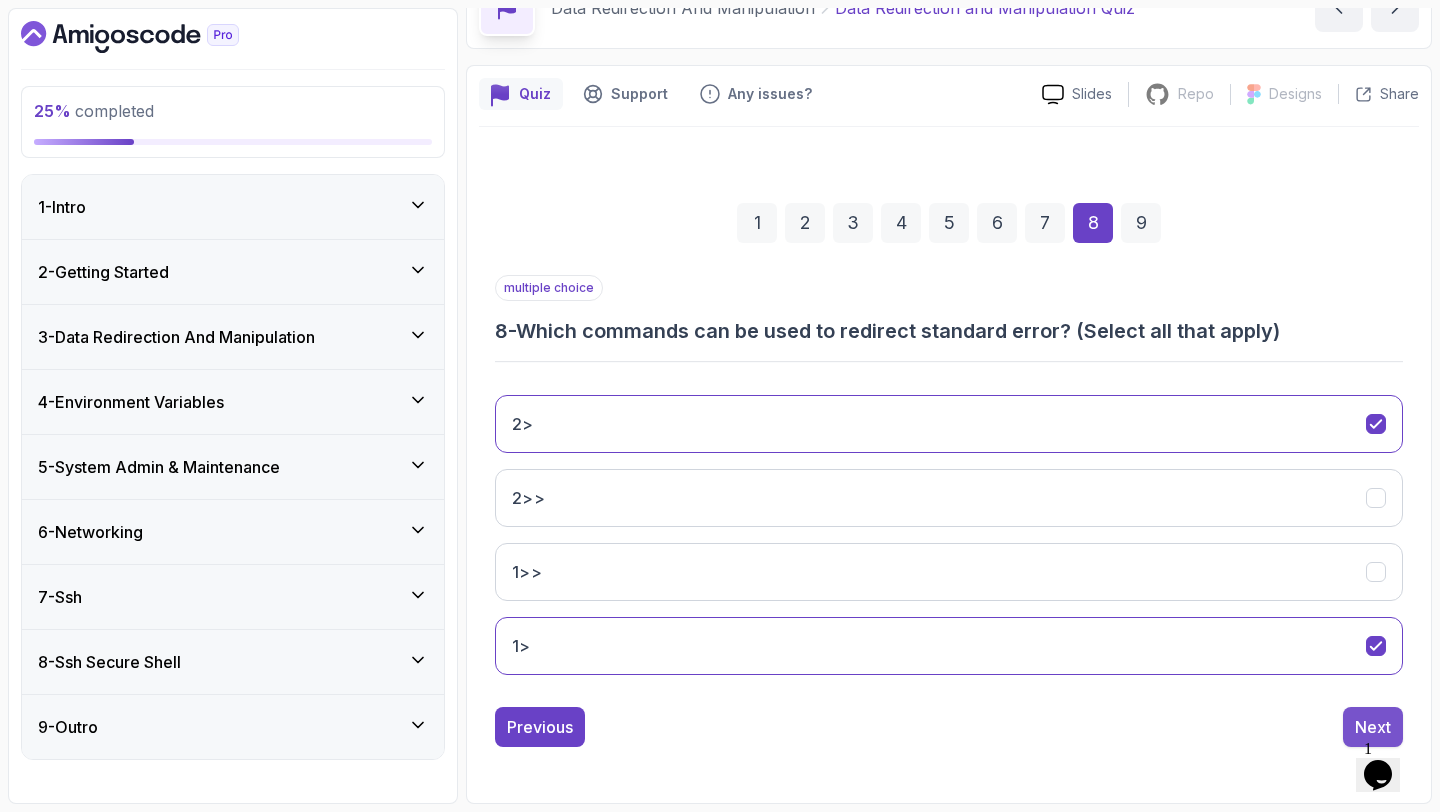 click on "Next" at bounding box center (1373, 727) 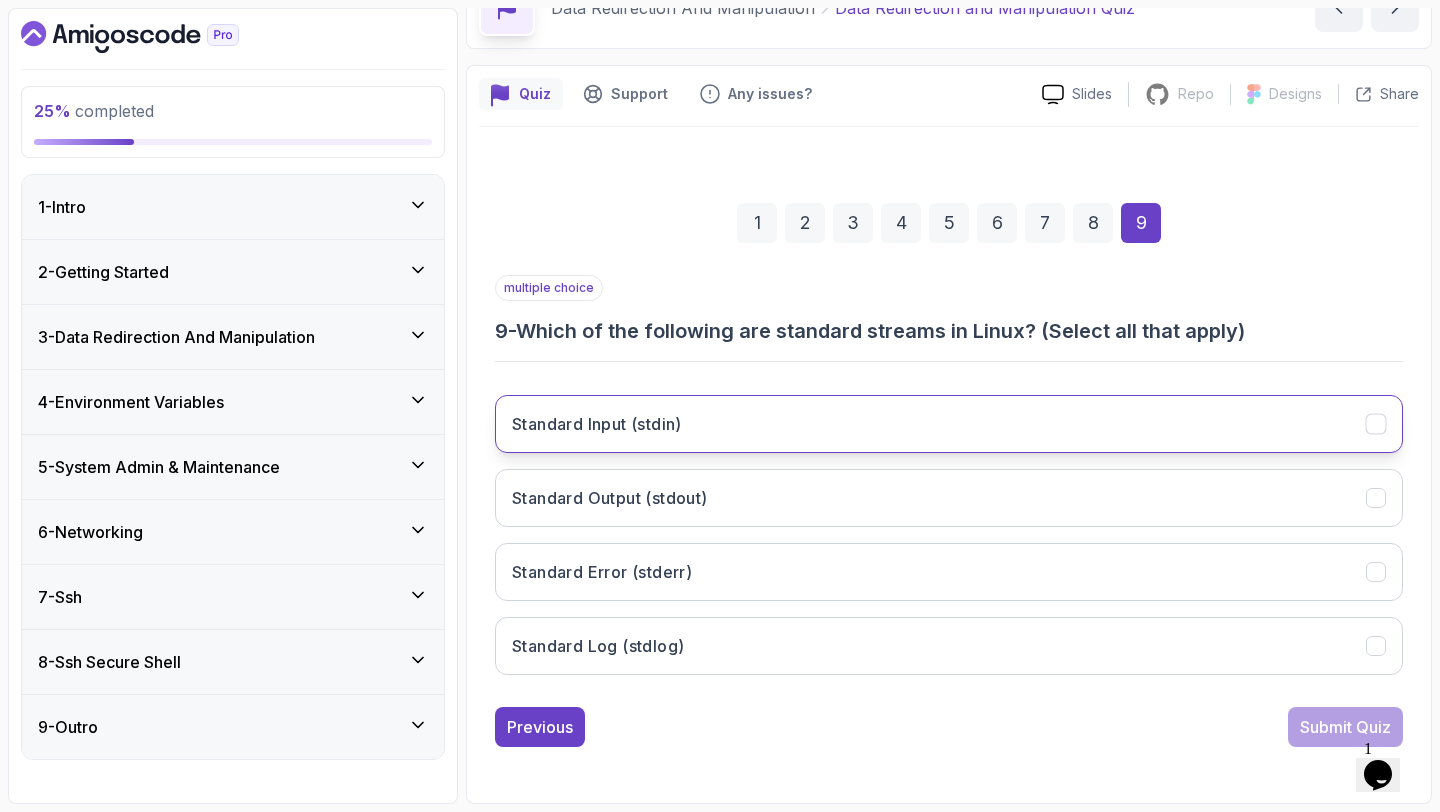 click on "Standard Input (stdin)" at bounding box center (949, 424) 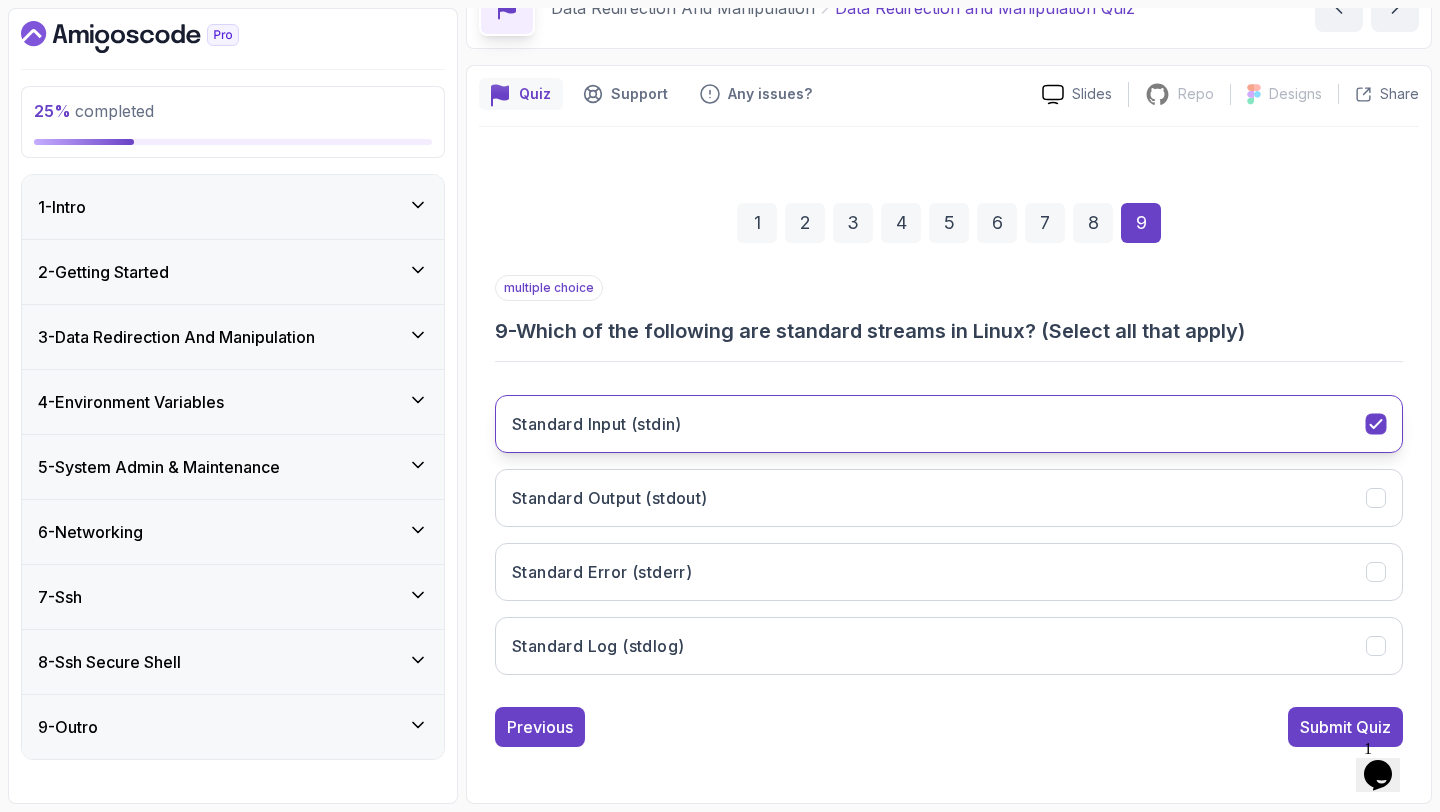 click on "Standard Input (stdin)" at bounding box center (949, 424) 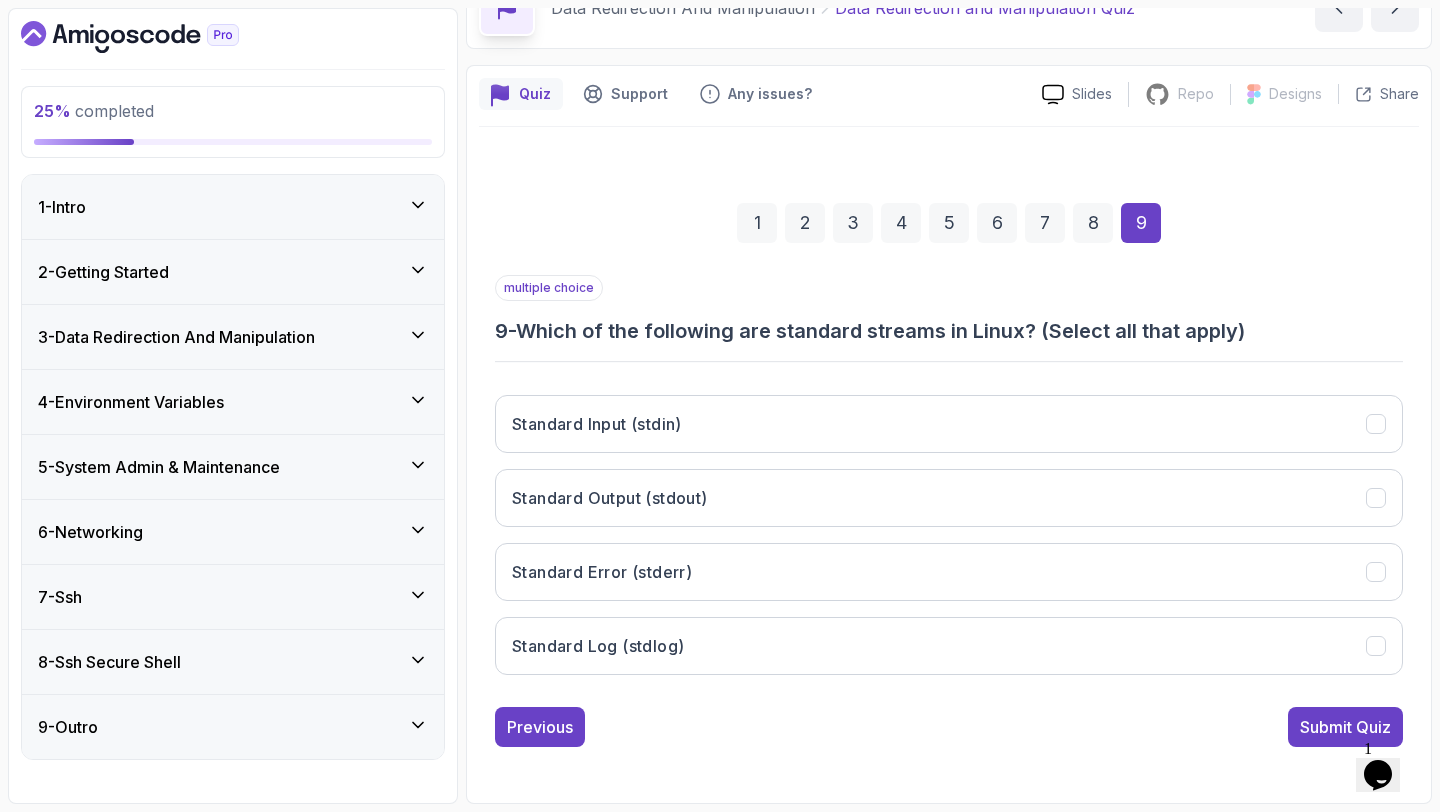 click on "Standard Input (stdin) Standard Output (stdout) Standard Error (stderr) Standard Log (stdlog)" at bounding box center (949, 535) 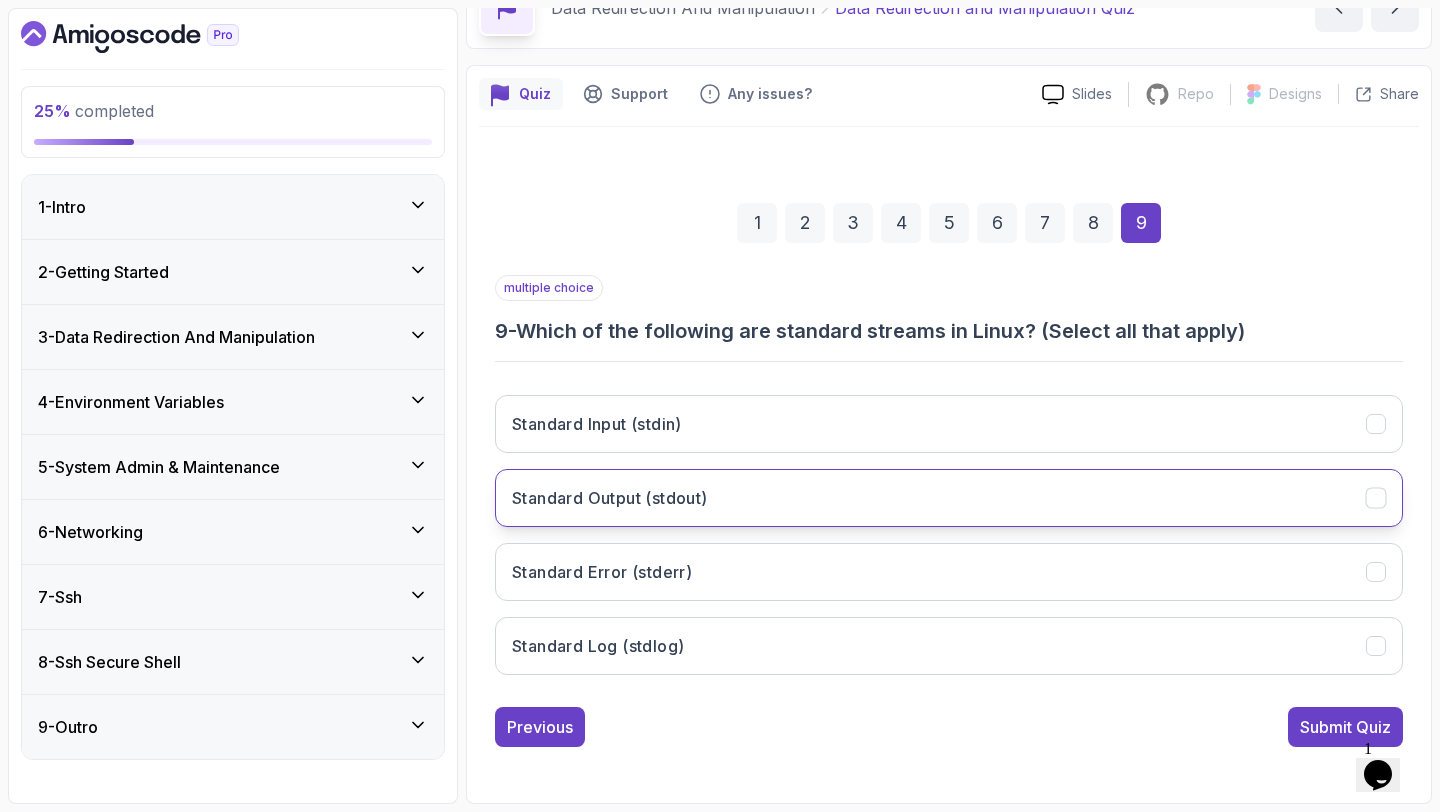 click on "Standard Output (stdout)" at bounding box center (949, 498) 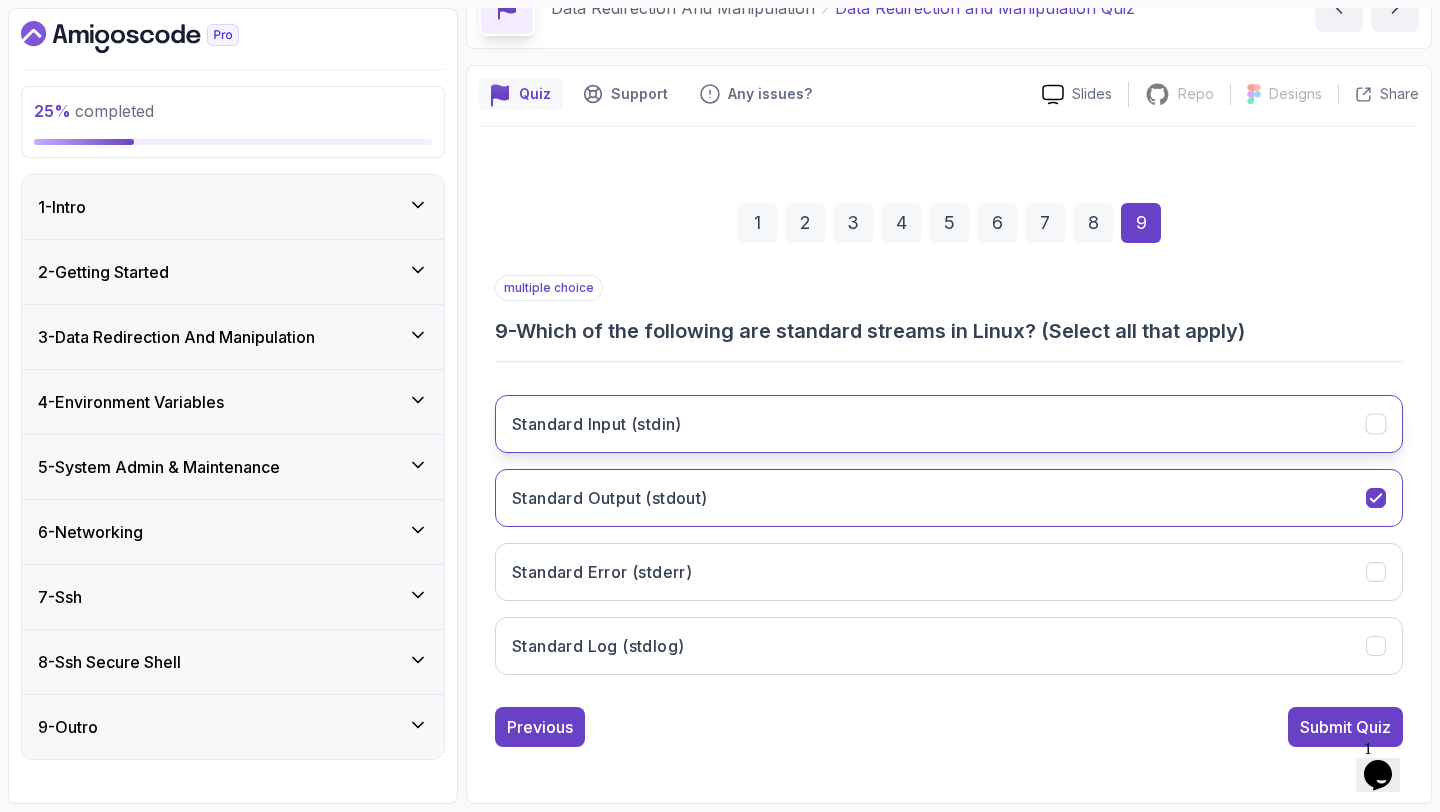 click on "Standard Input (stdin)" at bounding box center [949, 424] 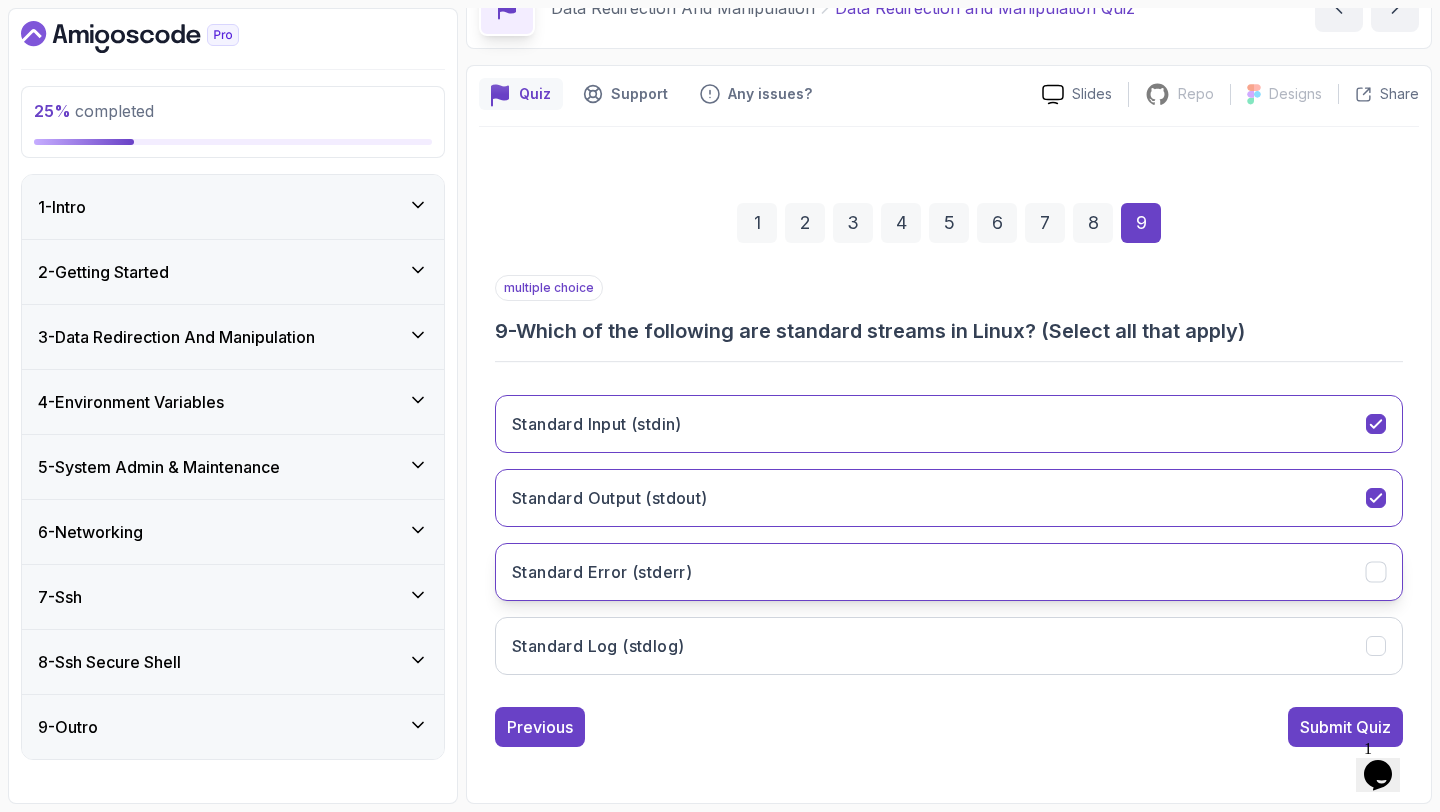 click on "Standard Error (stderr)" at bounding box center (949, 572) 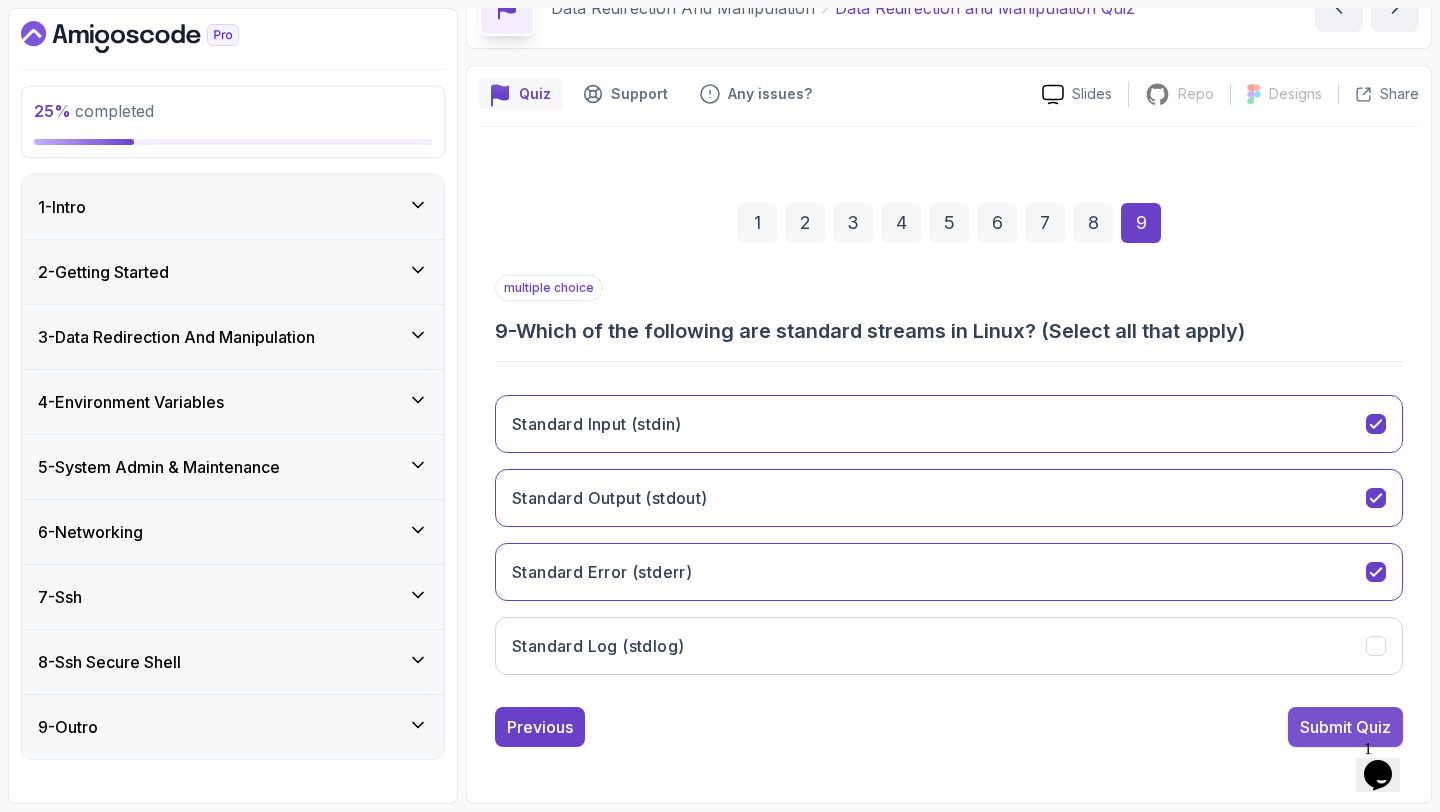 click on "Submit Quiz" at bounding box center [1345, 727] 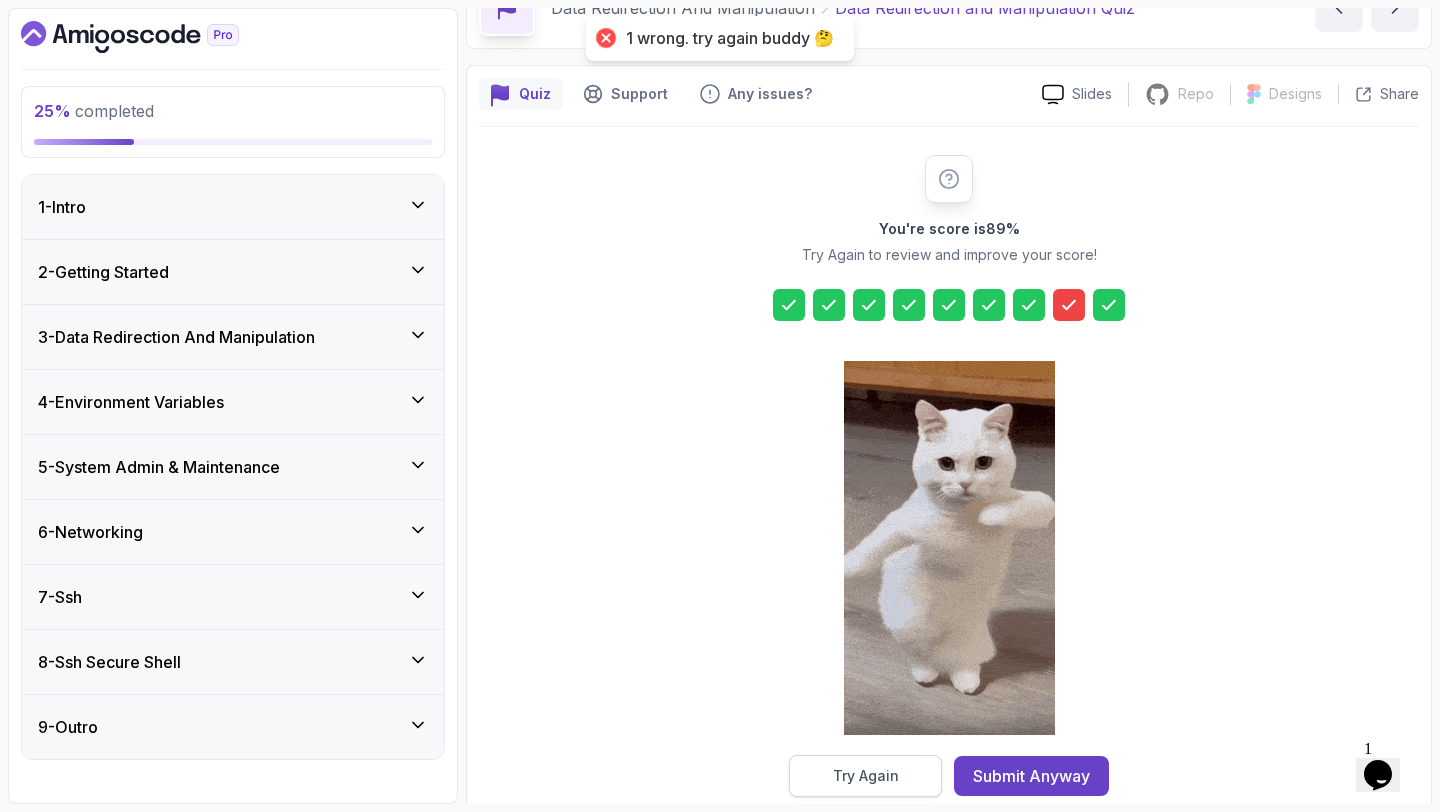 click on "Try Again" at bounding box center [866, 776] 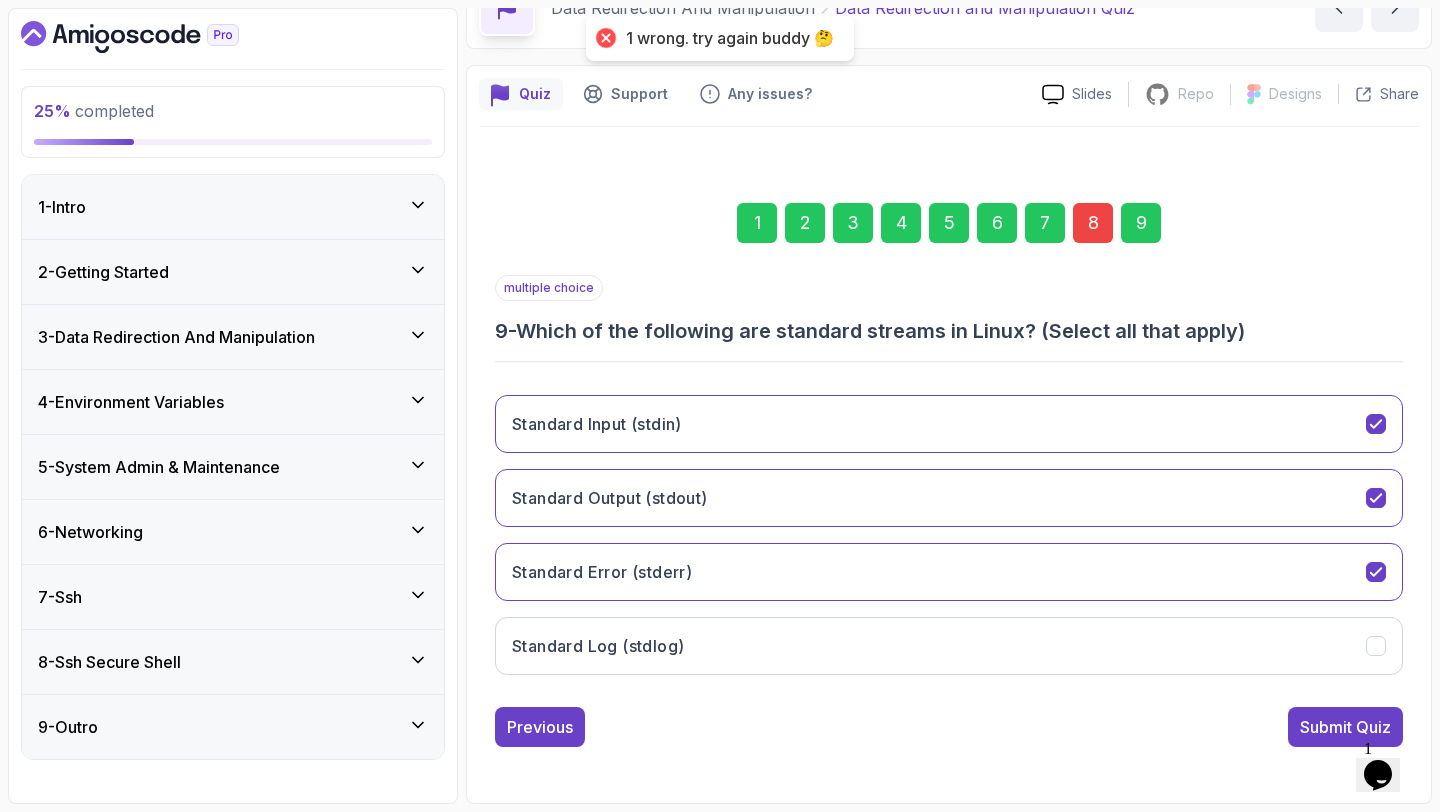 click on "8" at bounding box center (1093, 223) 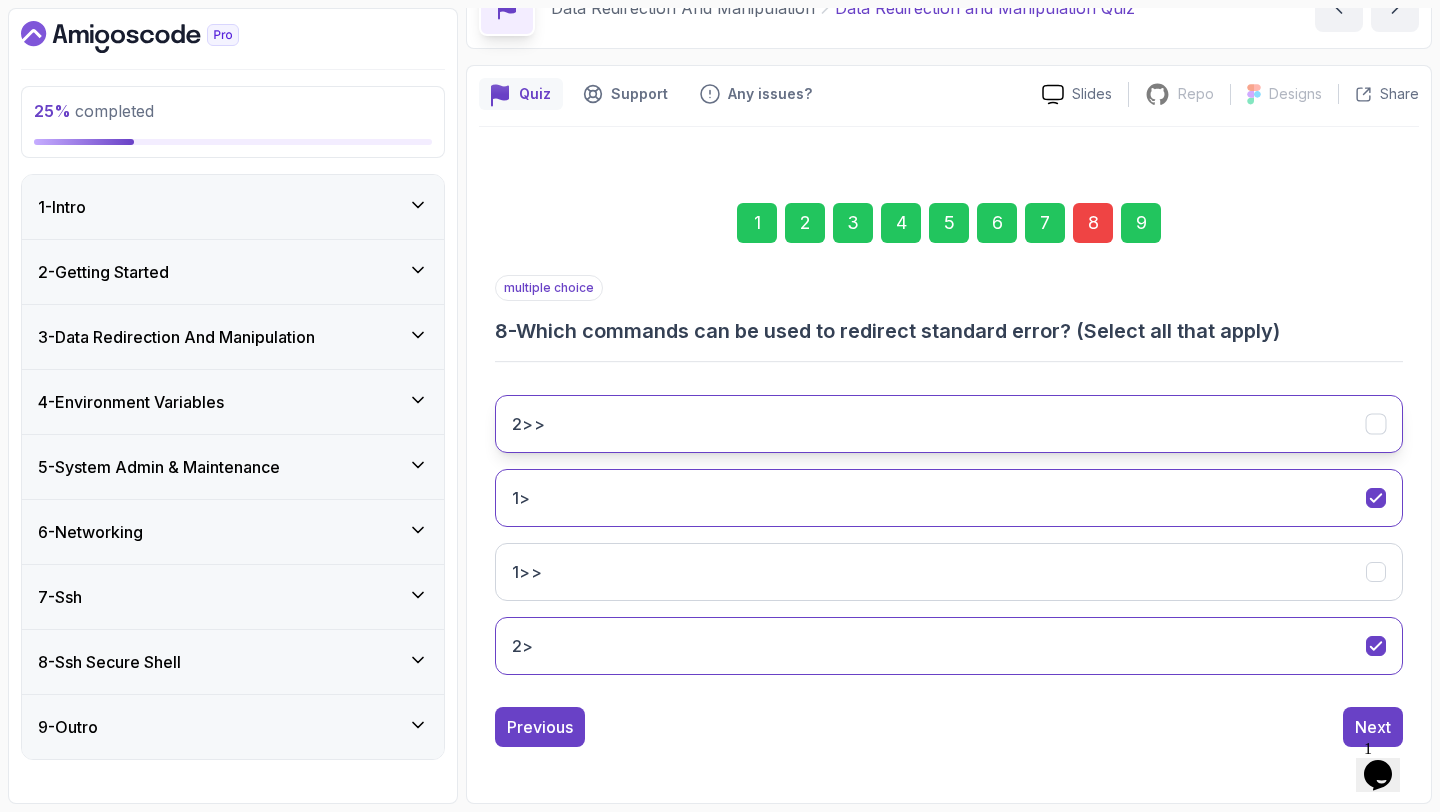 click on "2>>" at bounding box center [949, 424] 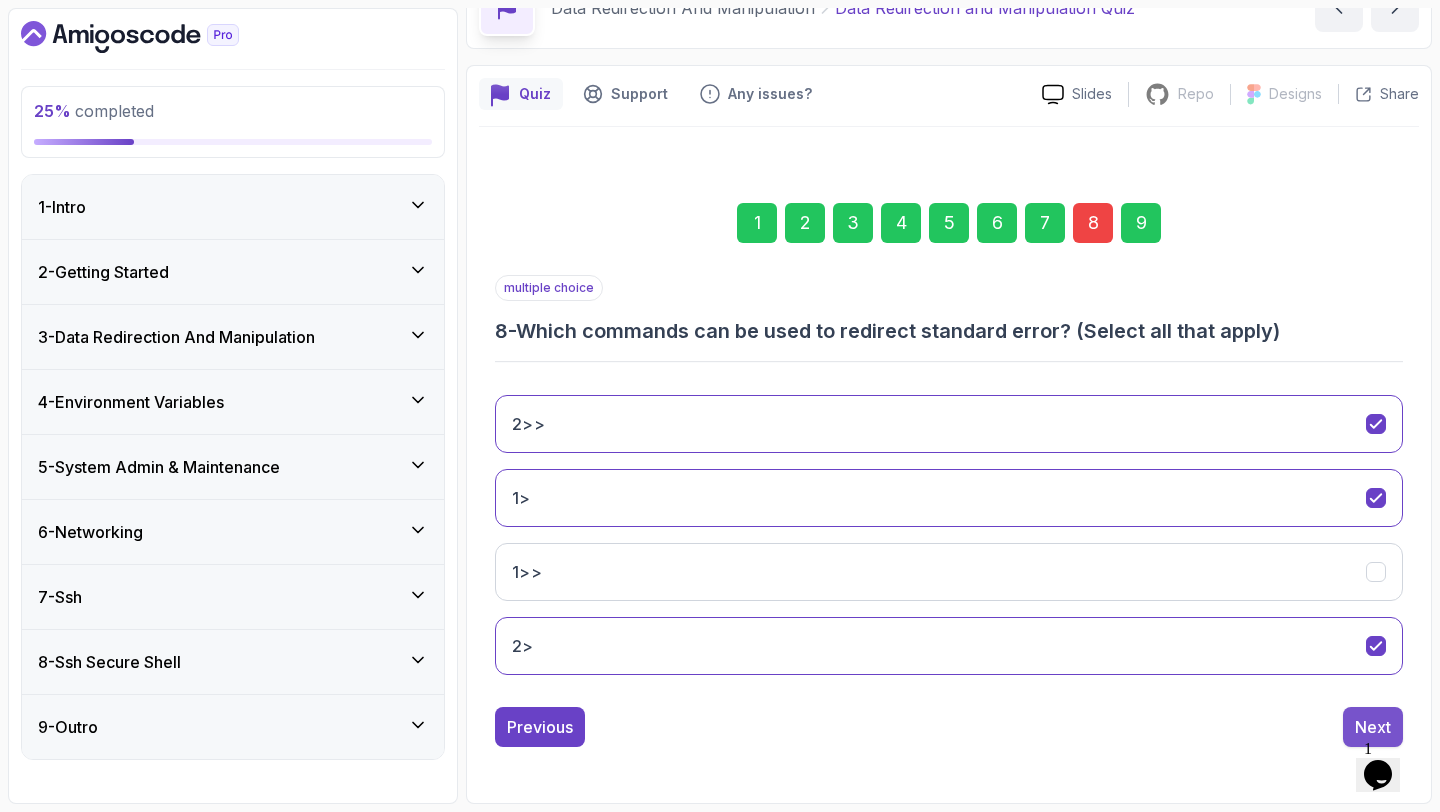click on "Next" at bounding box center (1373, 727) 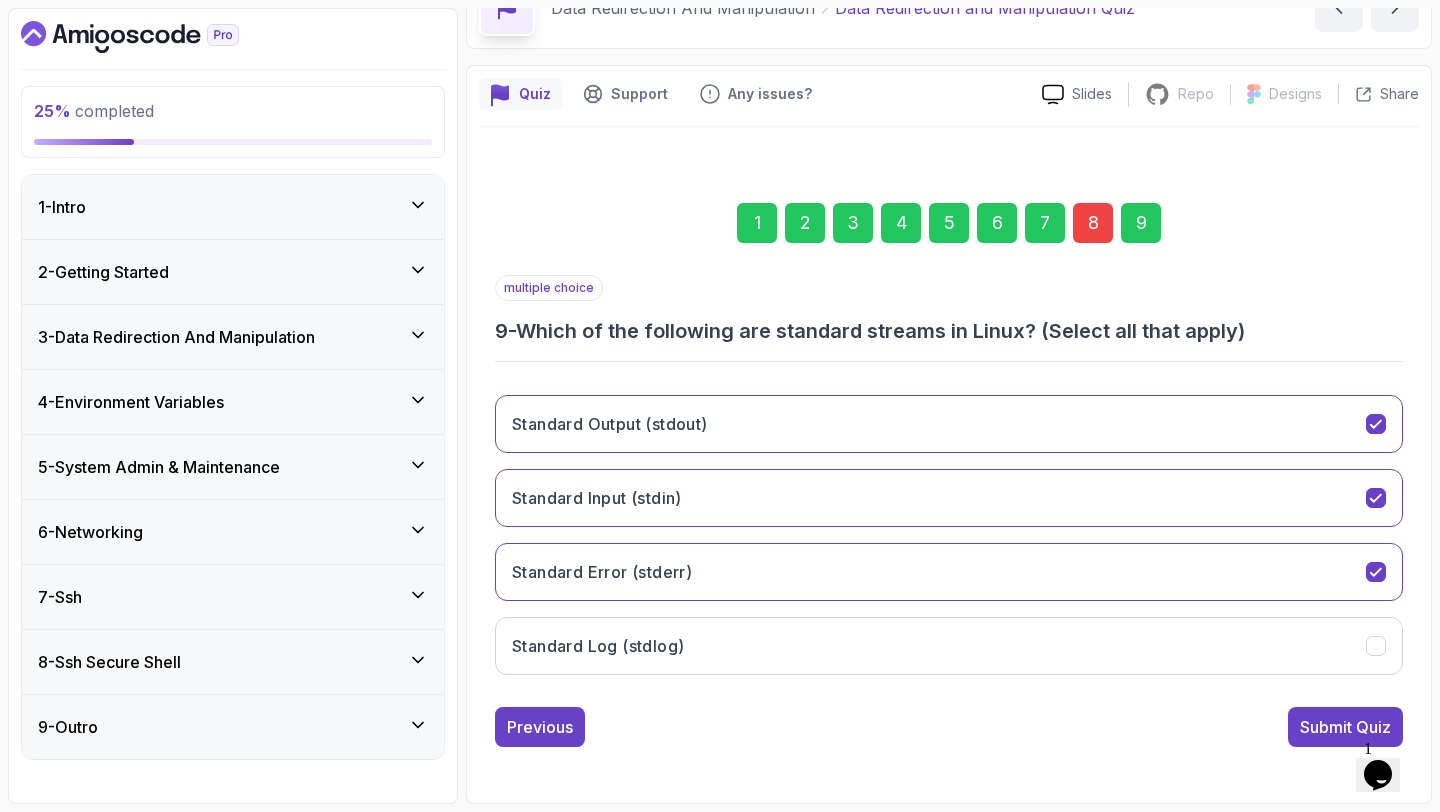 click on "Submit Quiz" at bounding box center [1345, 727] 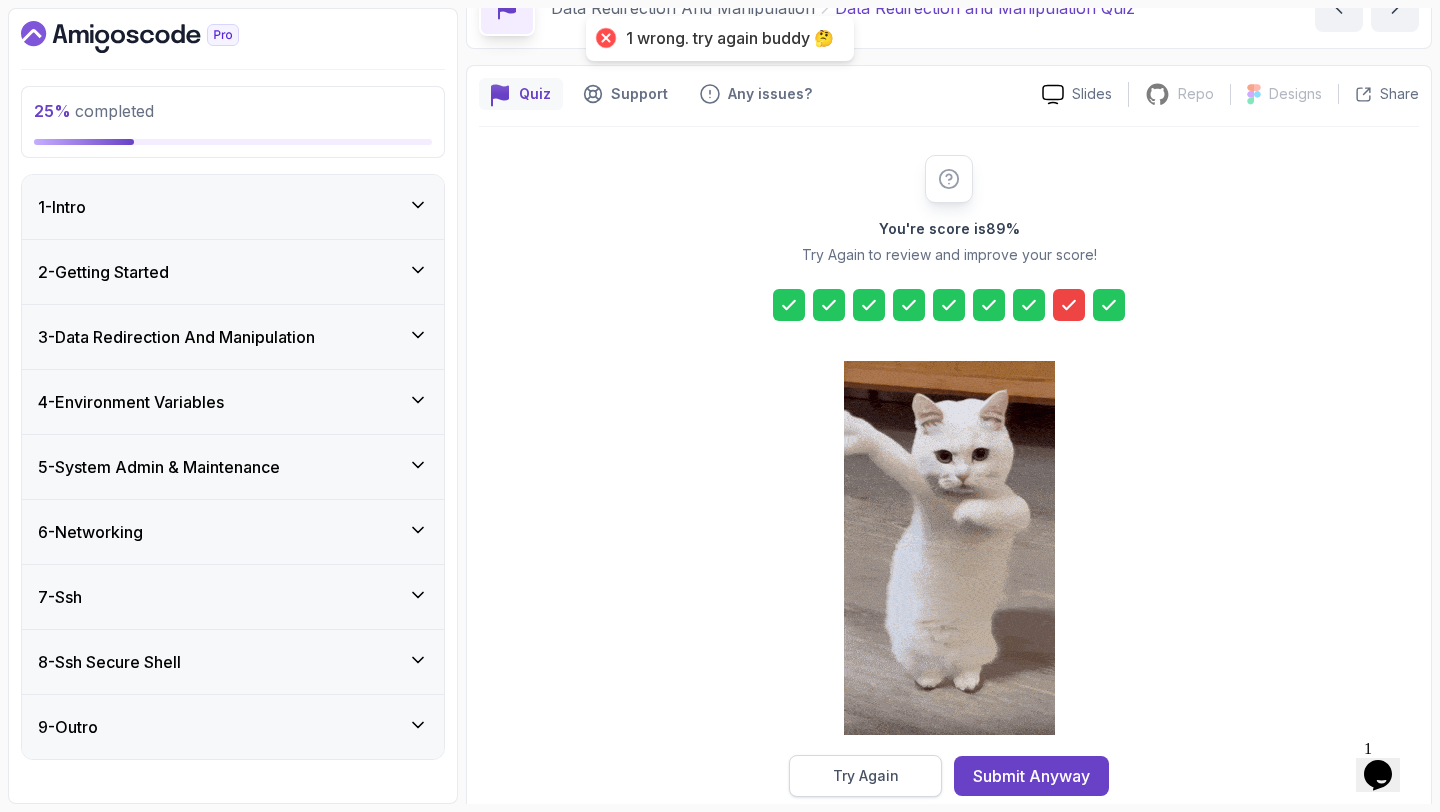 click on "Try Again" at bounding box center (866, 776) 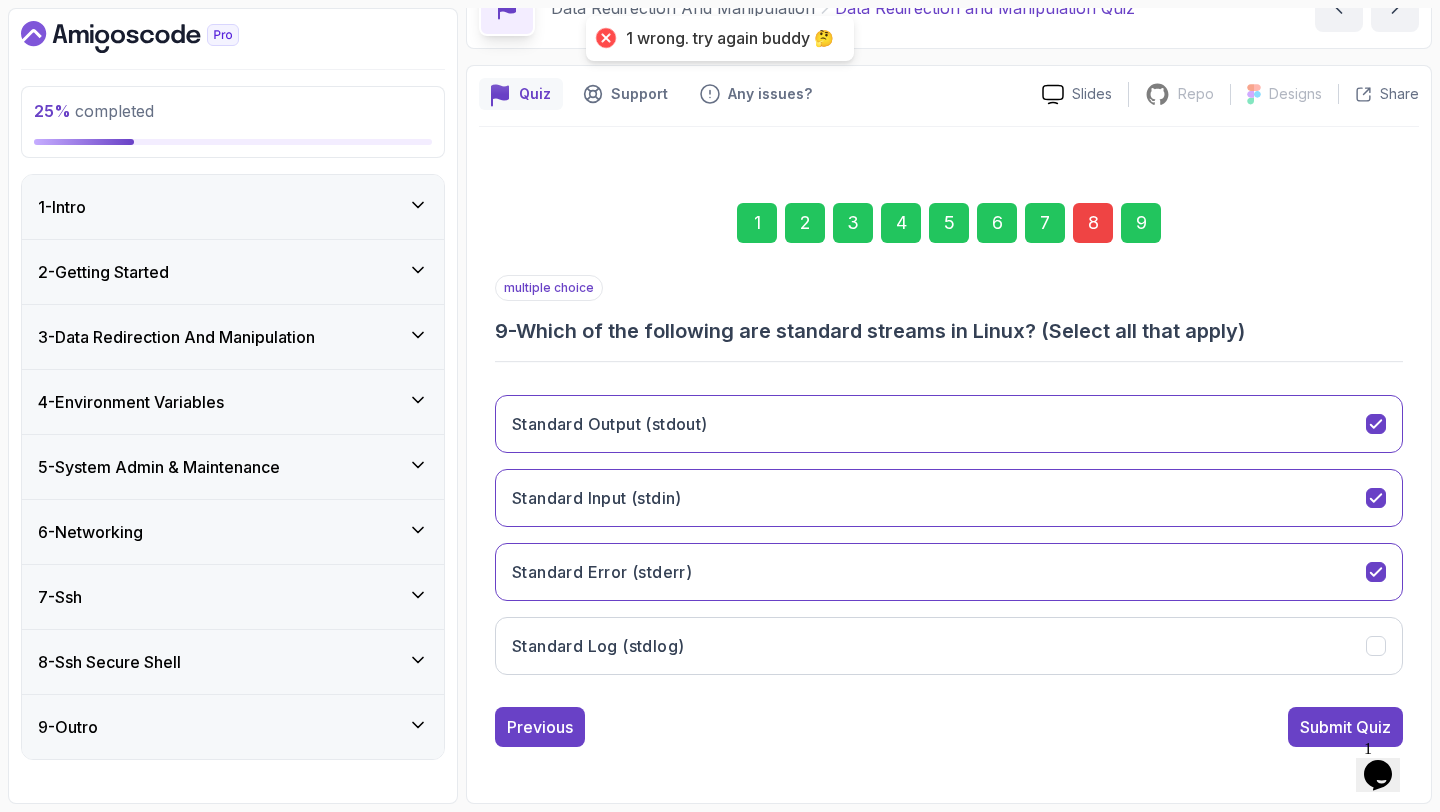 click on "8" at bounding box center (1093, 223) 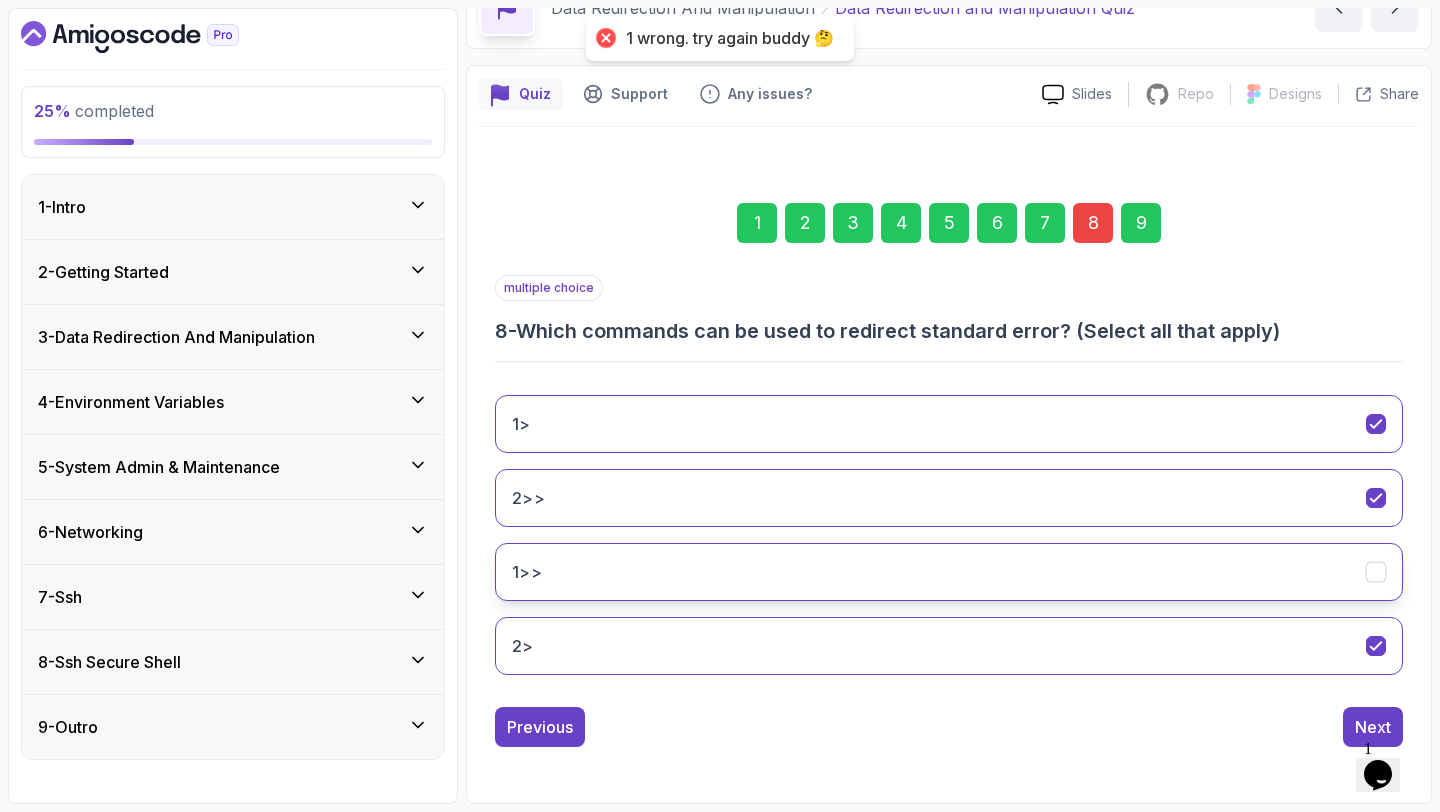 click on "1>>" at bounding box center (949, 572) 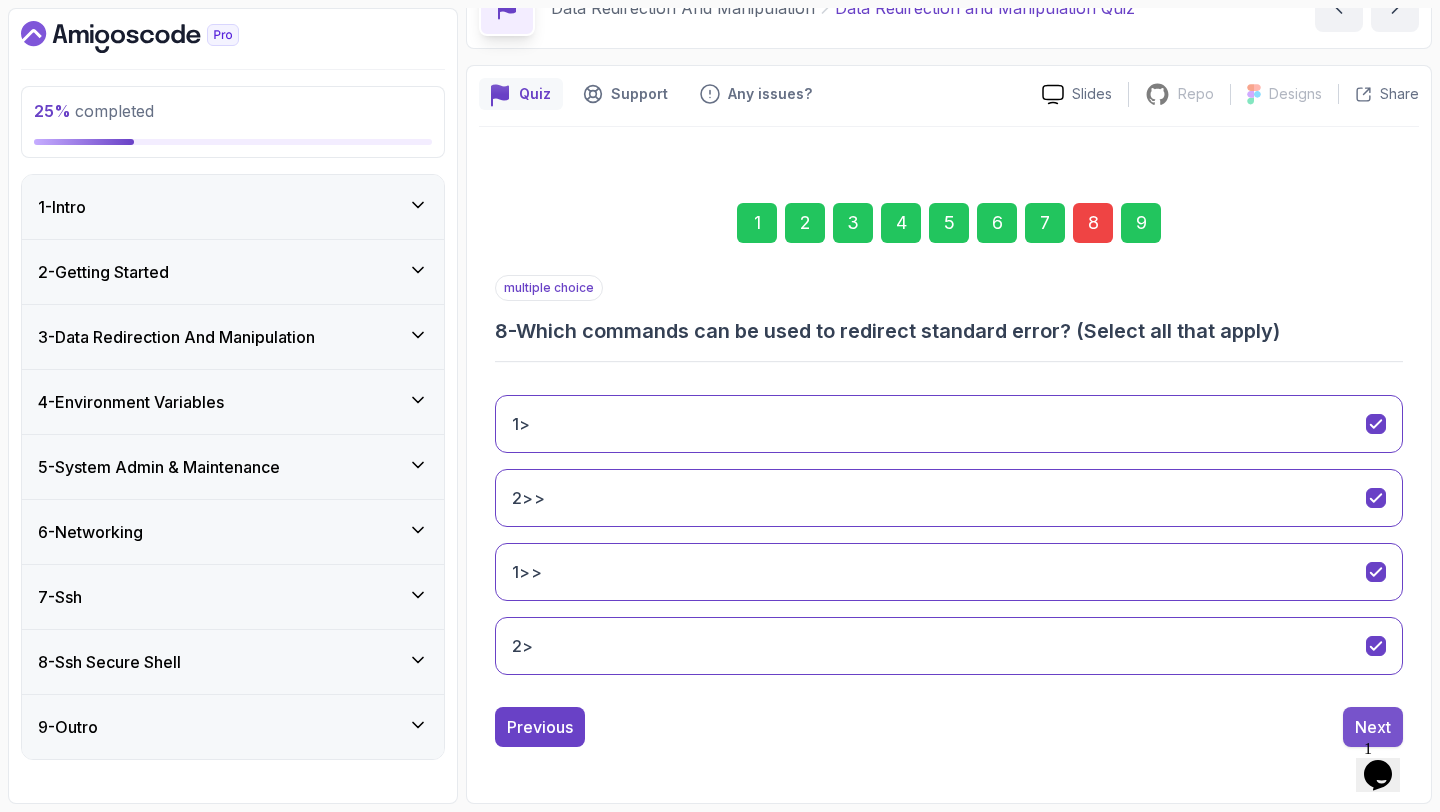 click on "Next" at bounding box center [1373, 727] 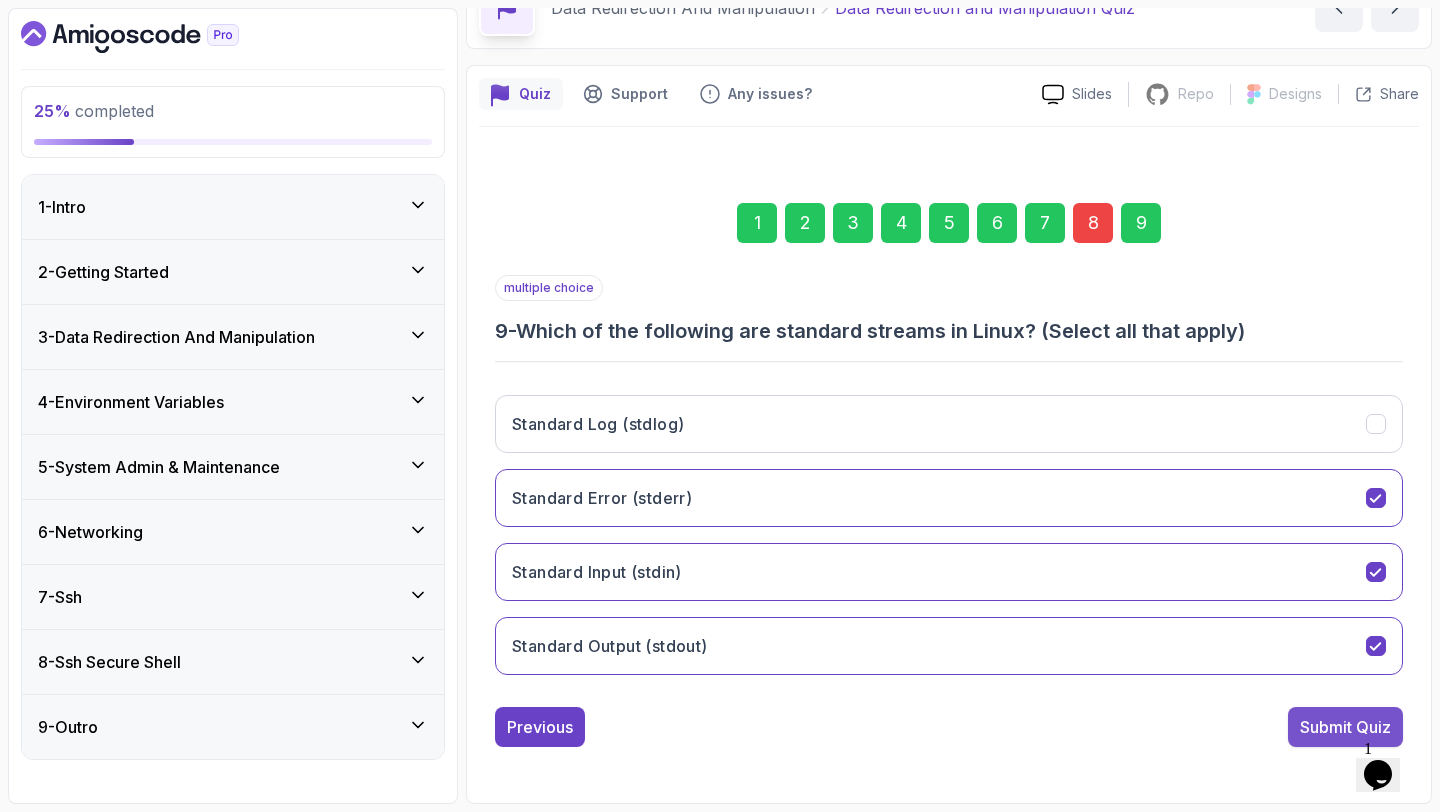click on "Submit Quiz" at bounding box center [1345, 727] 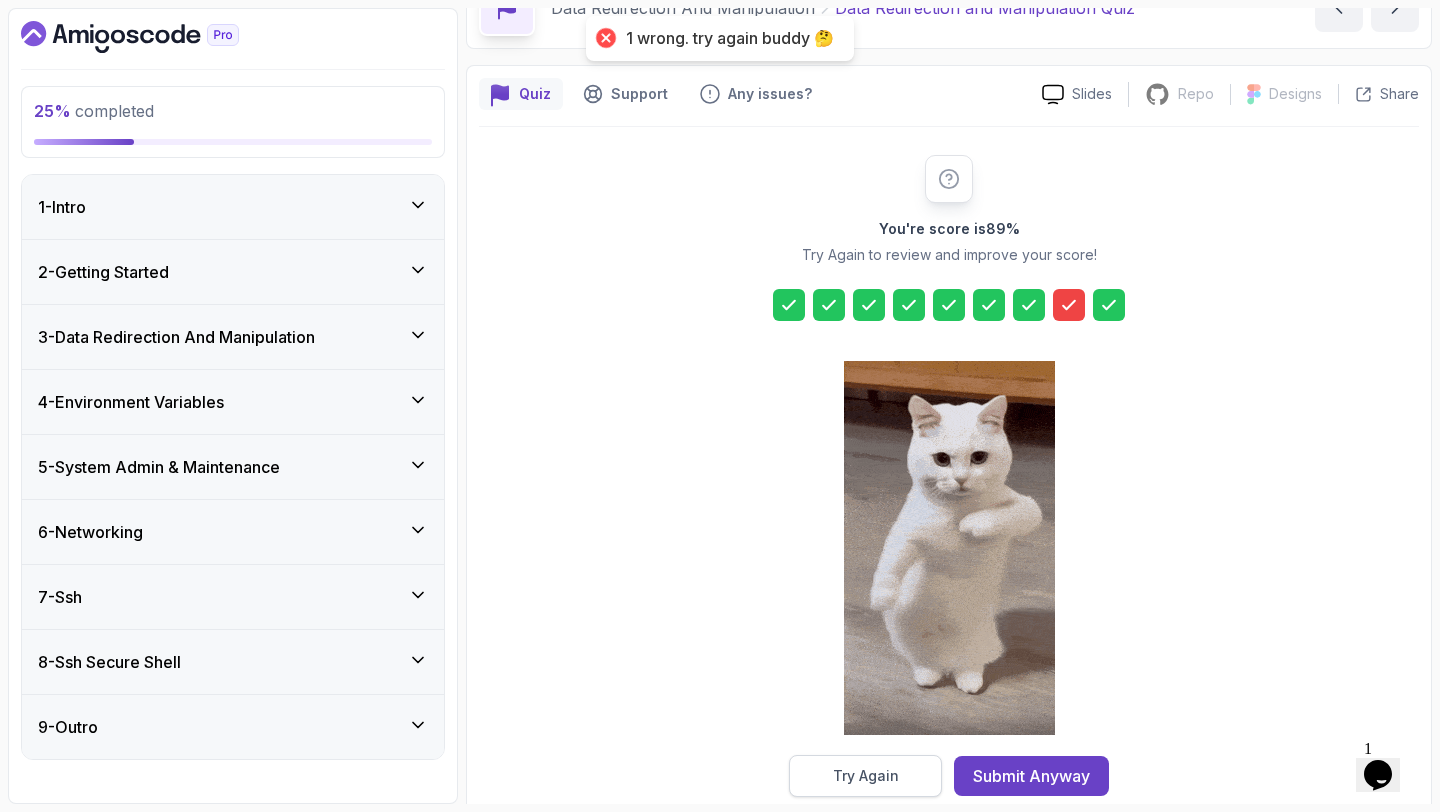 click on "Try Again" at bounding box center [865, 776] 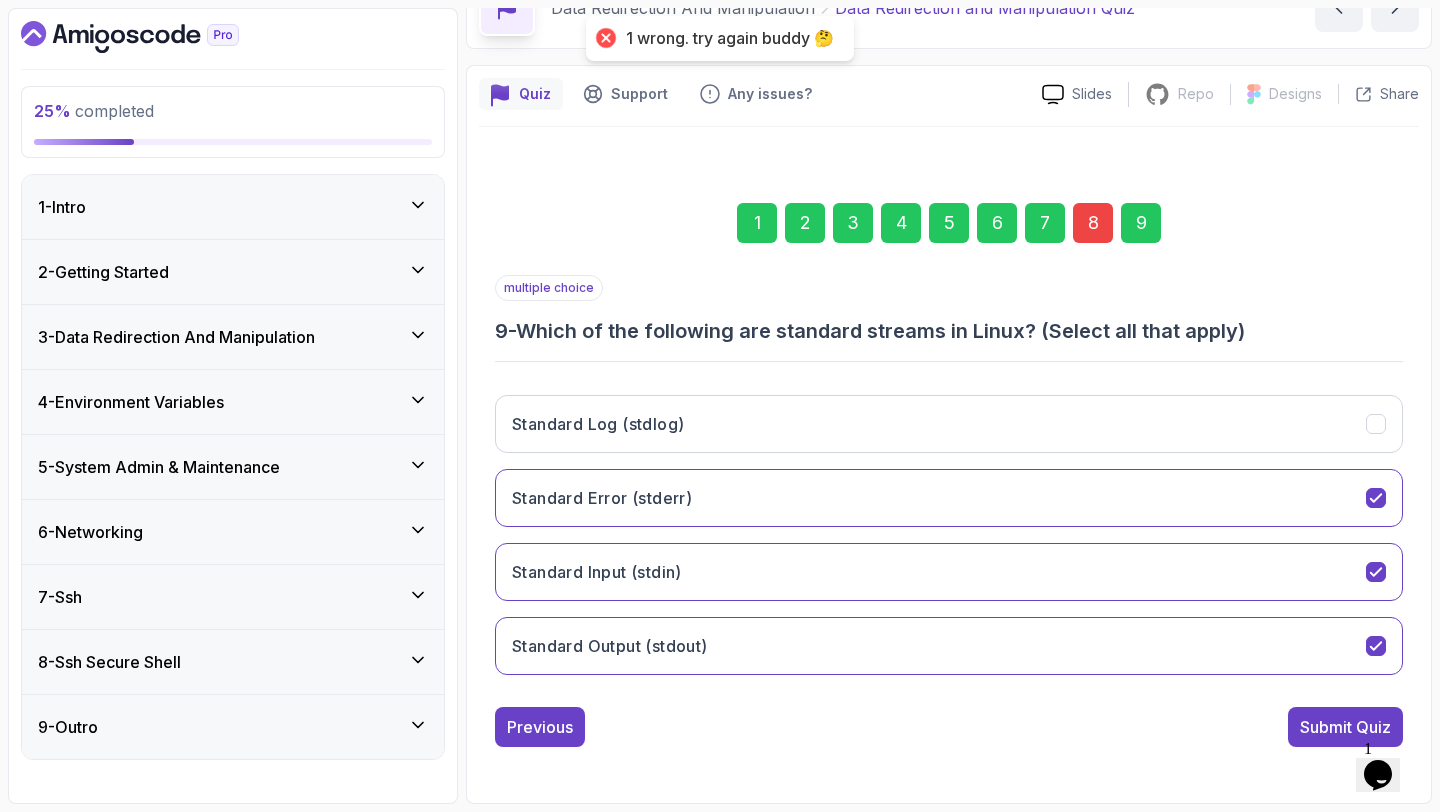 click on "8" at bounding box center [1093, 223] 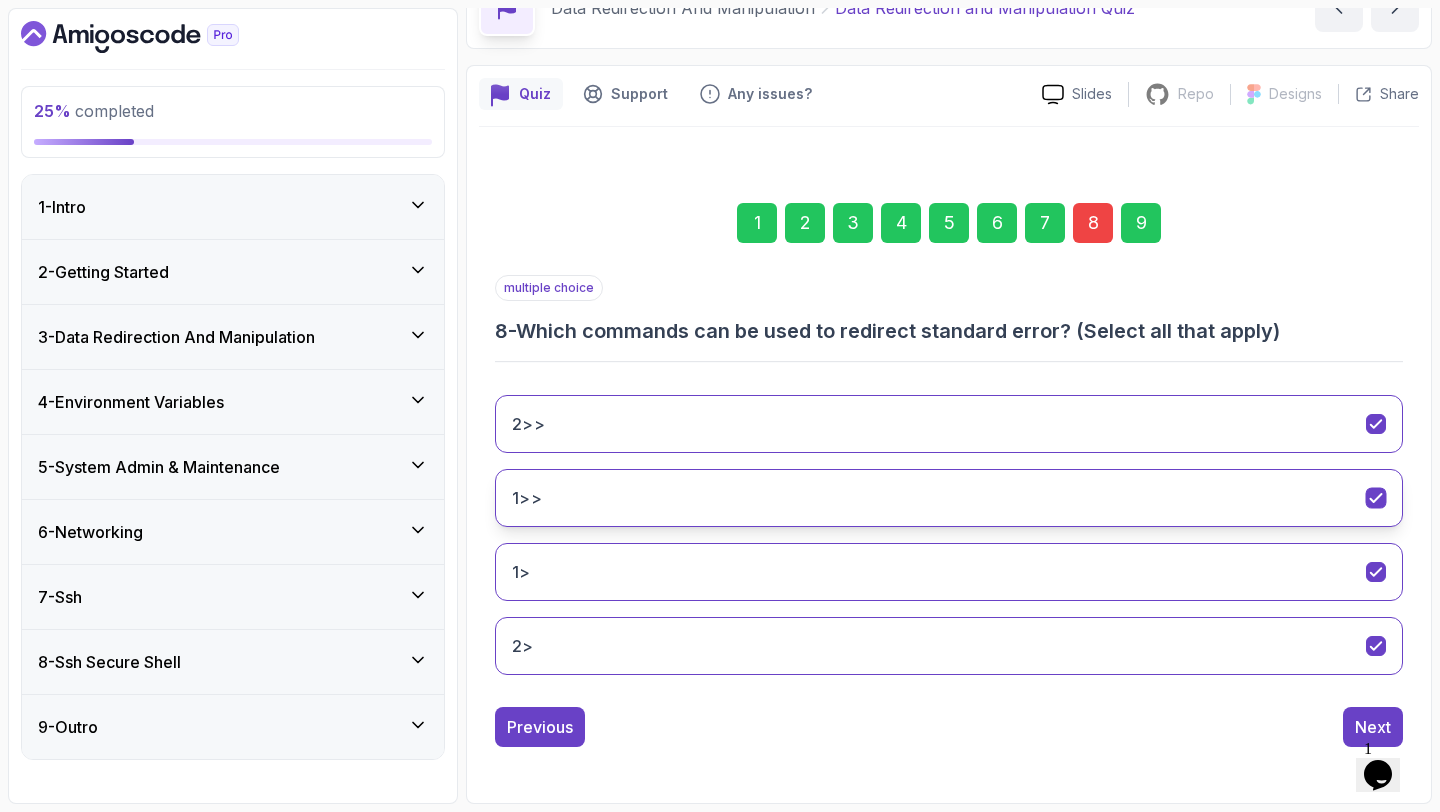click on "1>>" at bounding box center (949, 498) 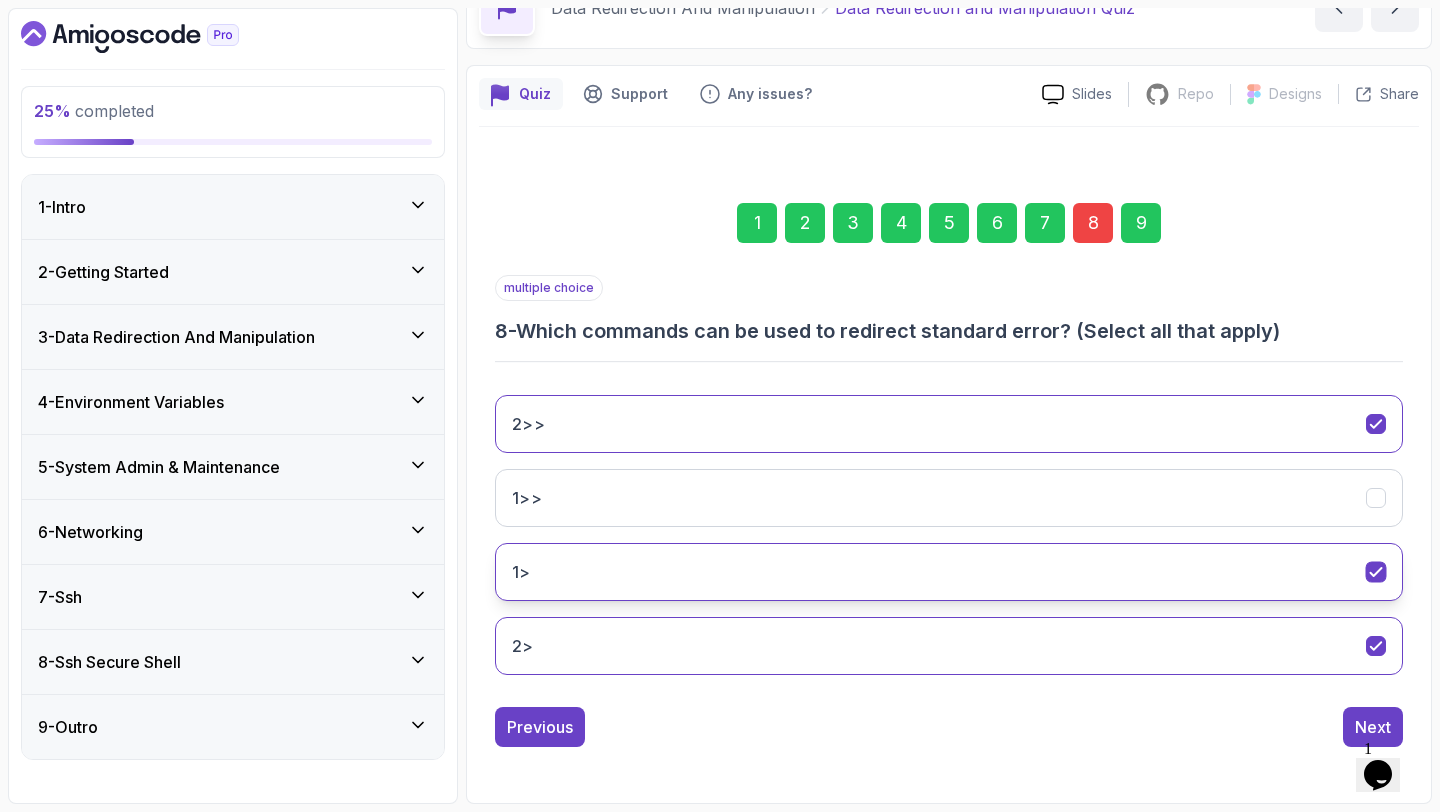 click on "1>" at bounding box center (949, 572) 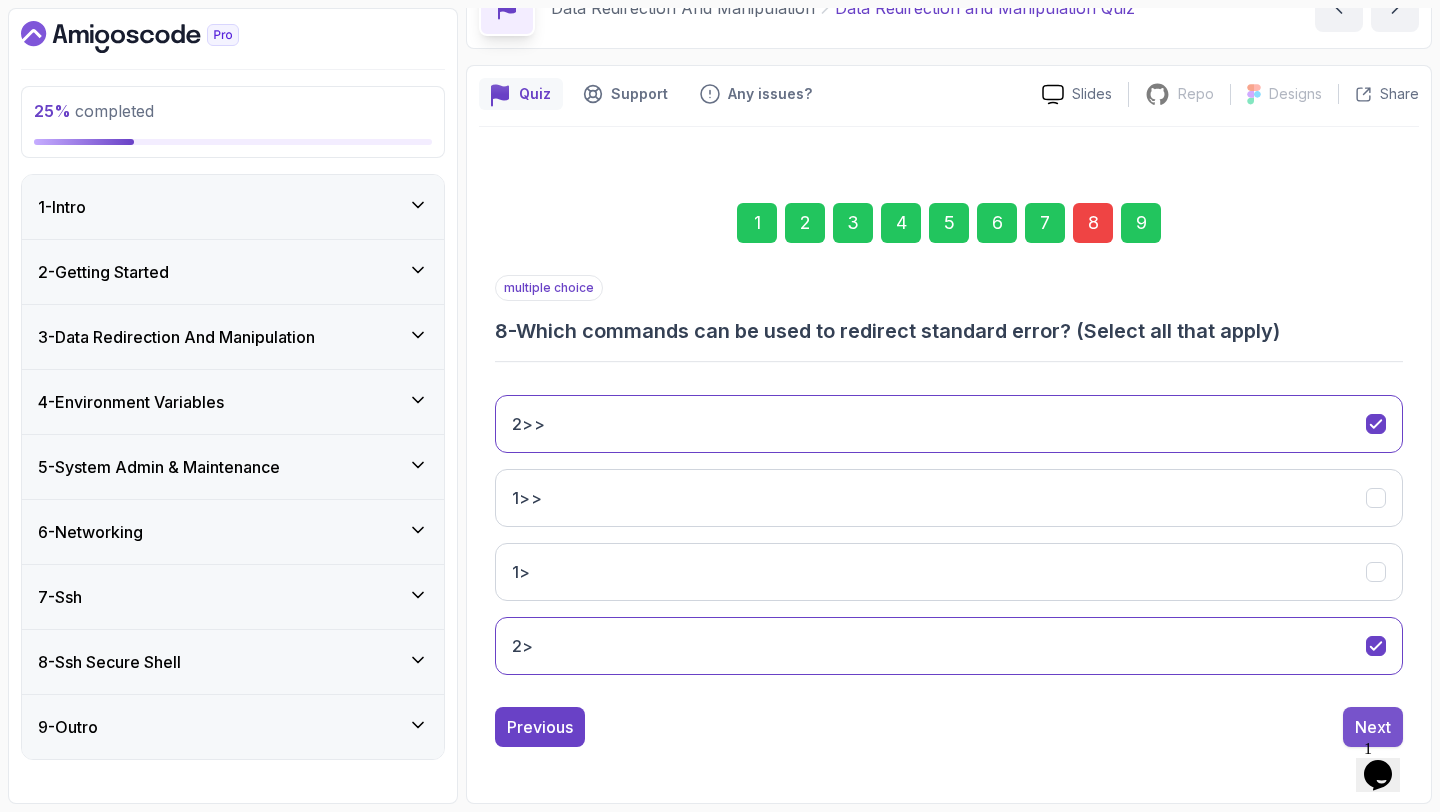 click on "Next" at bounding box center (1373, 727) 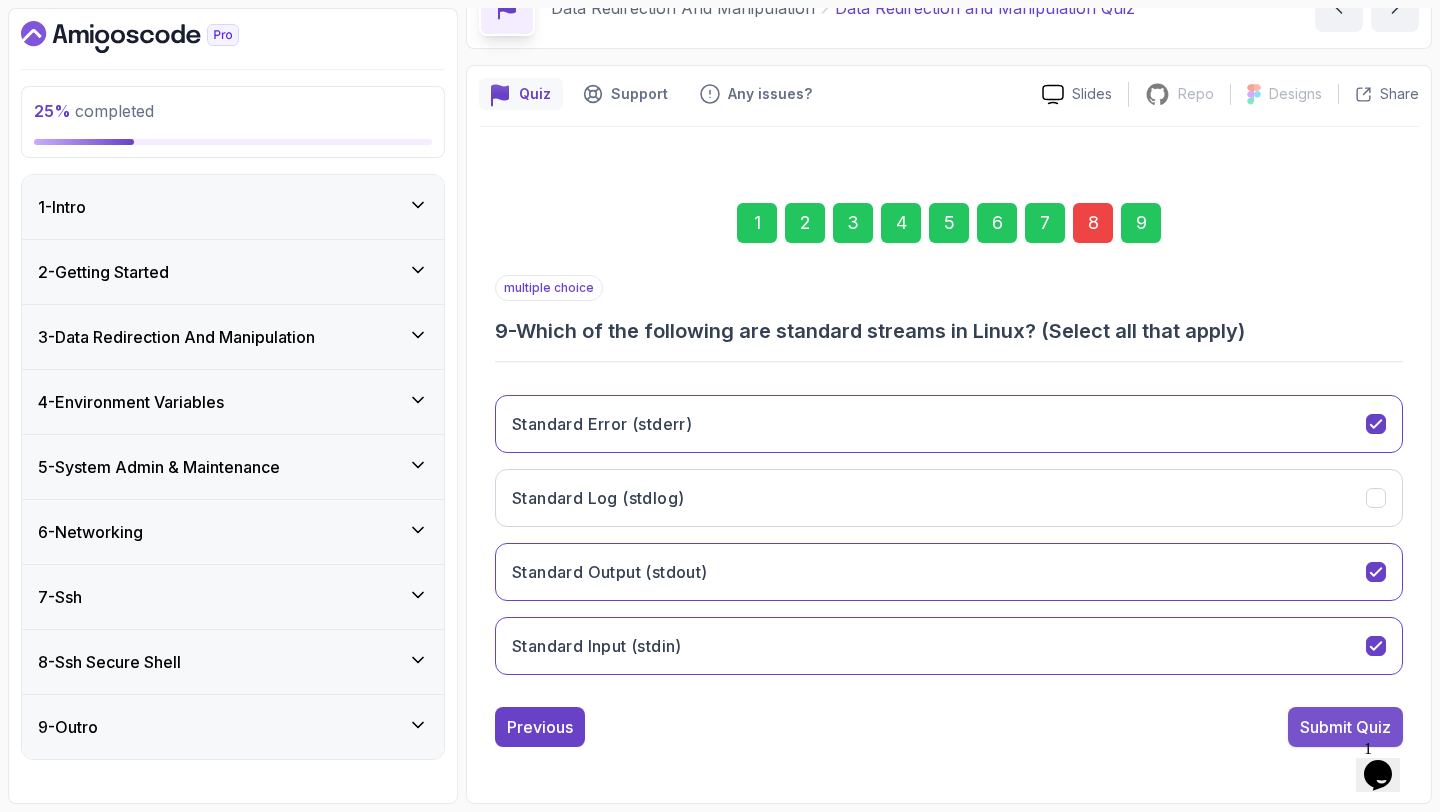 click on "Submit Quiz" at bounding box center (1345, 727) 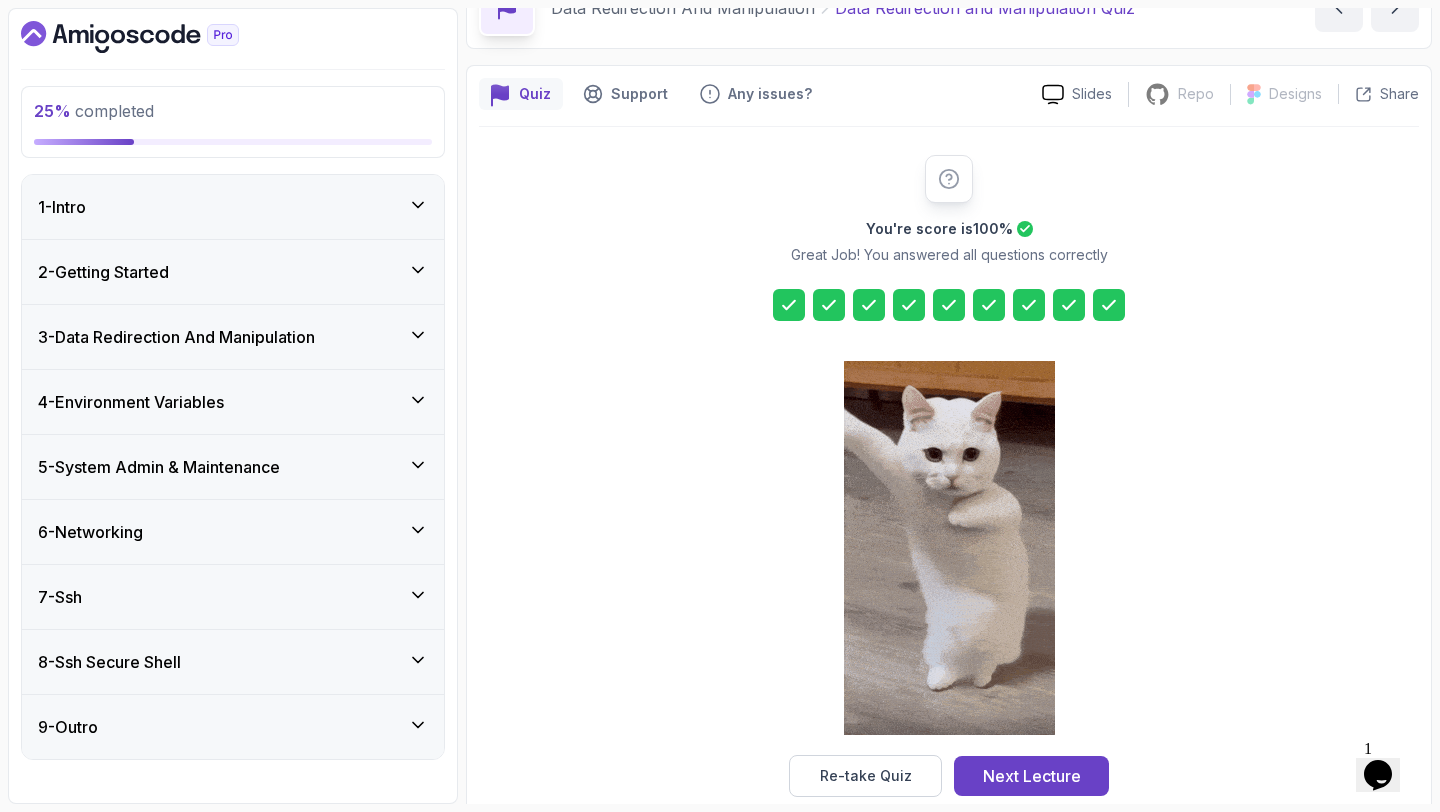 click at bounding box center [1069, 305] 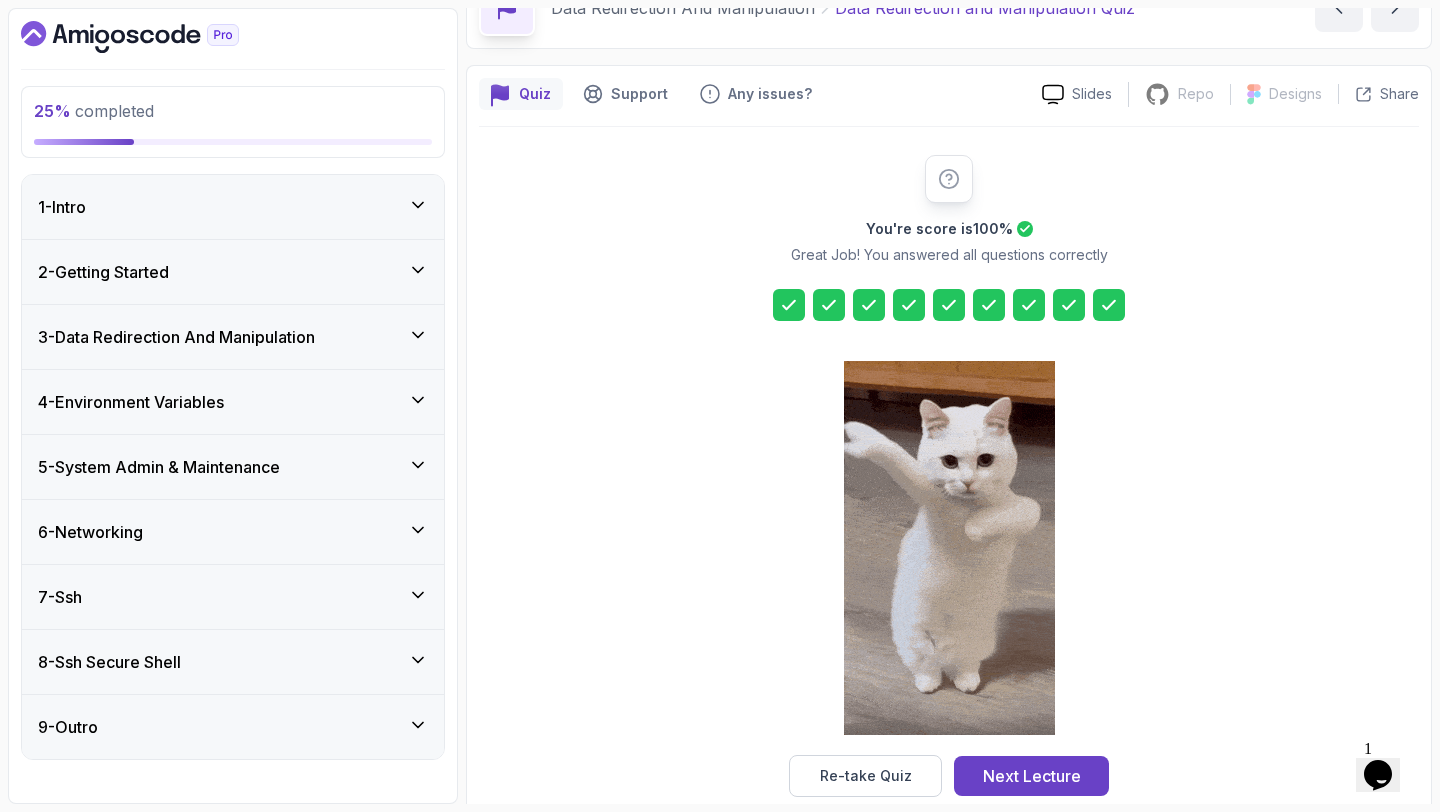 click 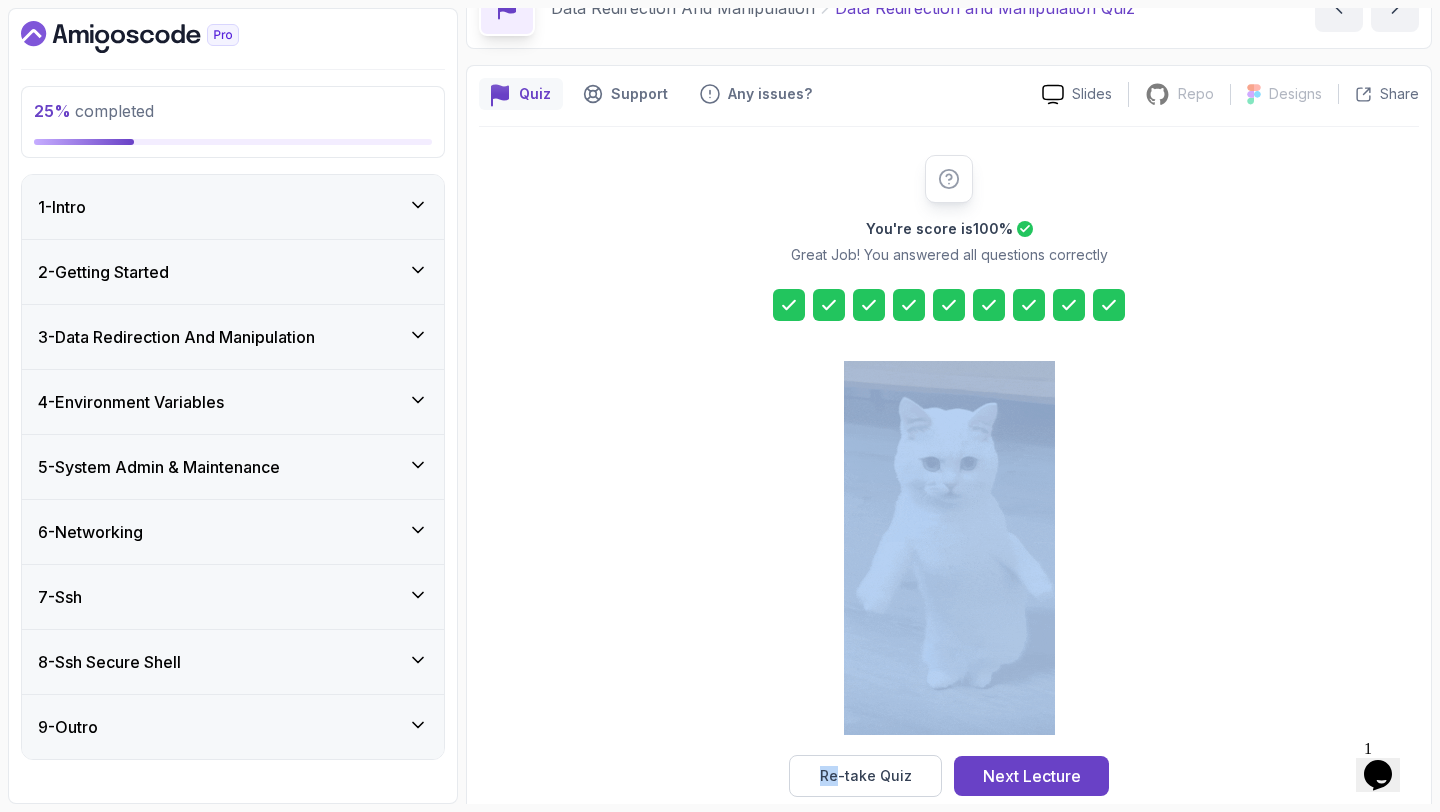 click 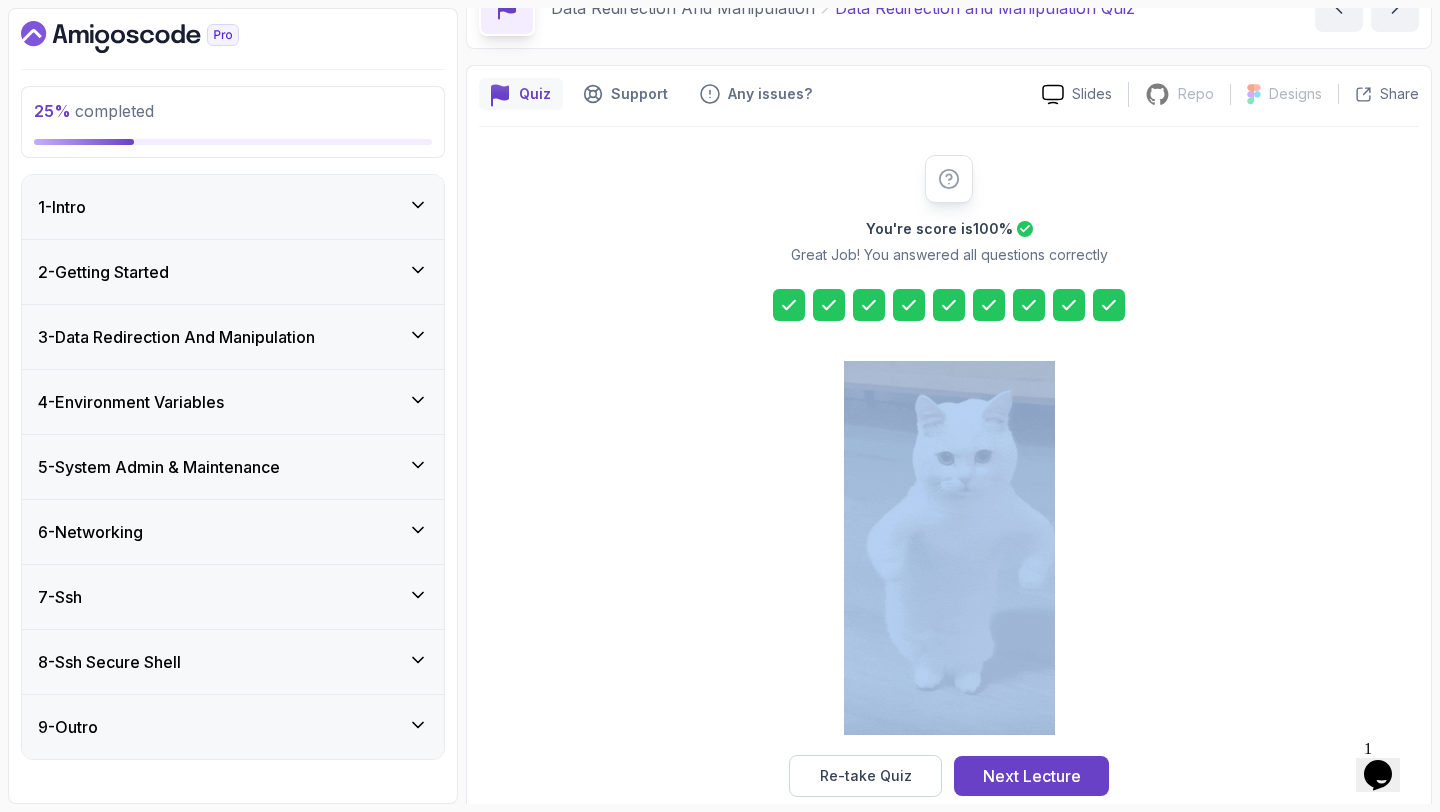 click 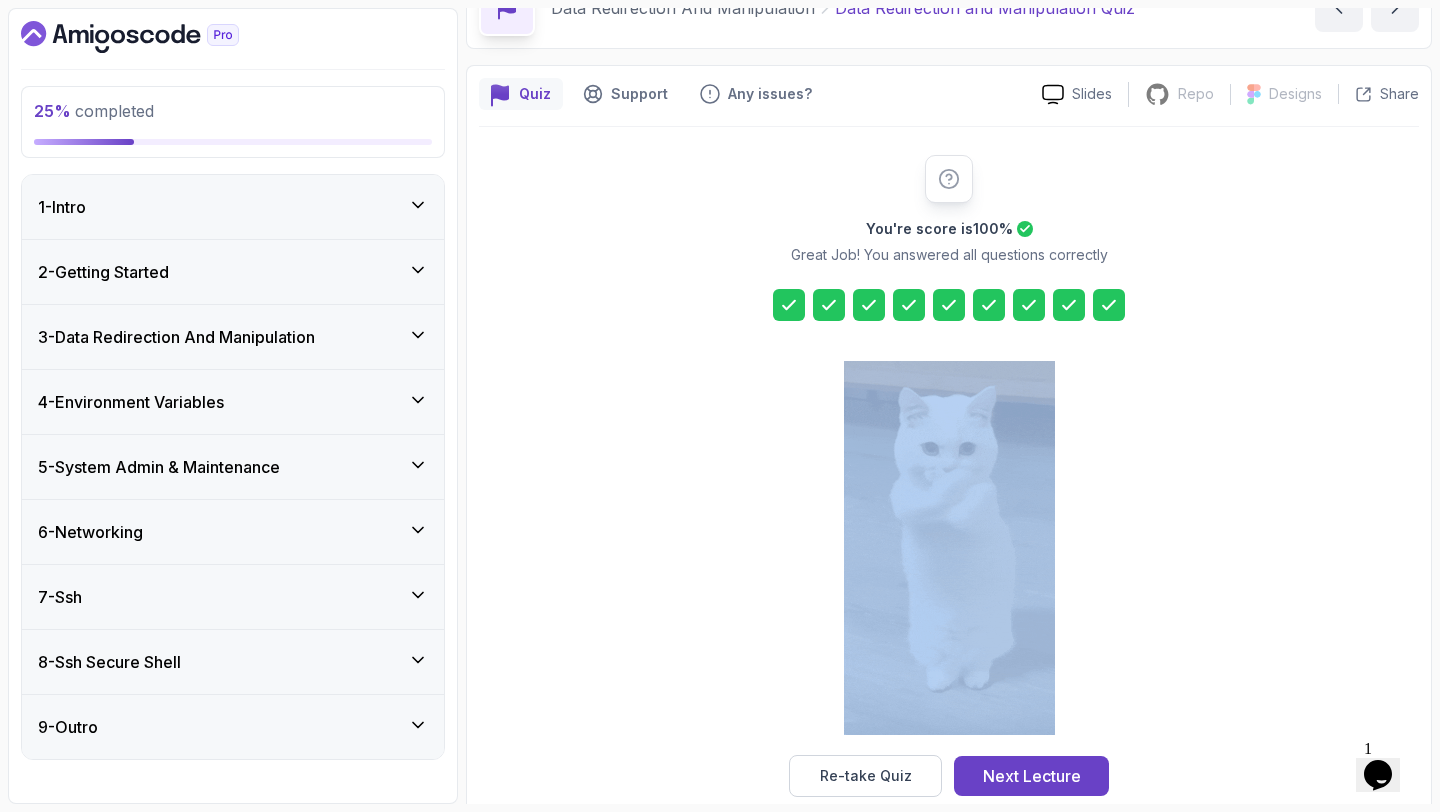 click 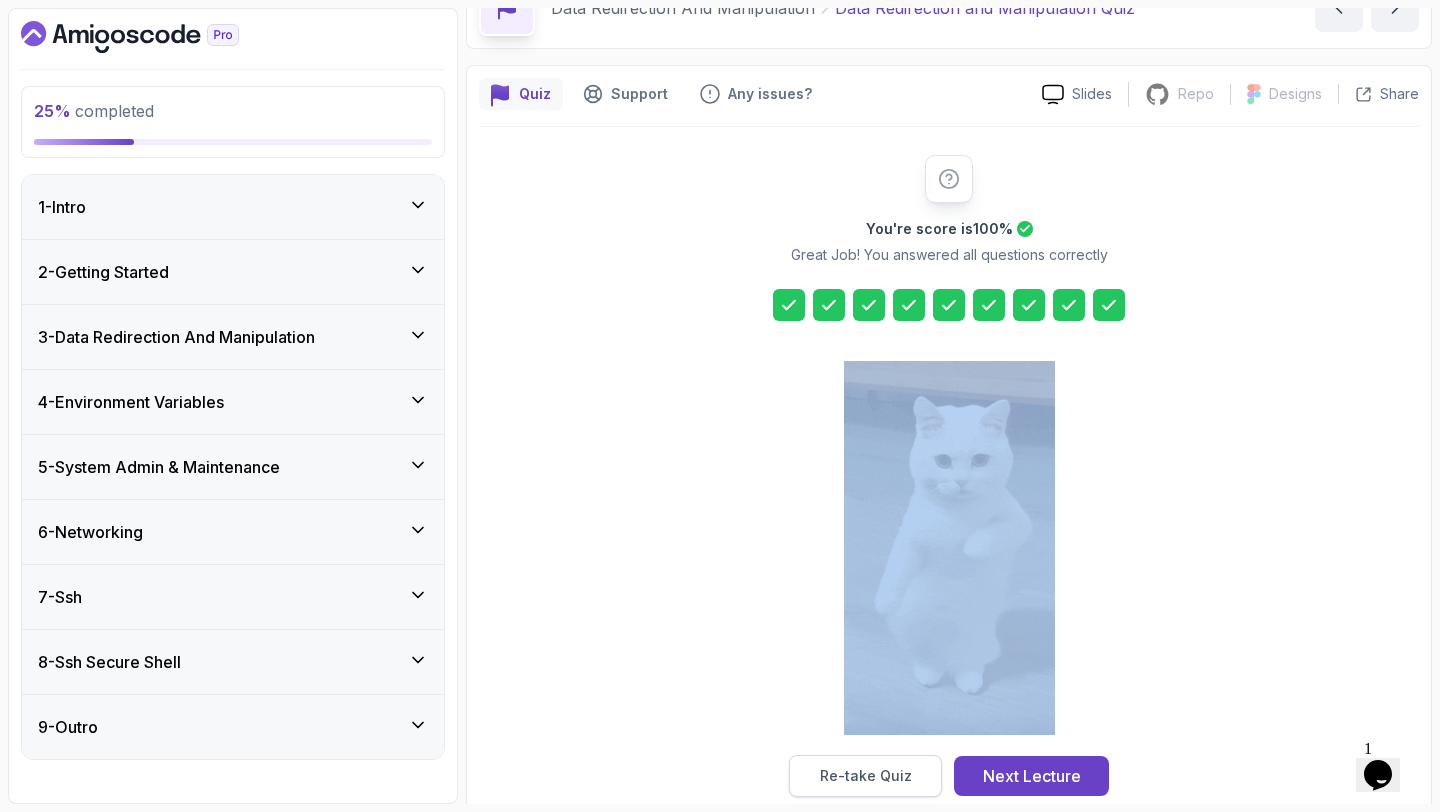 click on "Re-take Quiz" at bounding box center (866, 776) 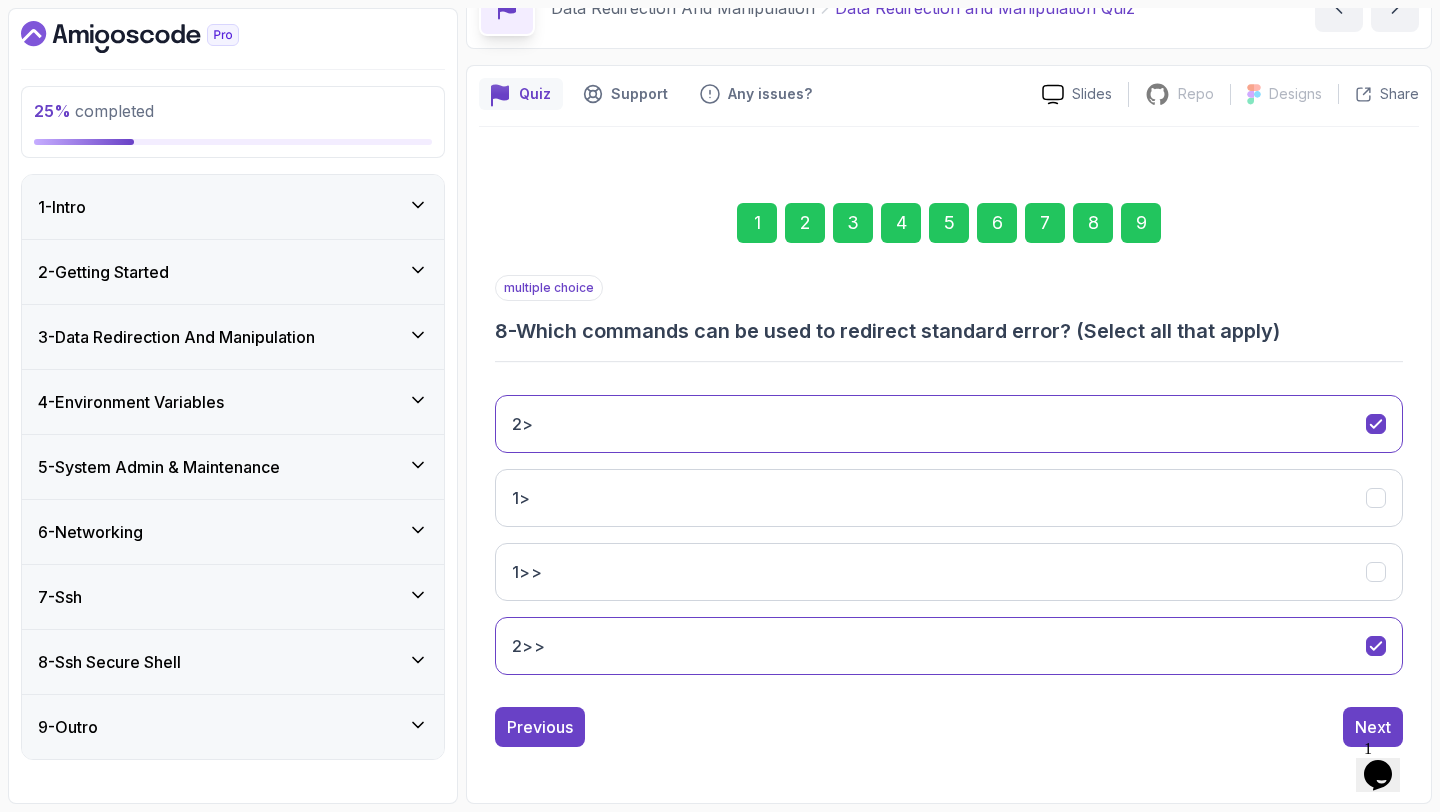 click on "8" at bounding box center (1093, 223) 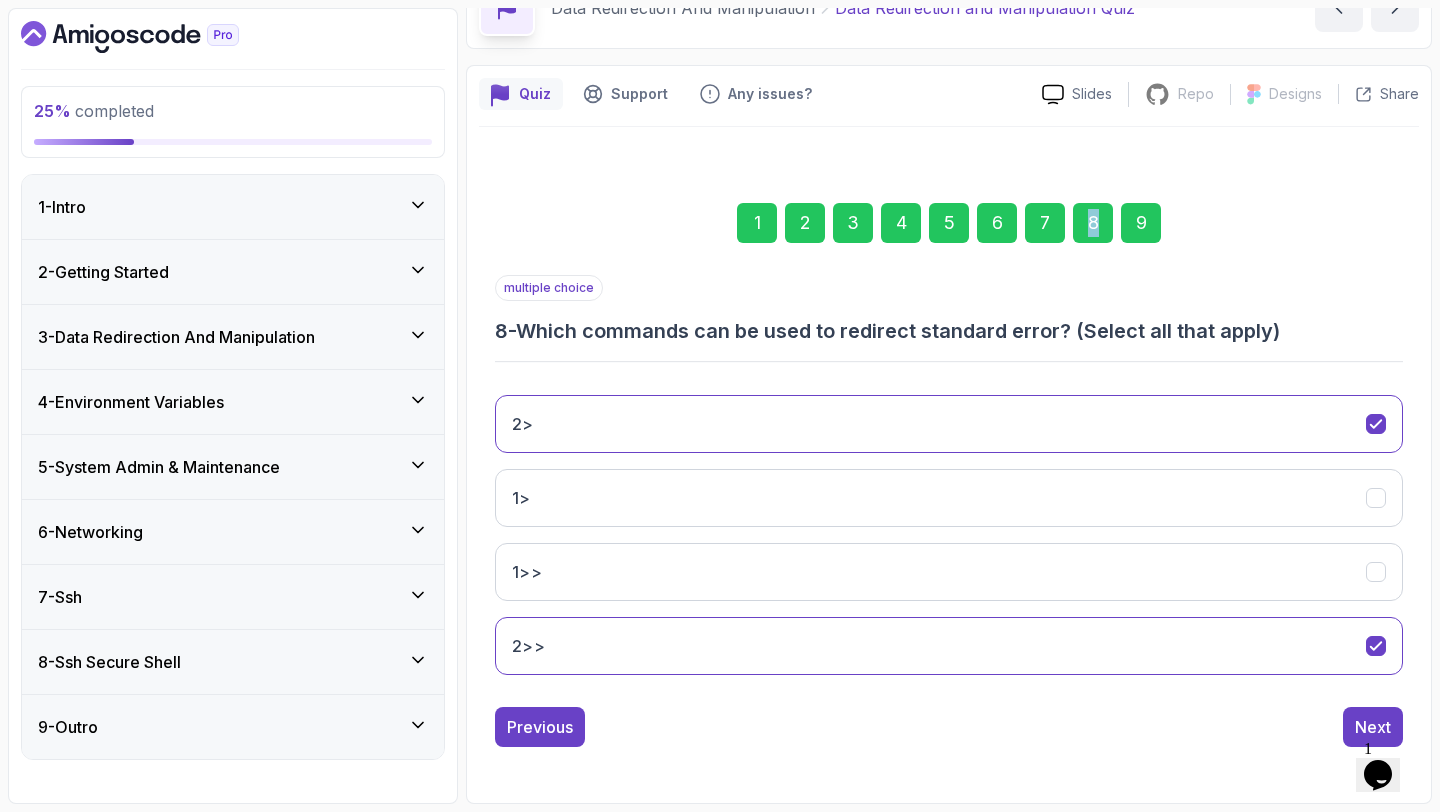 click on "8" at bounding box center (1093, 223) 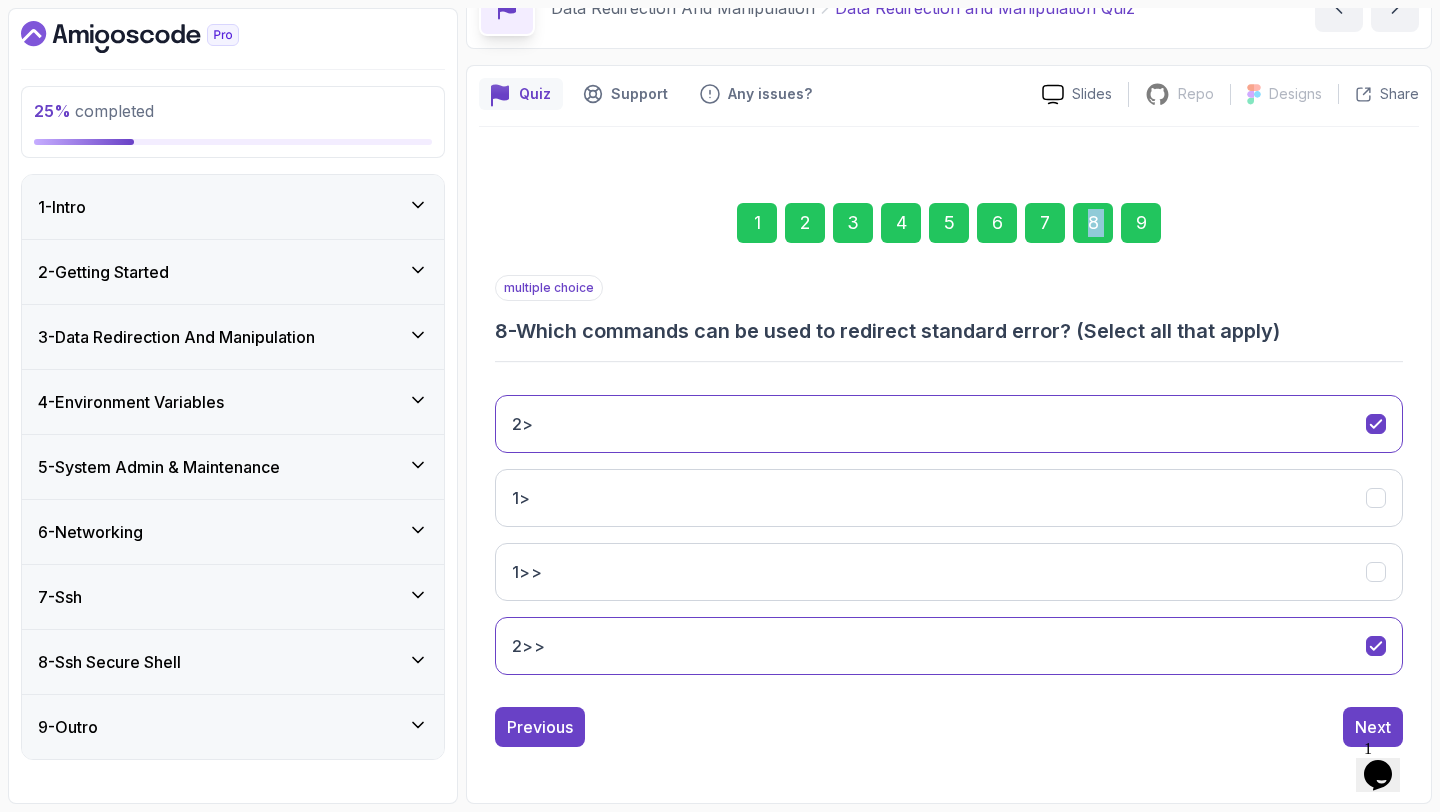 click on "8" at bounding box center (1093, 223) 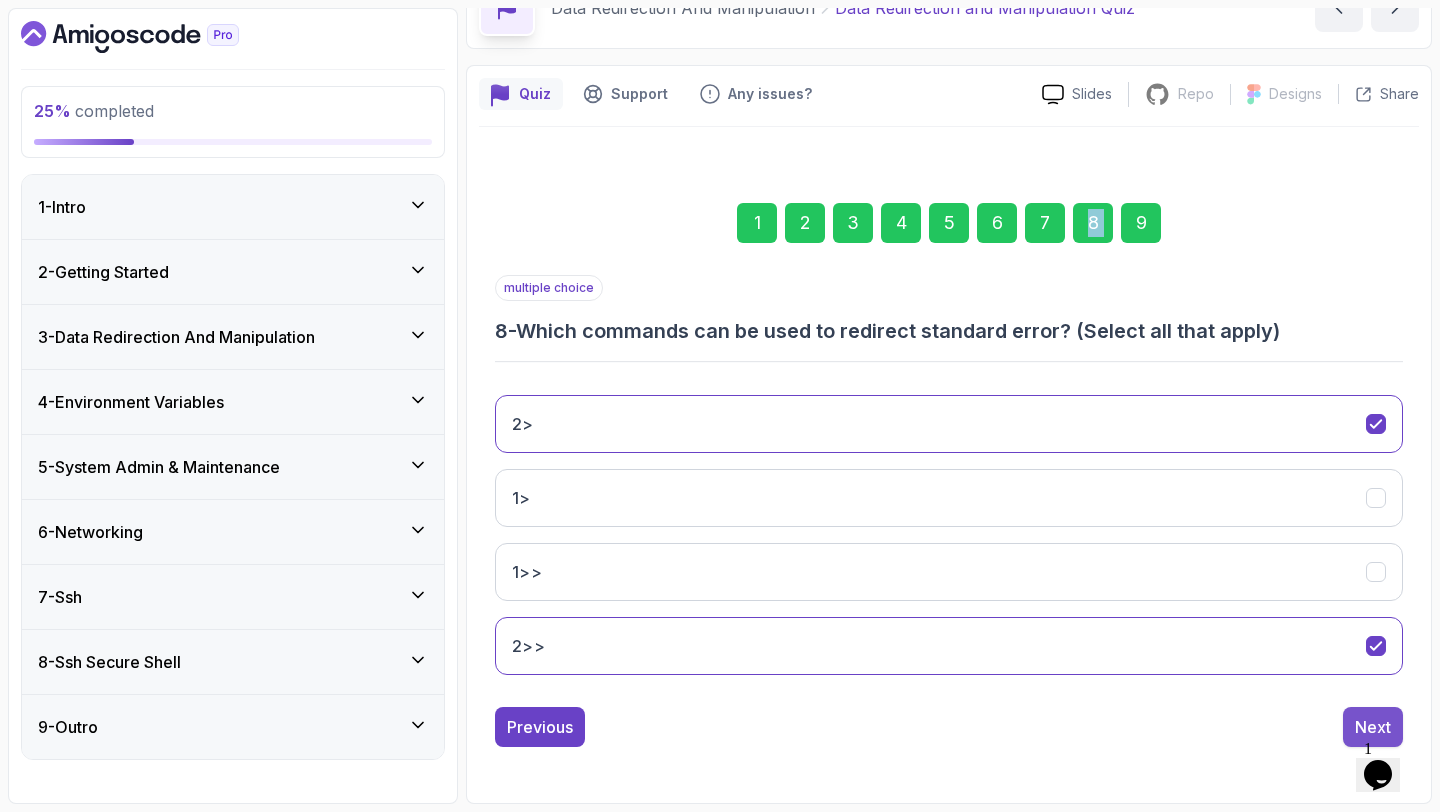 click on "Next" at bounding box center [1373, 727] 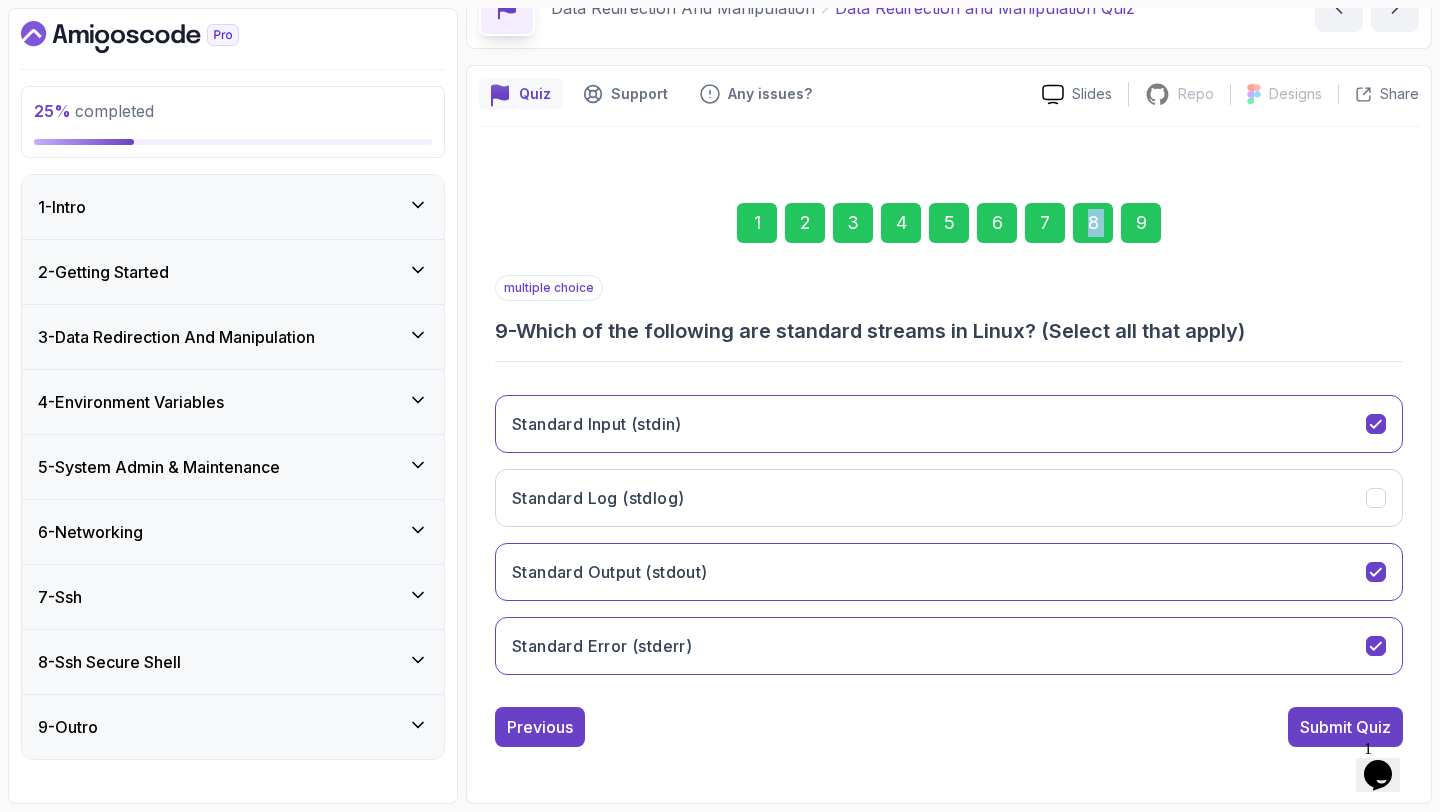 click on "Submit Quiz" at bounding box center [1345, 727] 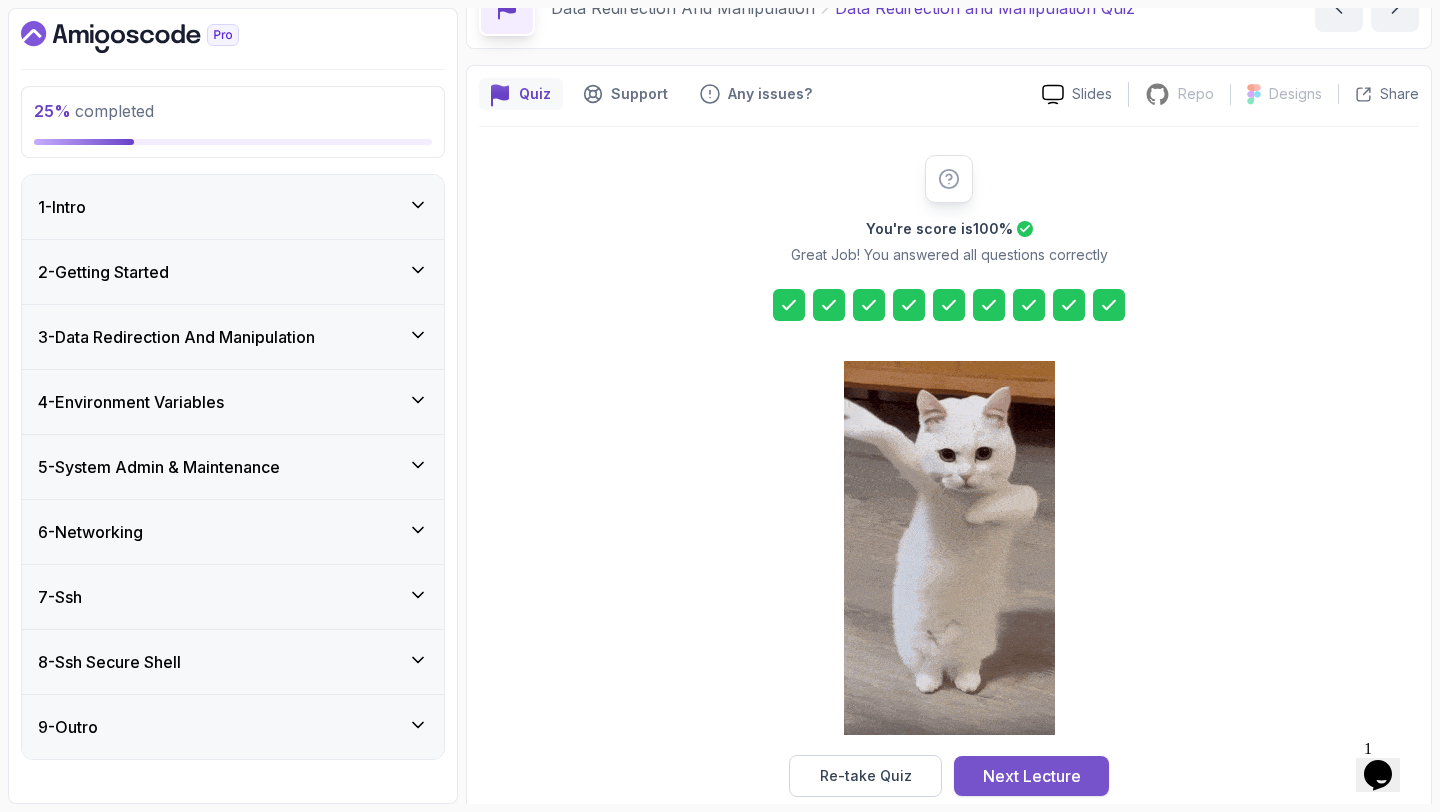 click on "Next Lecture" at bounding box center [1032, 776] 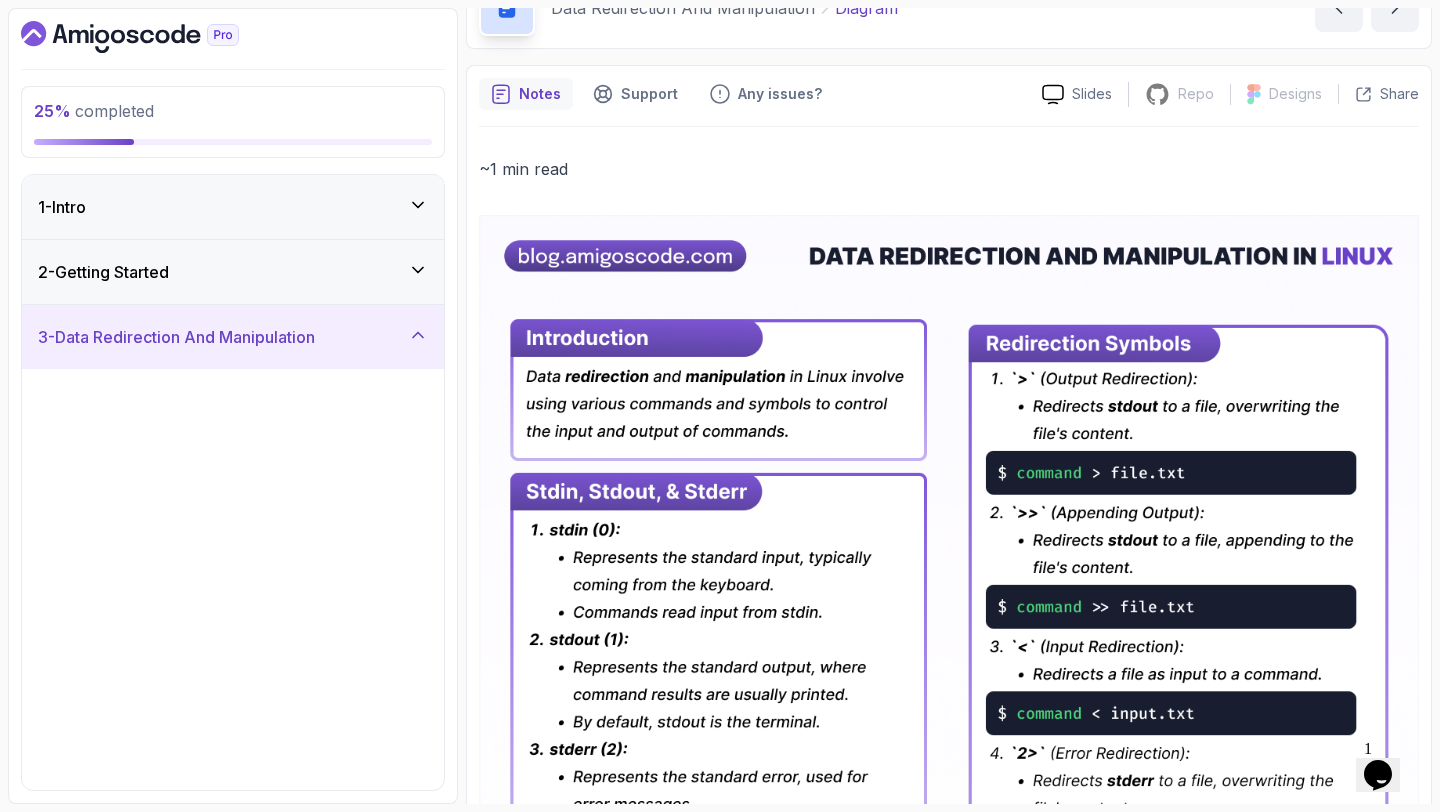 scroll, scrollTop: 0, scrollLeft: 0, axis: both 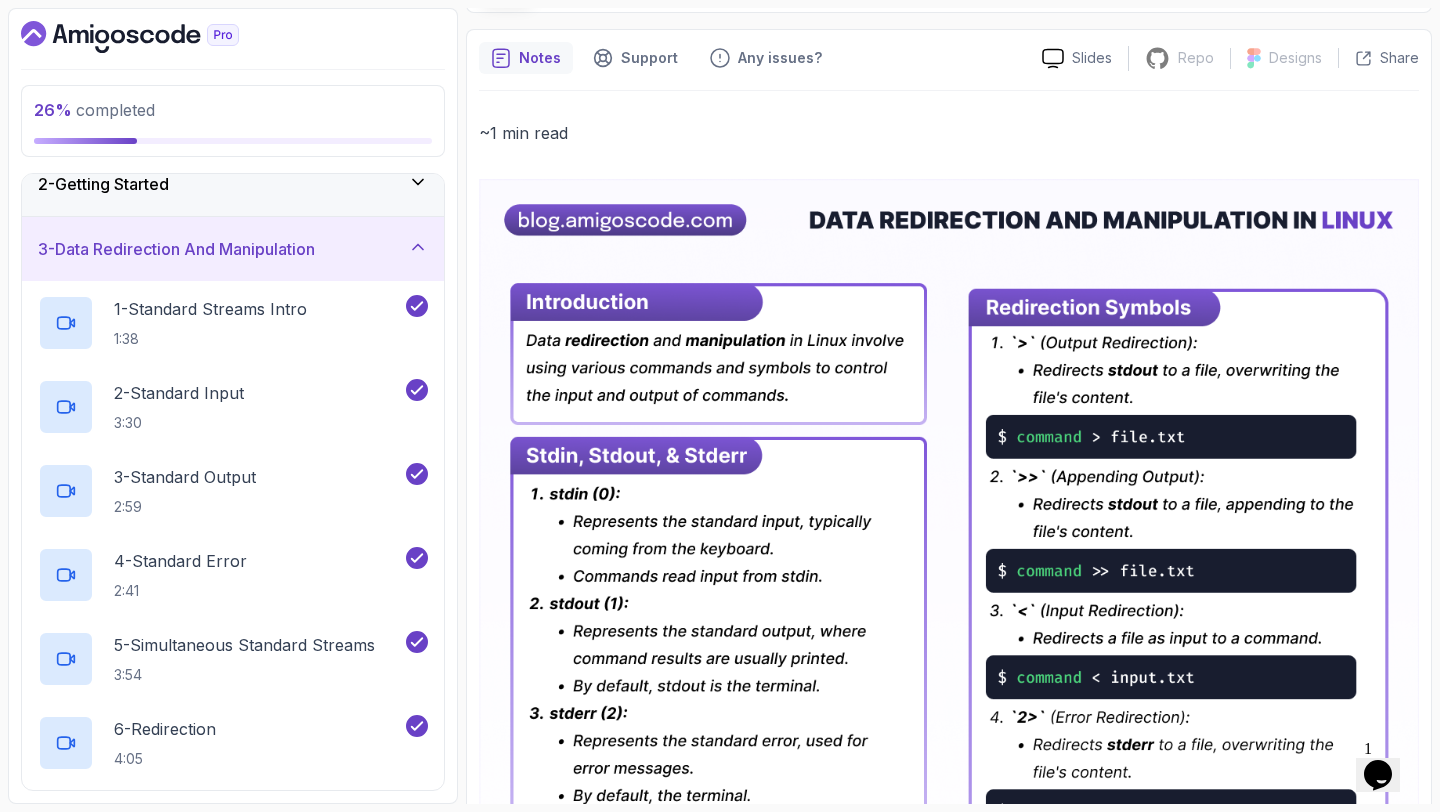 click on "3  -  Data Redirection And Manipulation" at bounding box center [233, 249] 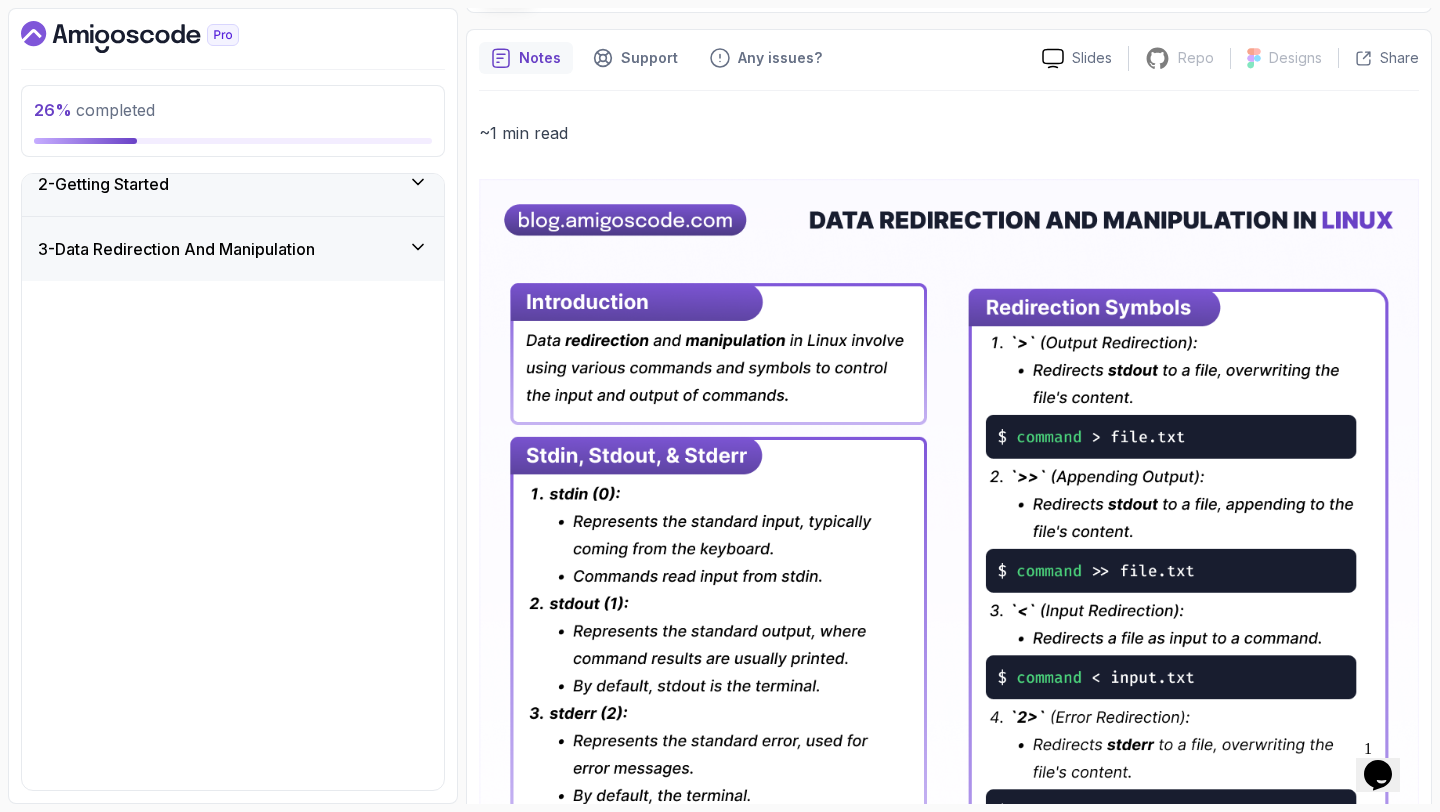 scroll, scrollTop: 0, scrollLeft: 0, axis: both 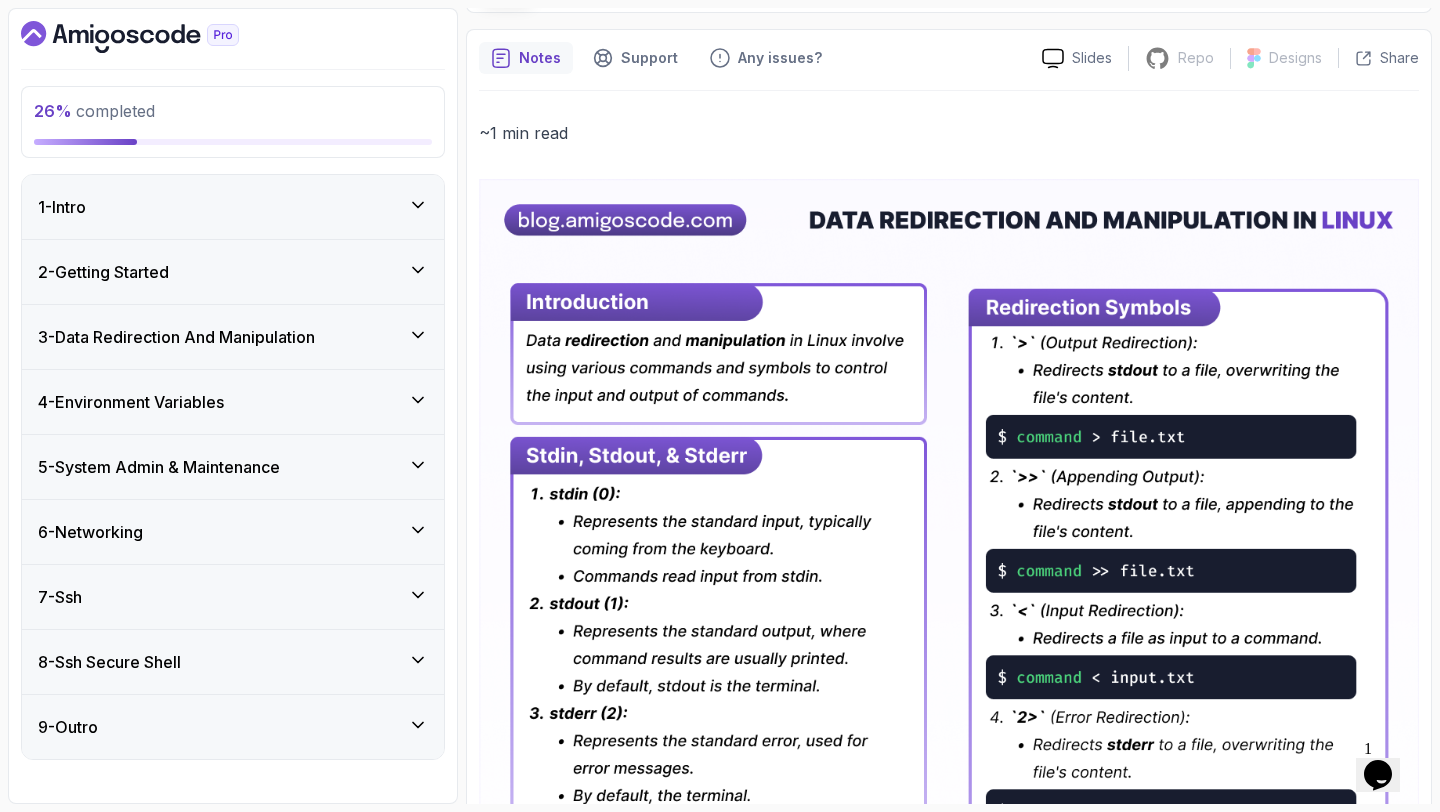 click on "4  -  Environment Variables" at bounding box center (233, 402) 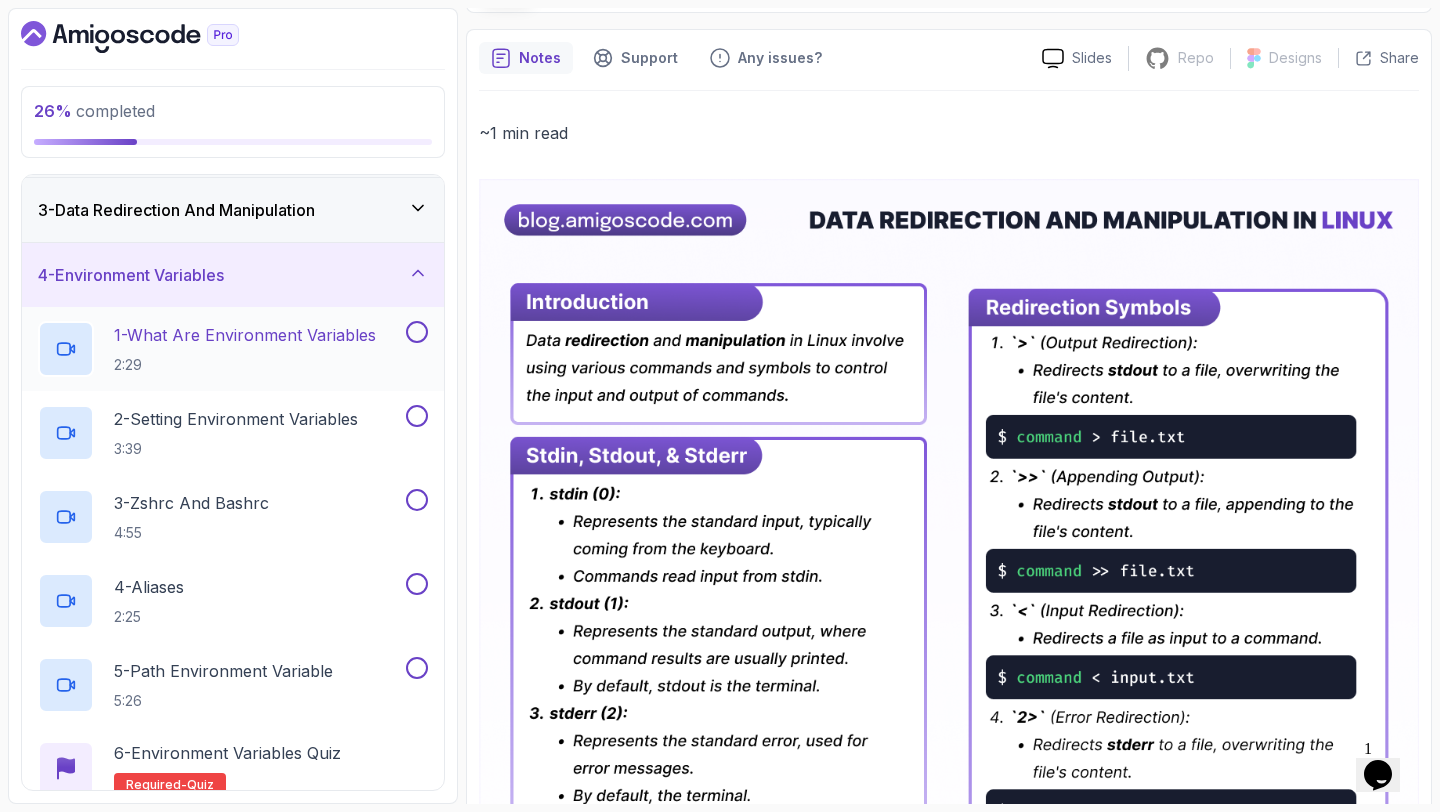 scroll, scrollTop: 187, scrollLeft: 0, axis: vertical 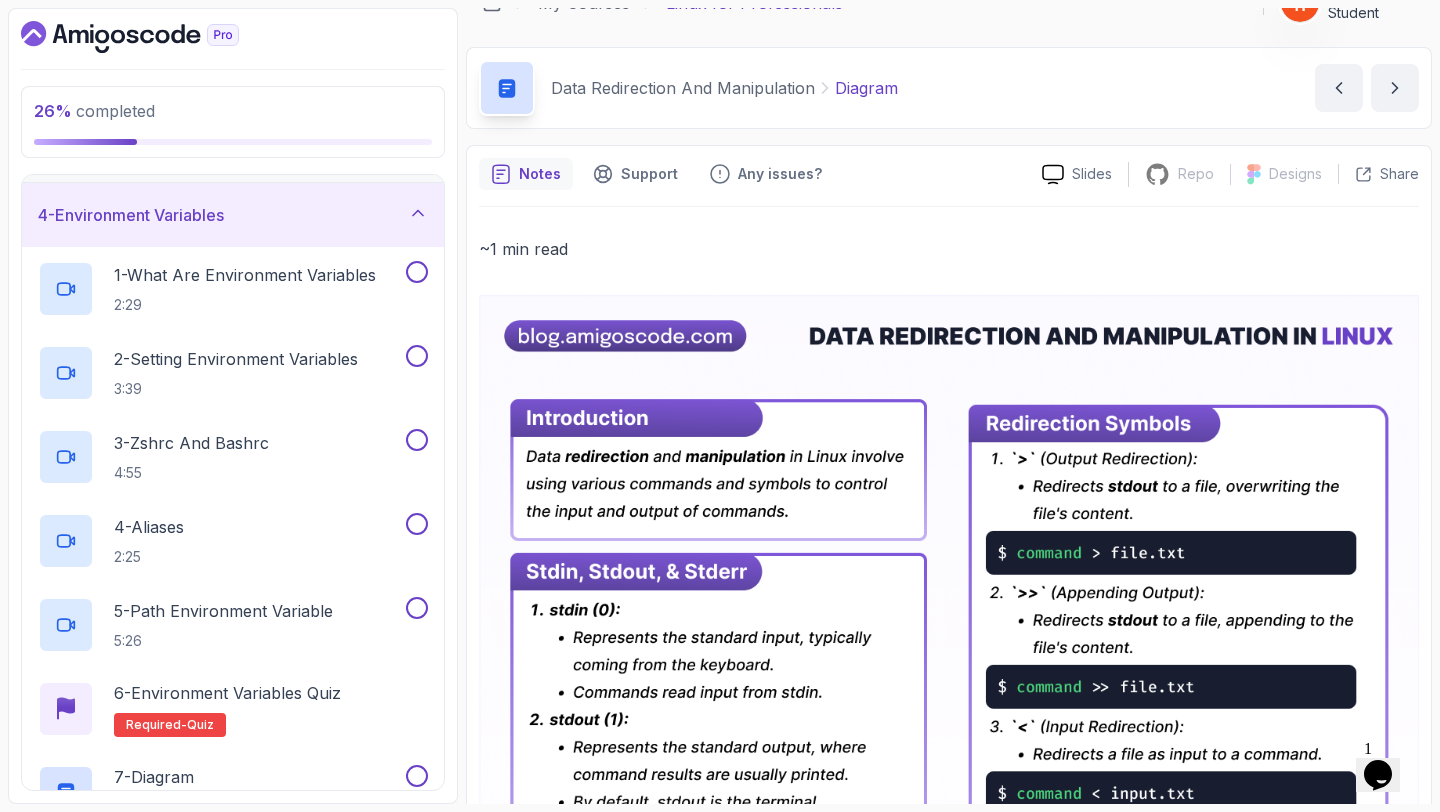 click on "4  -  Environment Variables" at bounding box center [233, 215] 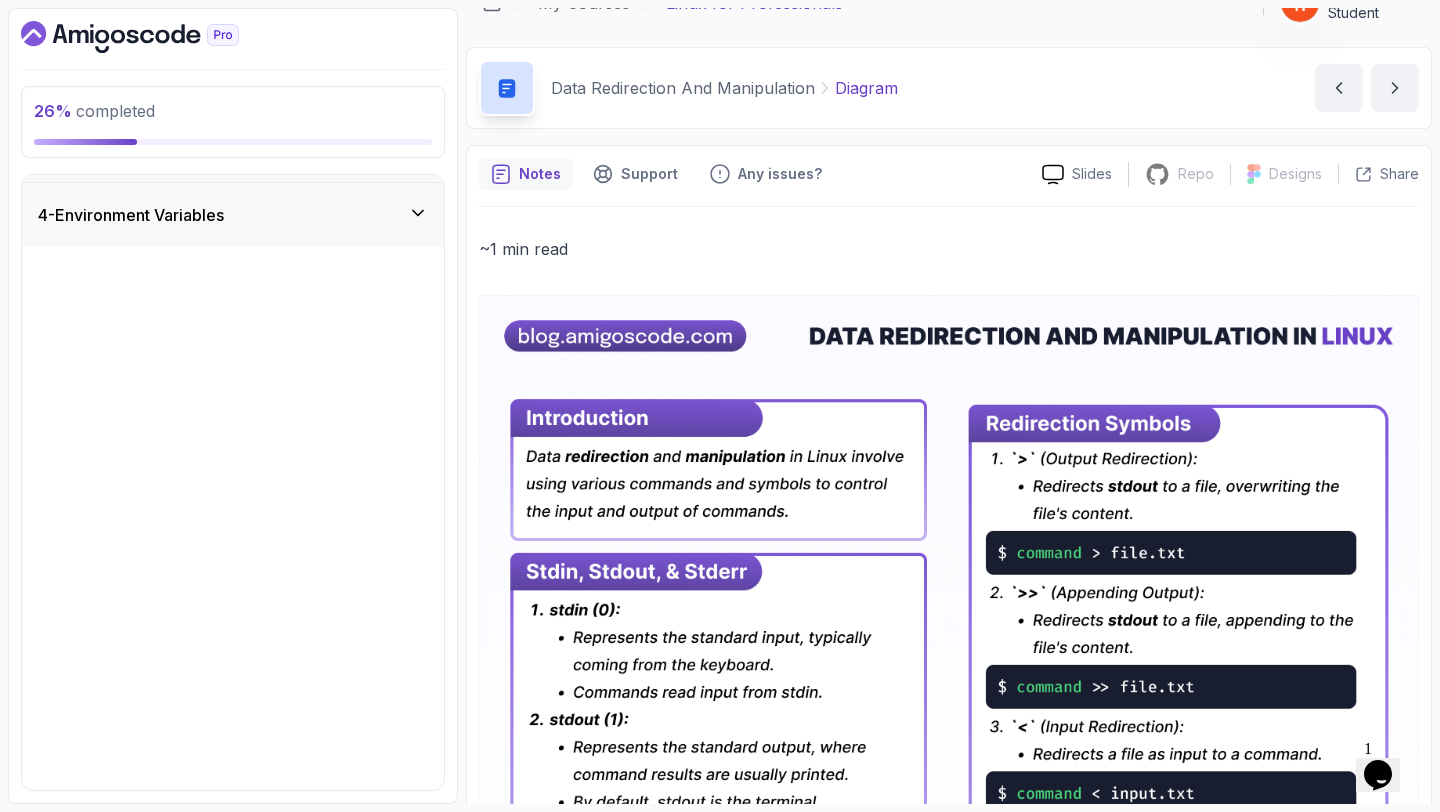 scroll, scrollTop: 0, scrollLeft: 0, axis: both 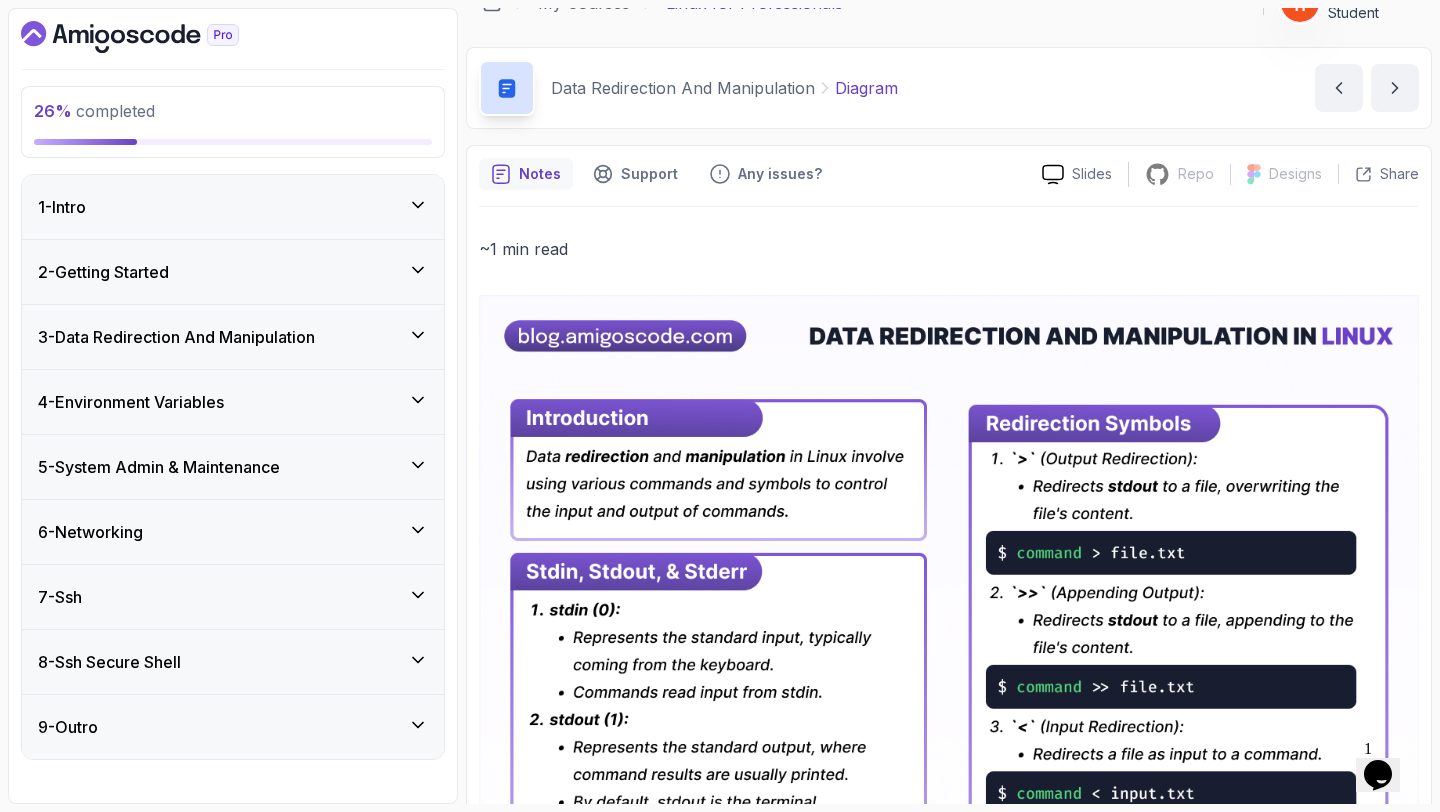 click on "3  -  Data Redirection And Manipulation" at bounding box center (176, 337) 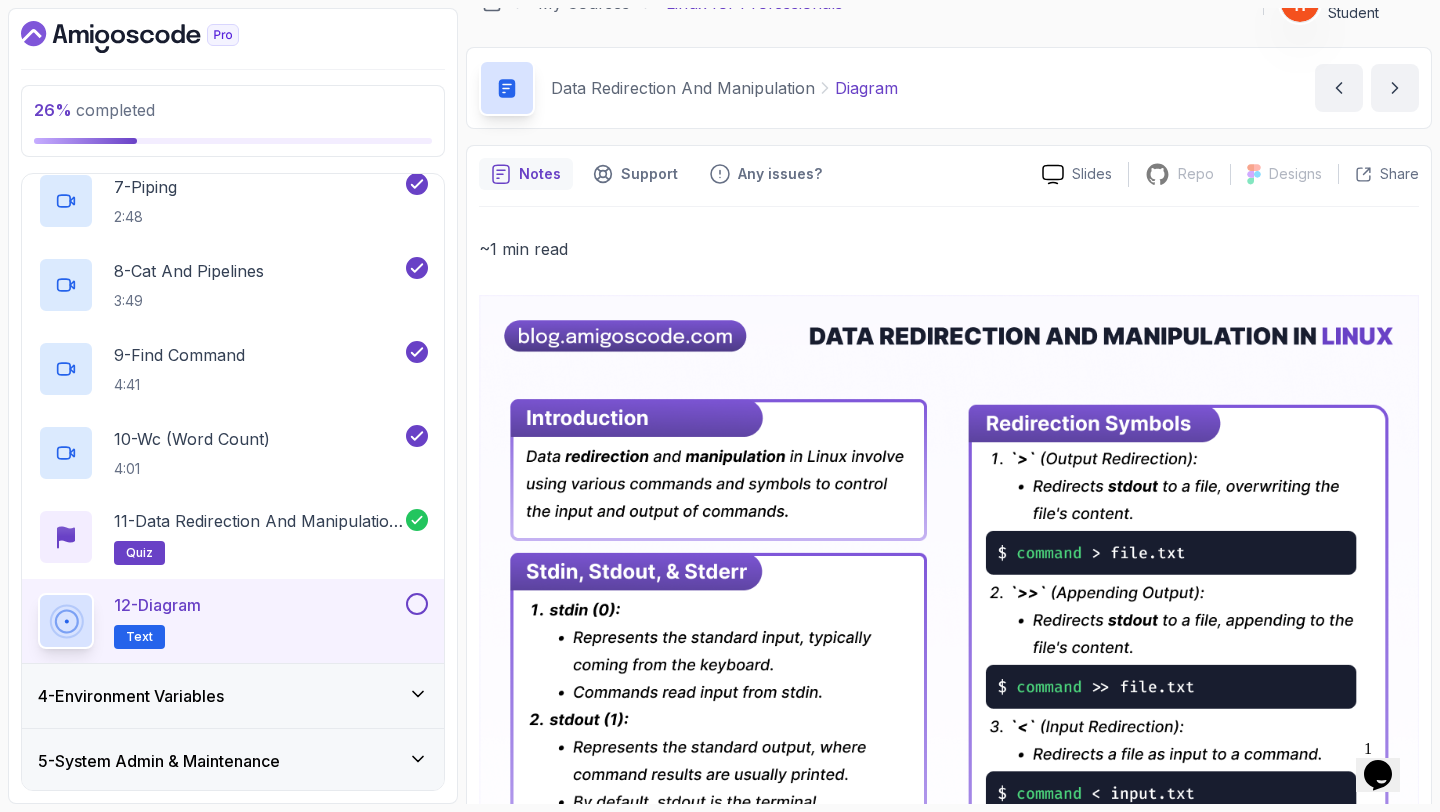 scroll, scrollTop: 776, scrollLeft: 0, axis: vertical 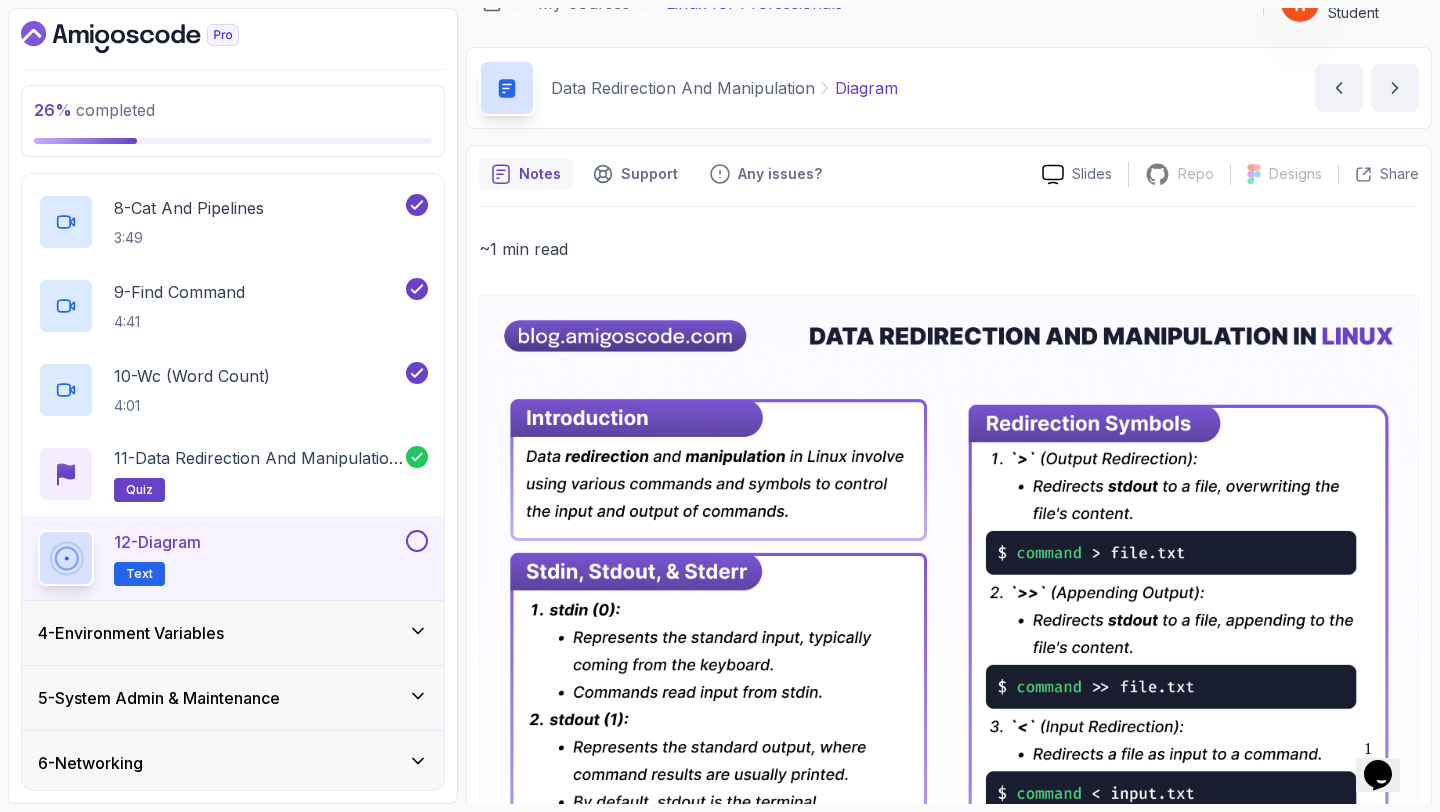 click at bounding box center [417, 541] 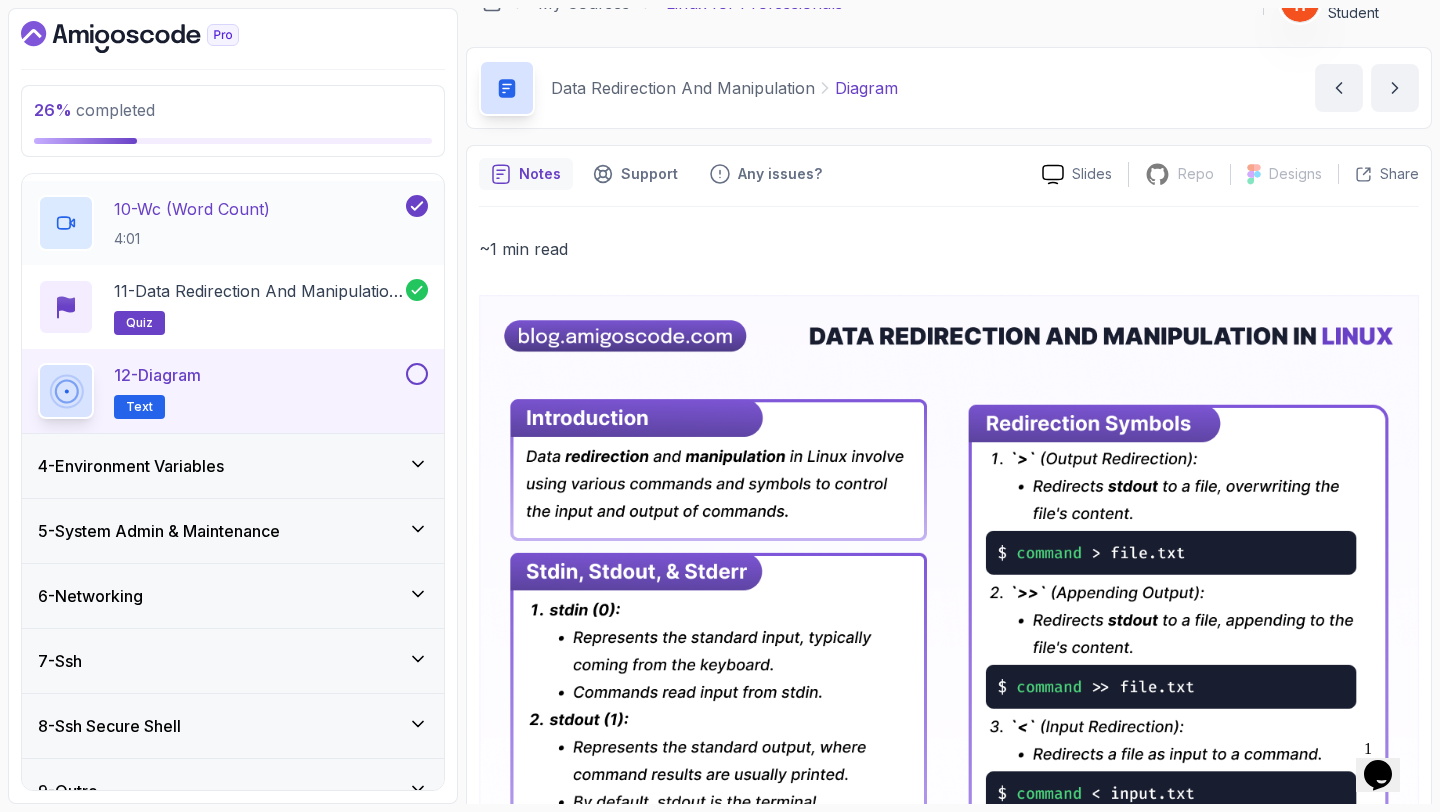 scroll, scrollTop: 976, scrollLeft: 0, axis: vertical 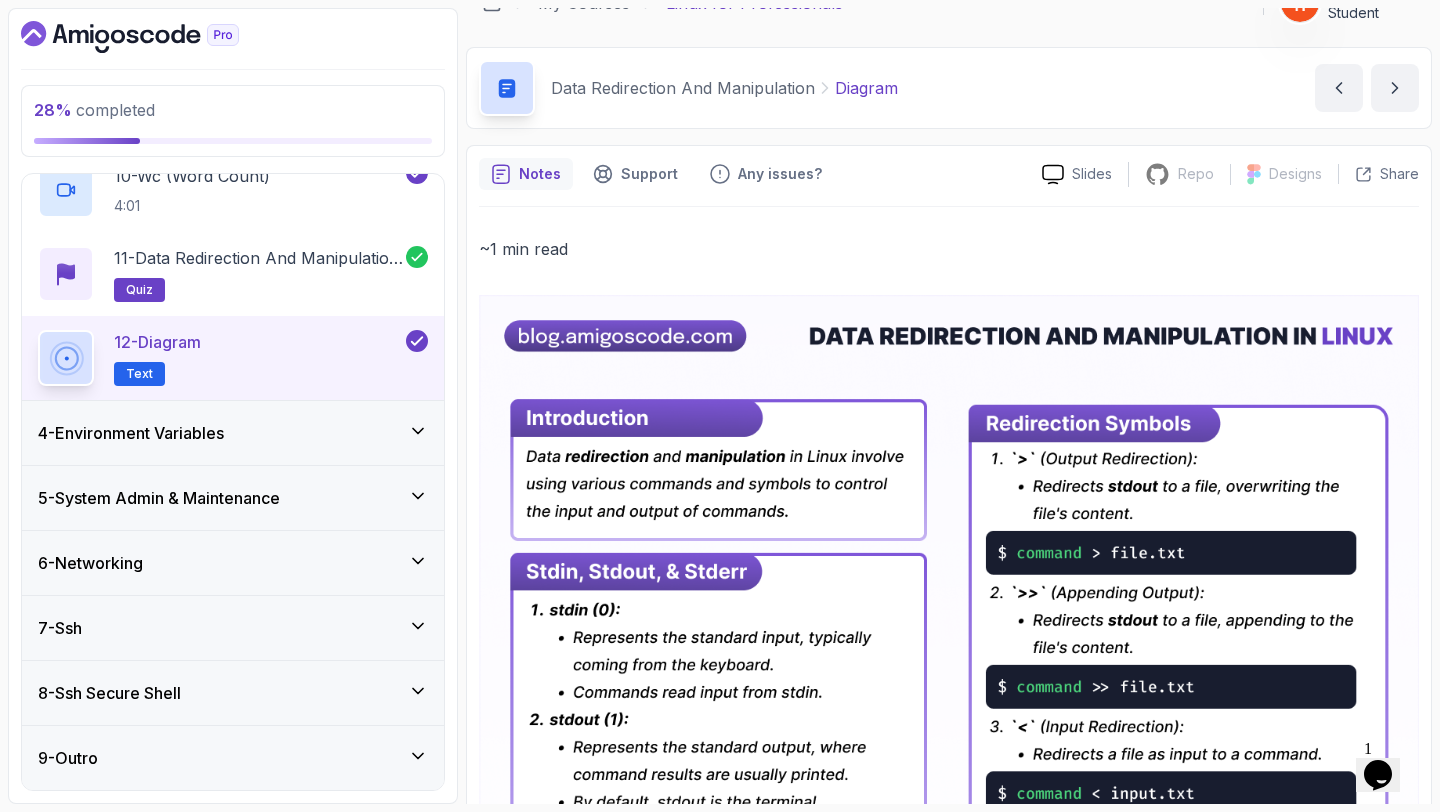 click on "4  -  Environment Variables" at bounding box center [233, 433] 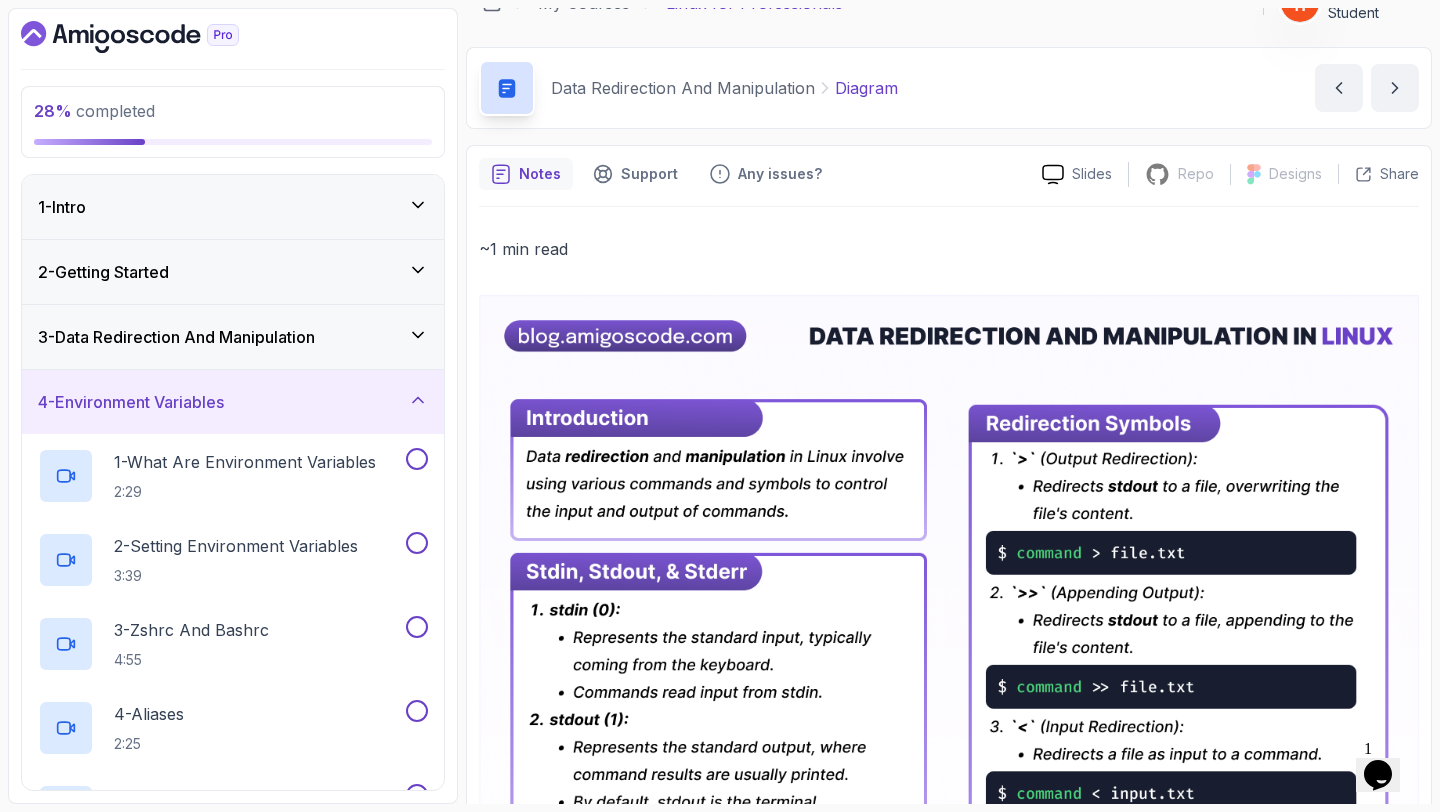 scroll, scrollTop: 124, scrollLeft: 0, axis: vertical 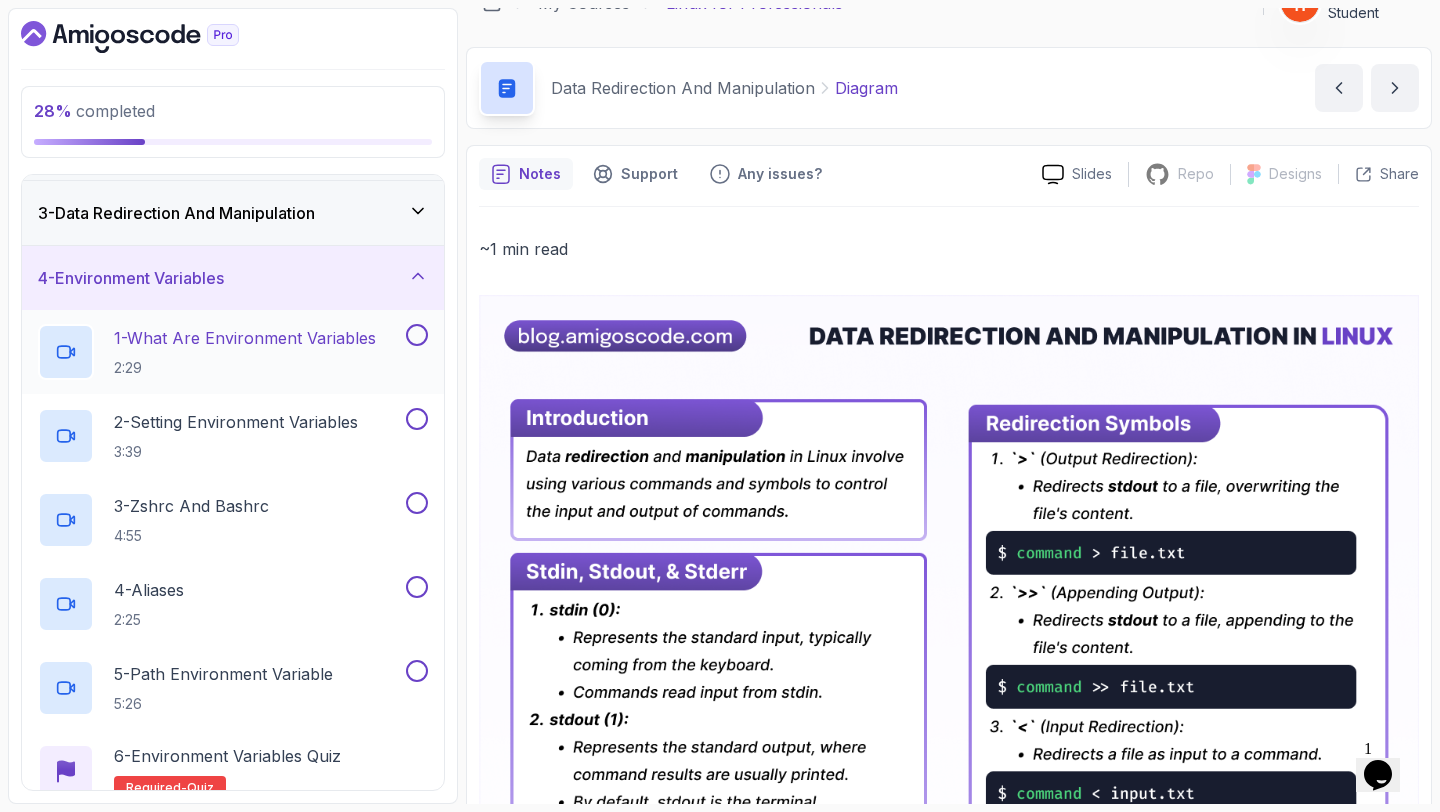 click on "1  -  What Are Environment Variables" at bounding box center [245, 338] 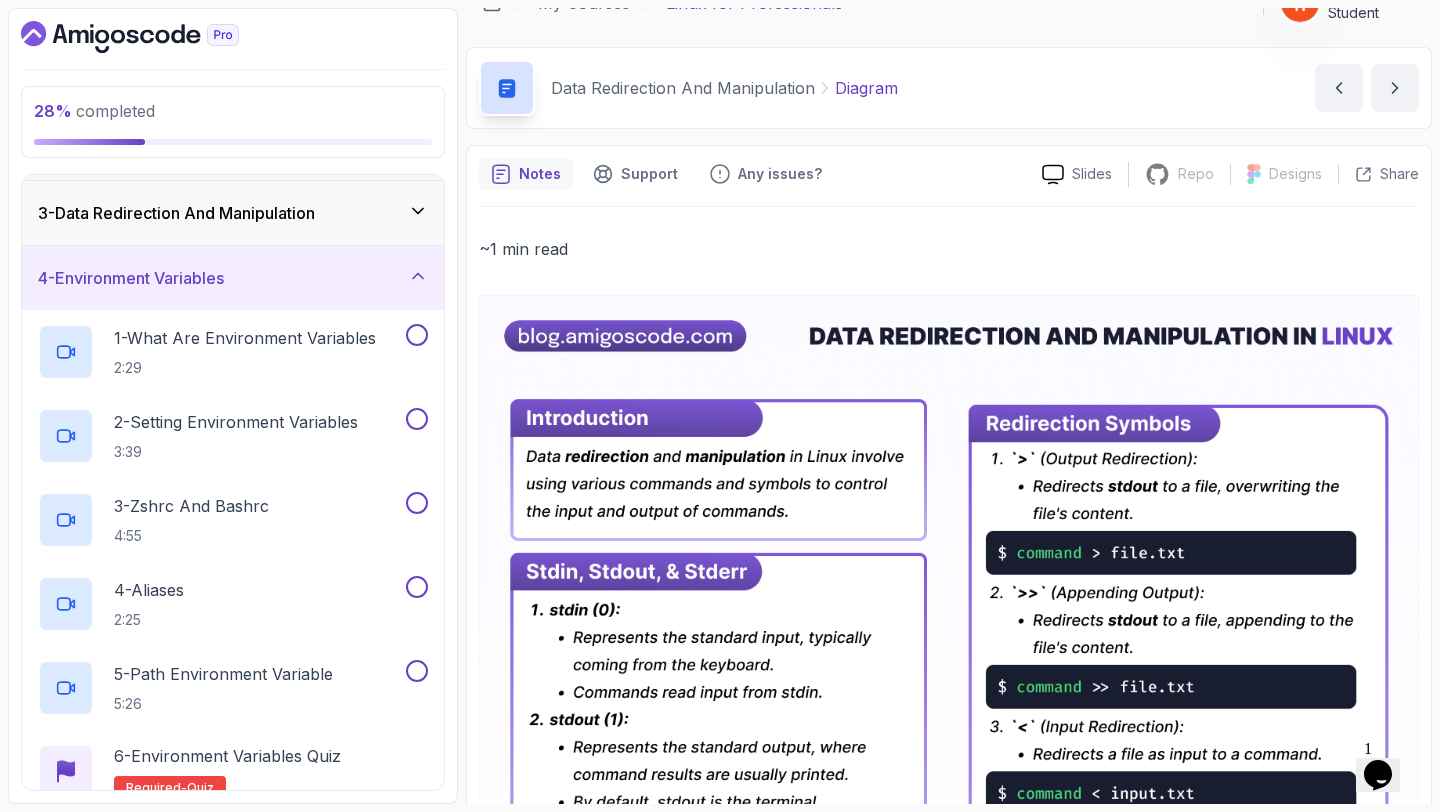 scroll, scrollTop: 0, scrollLeft: 0, axis: both 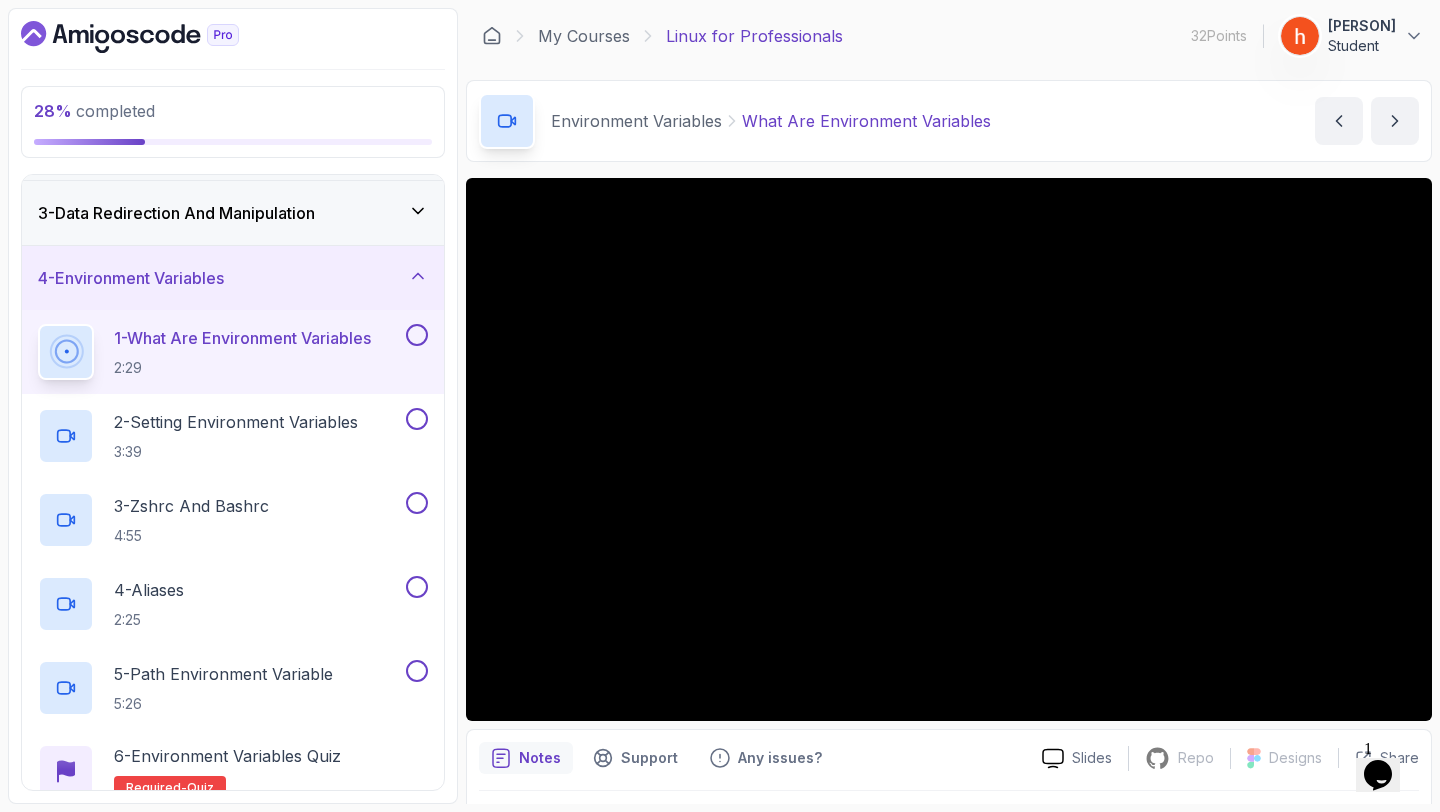 click 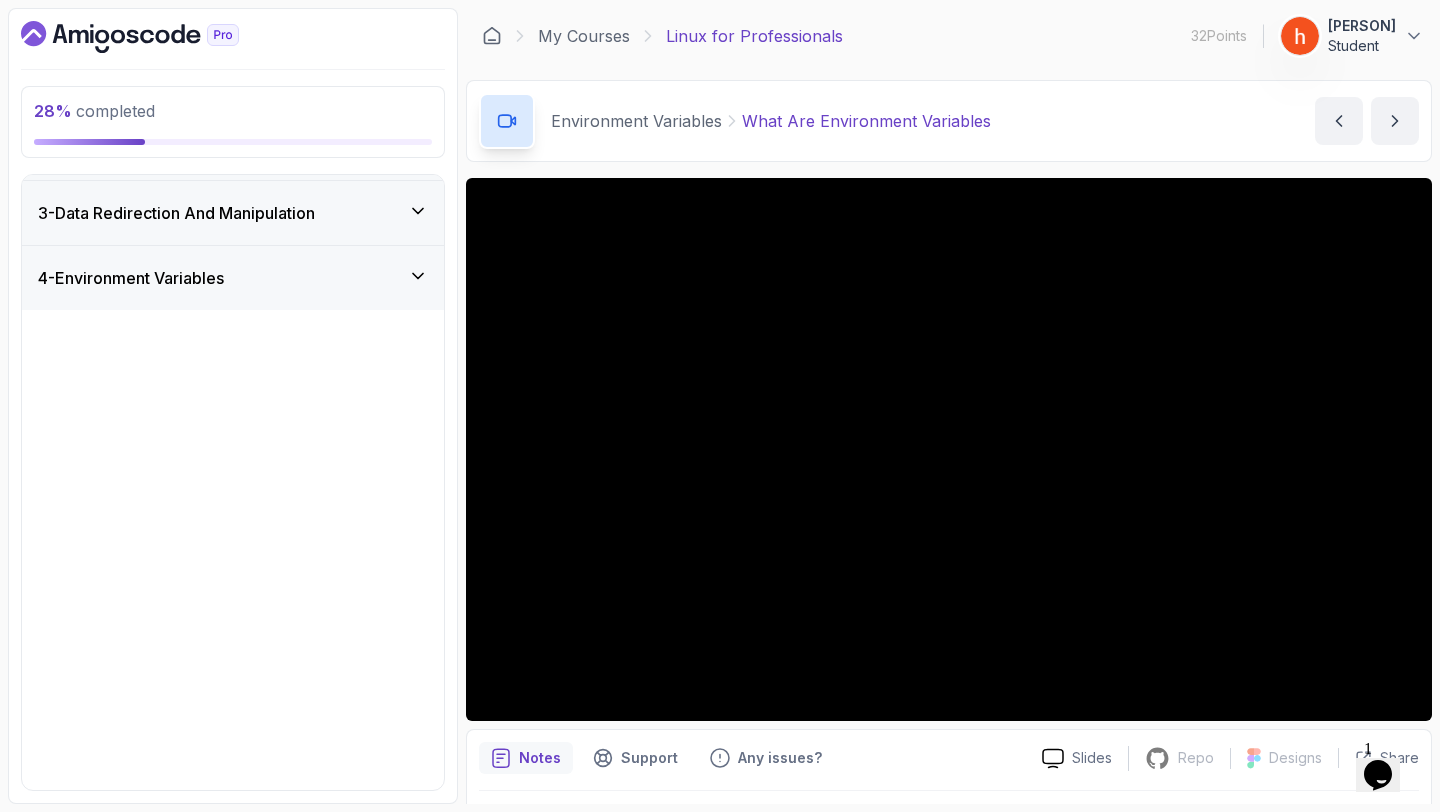 scroll, scrollTop: 0, scrollLeft: 0, axis: both 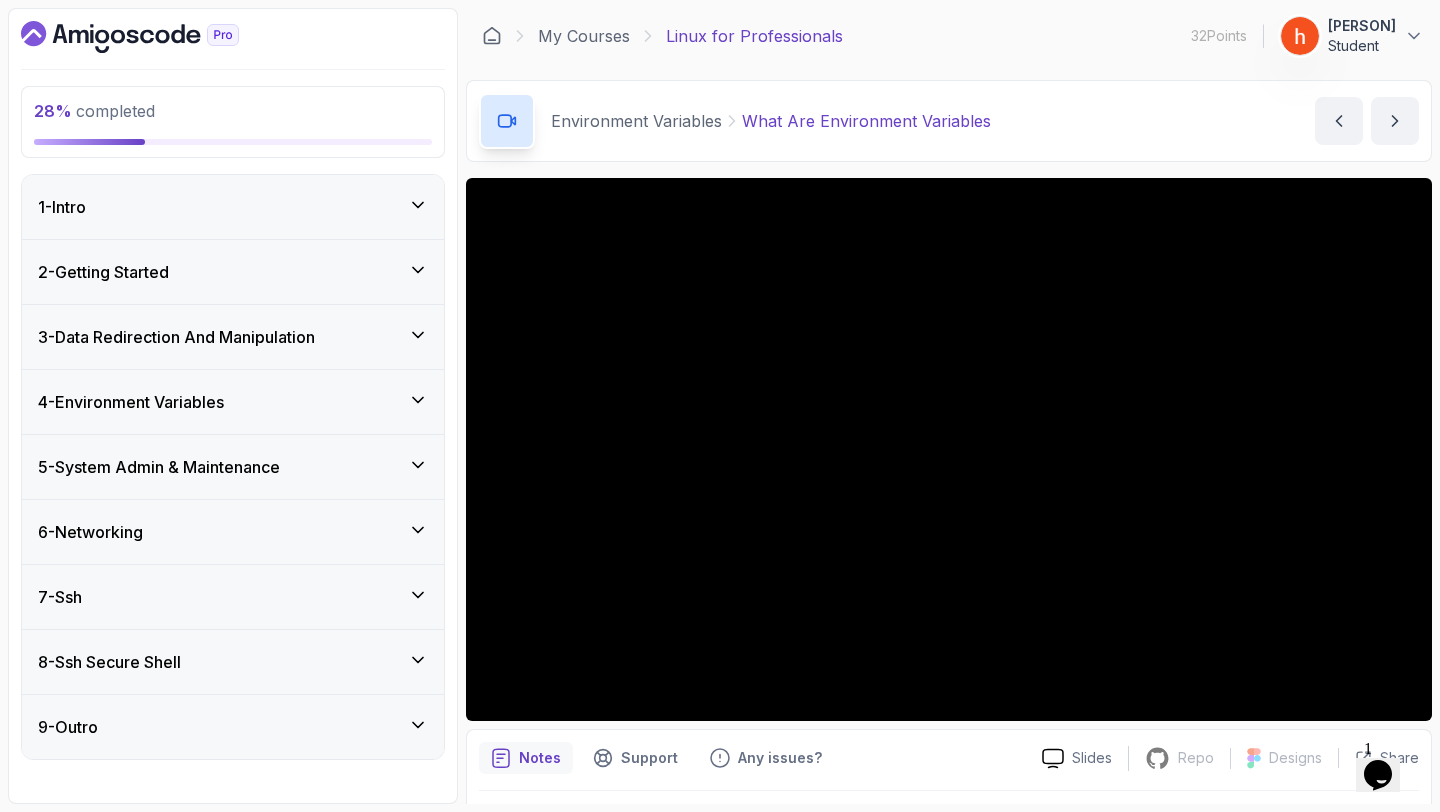type 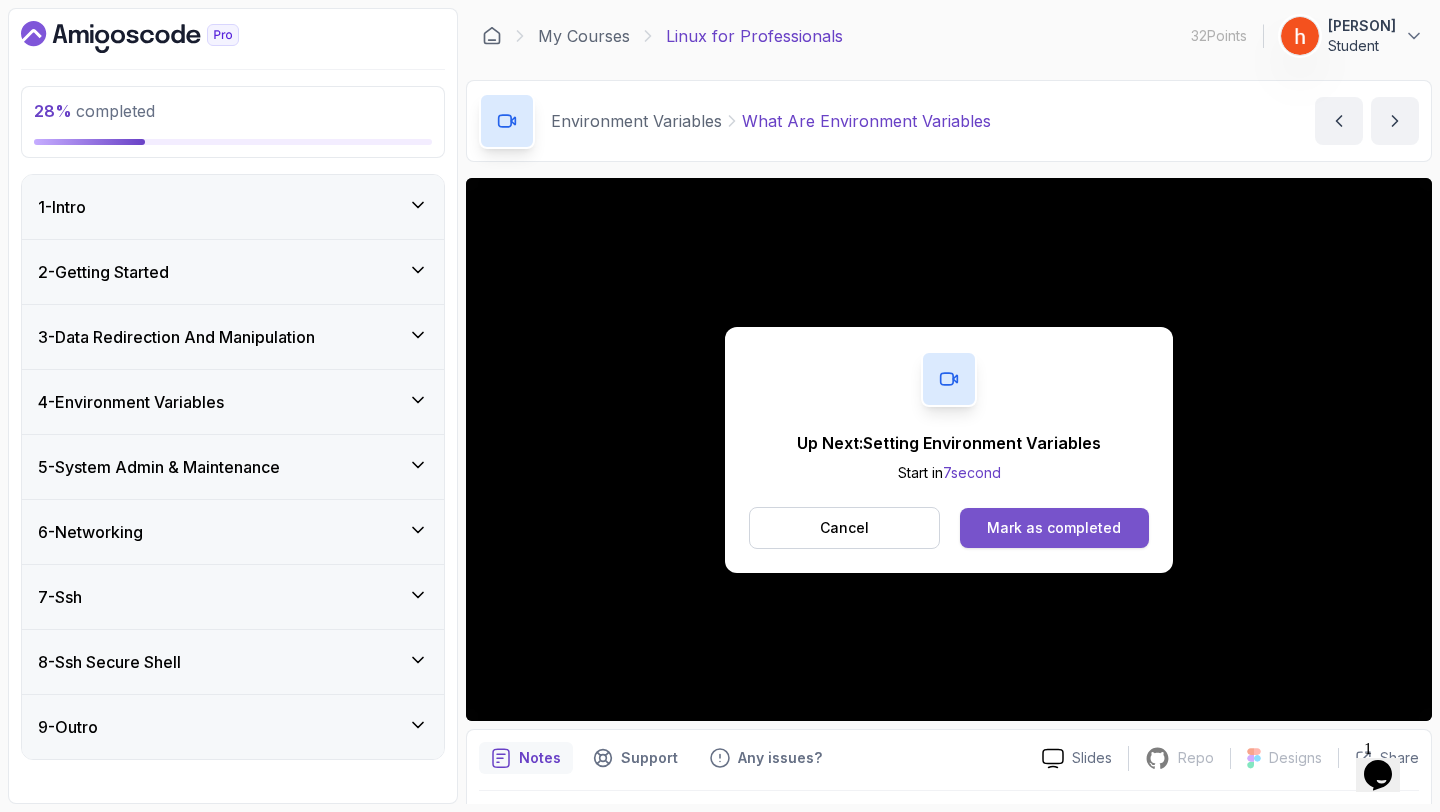 click on "Mark as completed" at bounding box center (1054, 528) 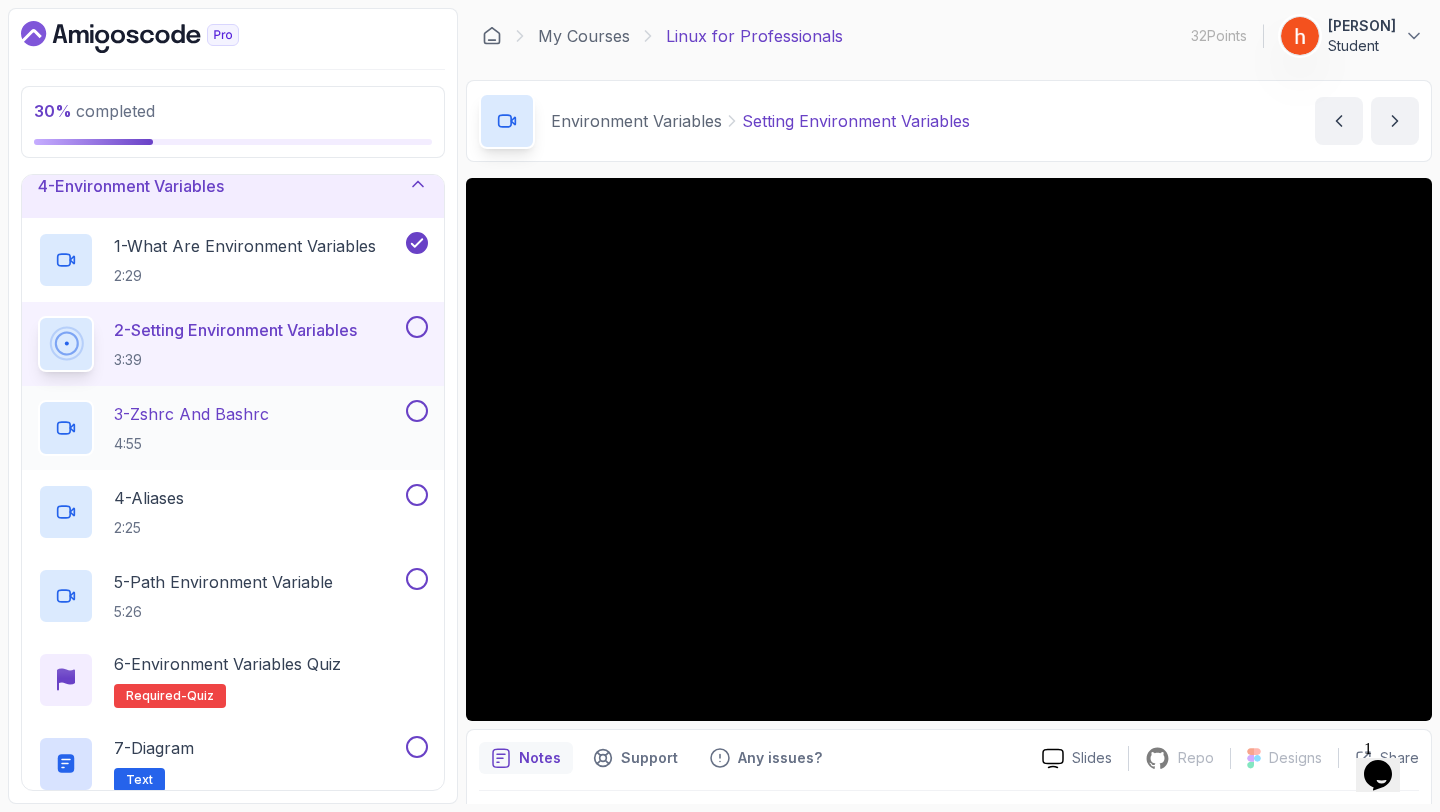 scroll, scrollTop: 215, scrollLeft: 0, axis: vertical 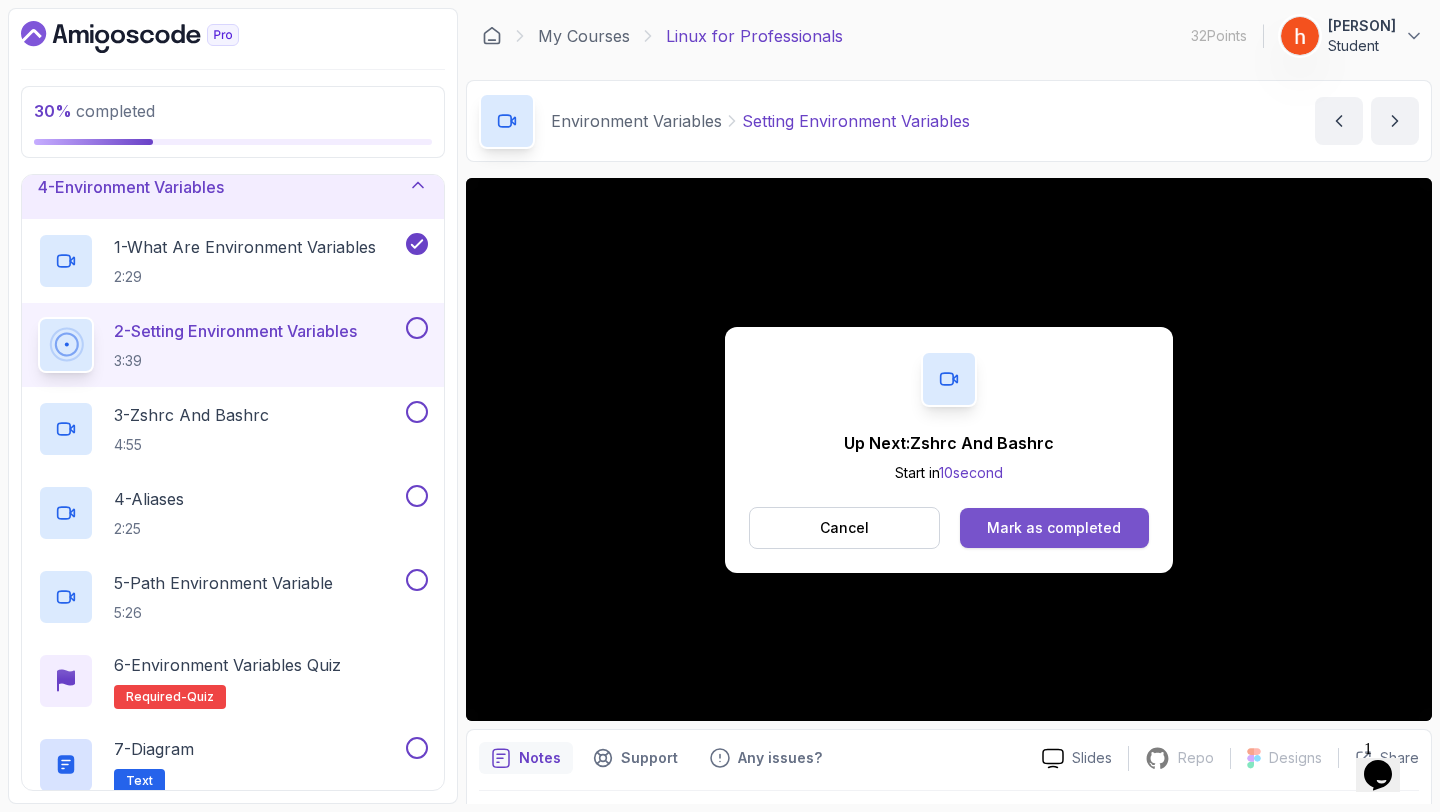 click on "Mark as completed" at bounding box center [1054, 528] 